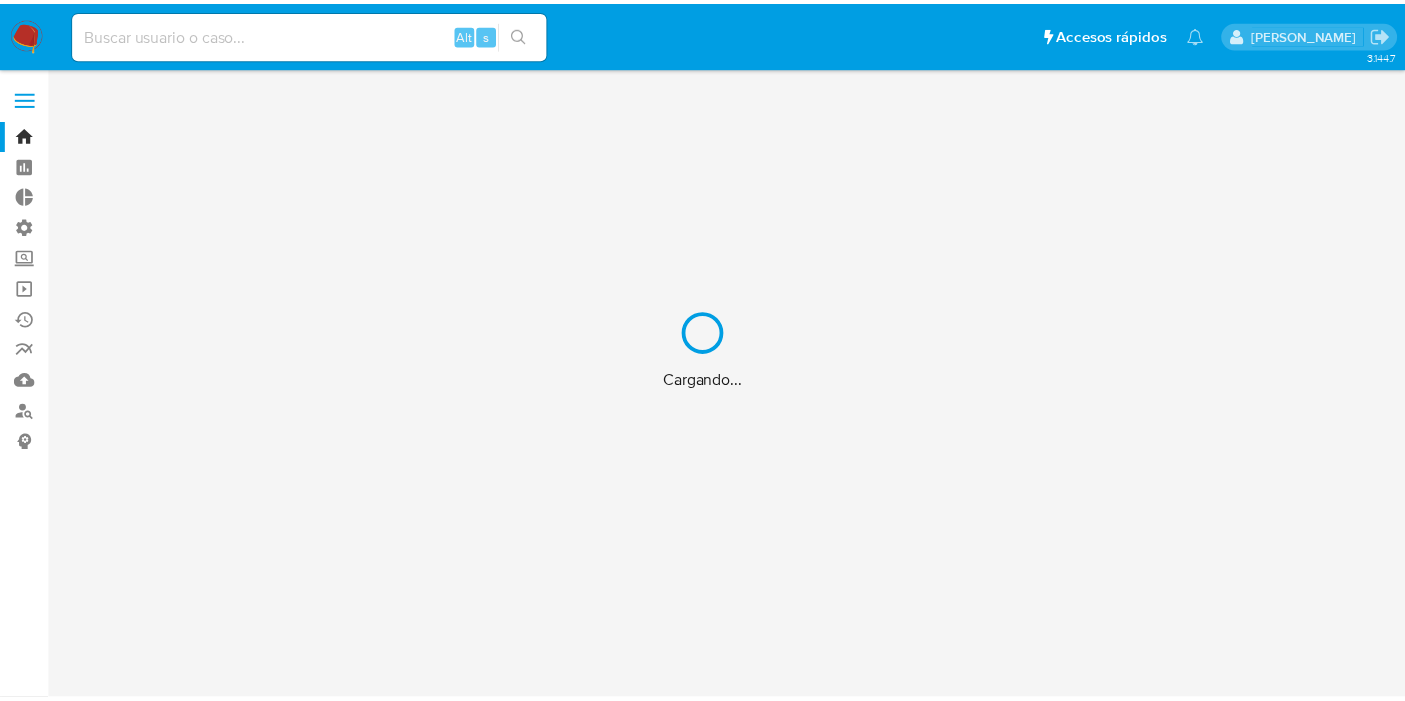 scroll, scrollTop: 0, scrollLeft: 0, axis: both 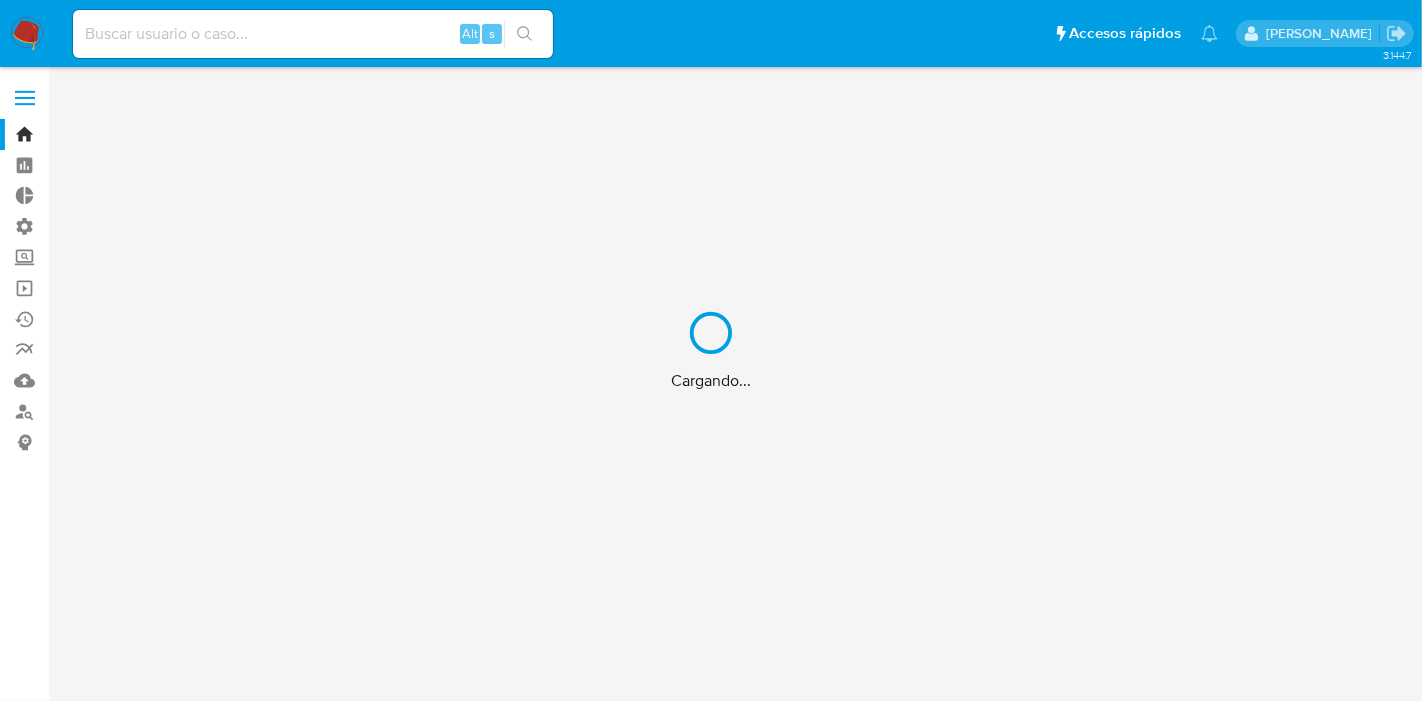 click on "Cargando..." at bounding box center (711, 350) 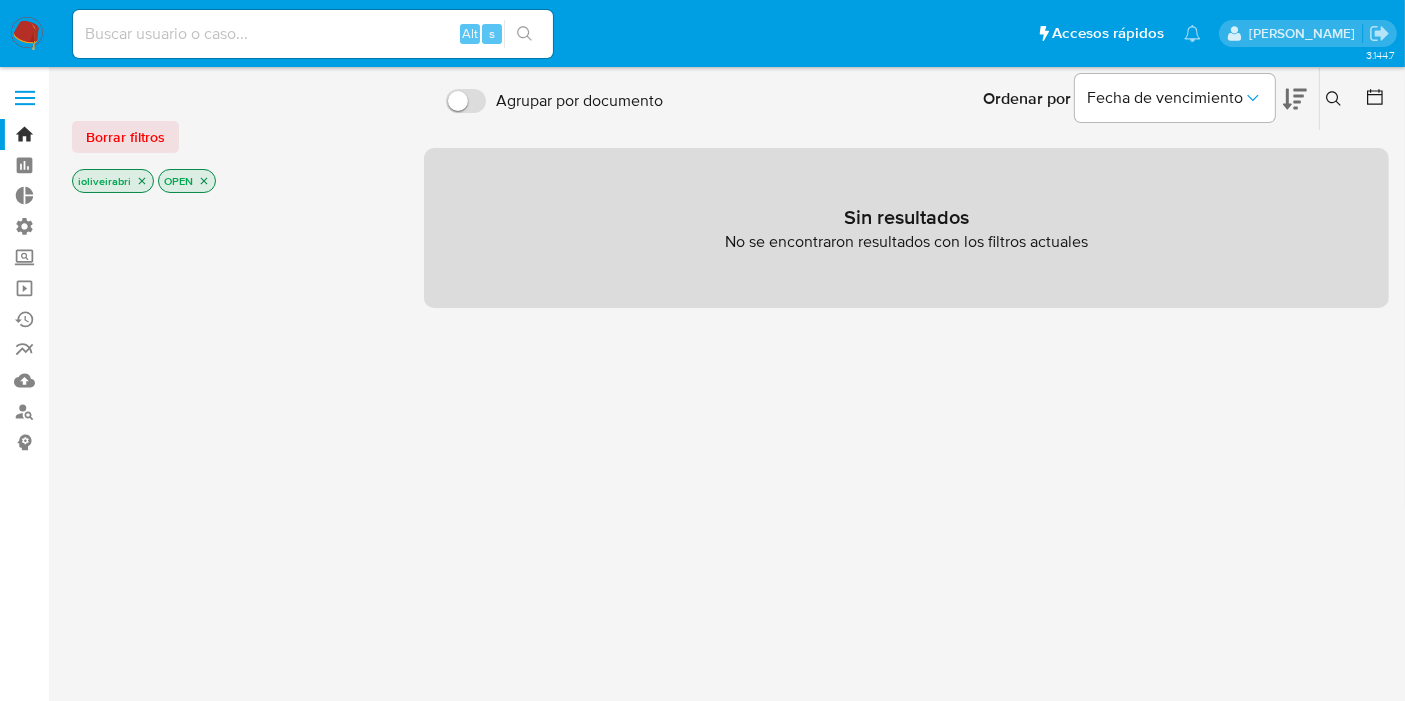click at bounding box center (25, 98) 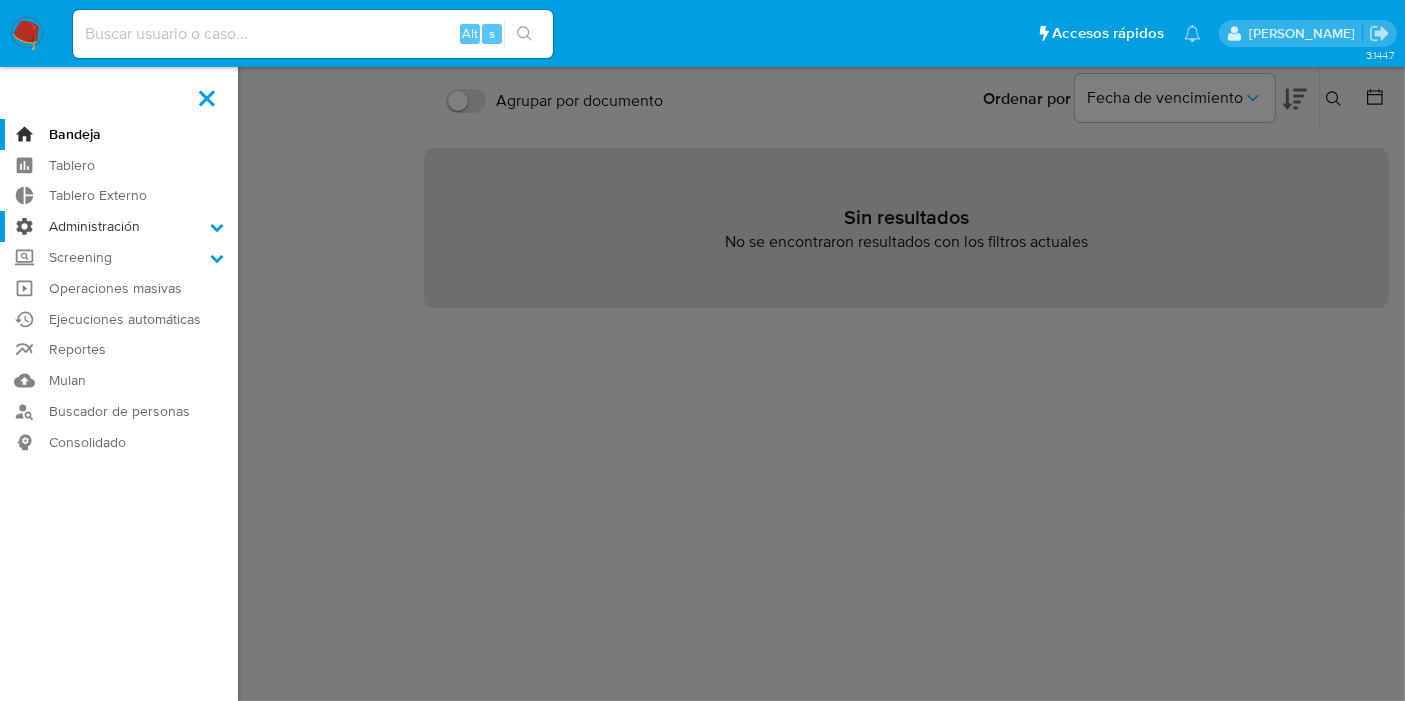 click on "Administración" at bounding box center (119, 226) 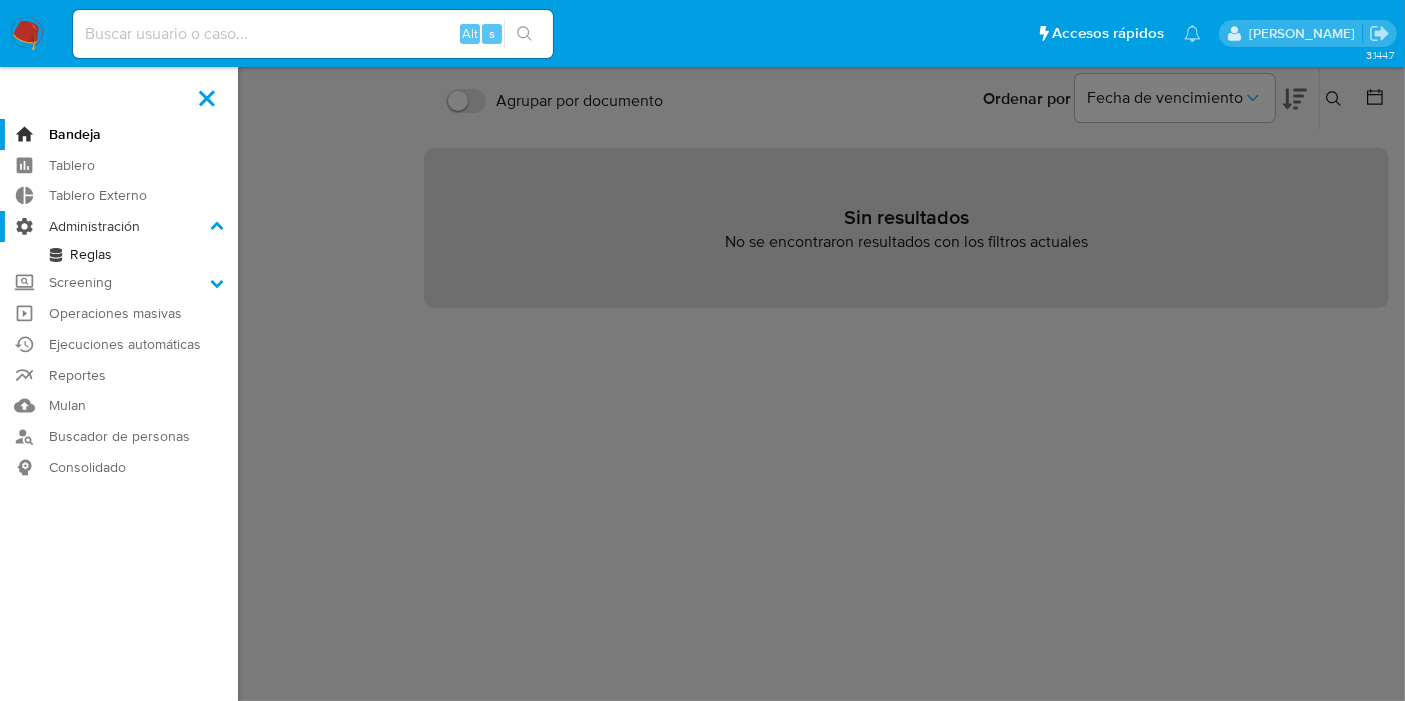 click on "Administración" at bounding box center (119, 226) 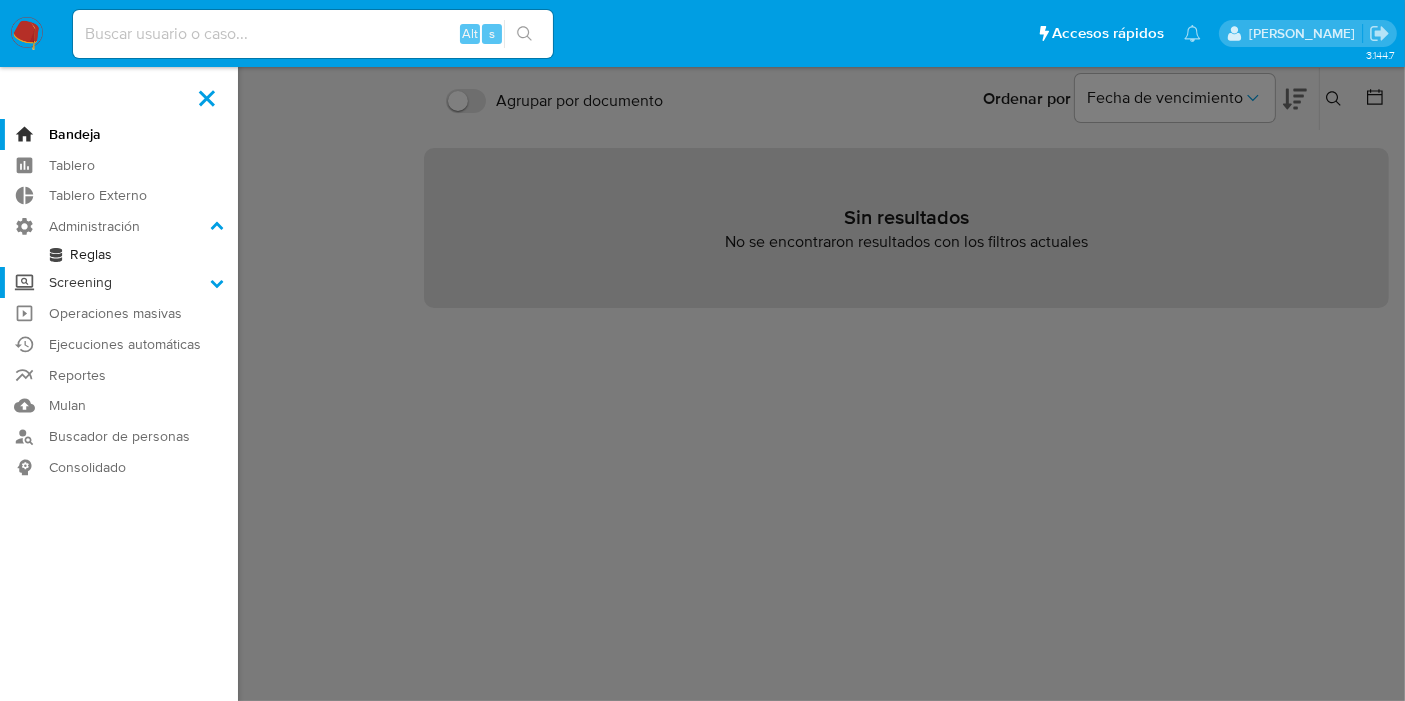 click on "Screening" at bounding box center (119, 282) 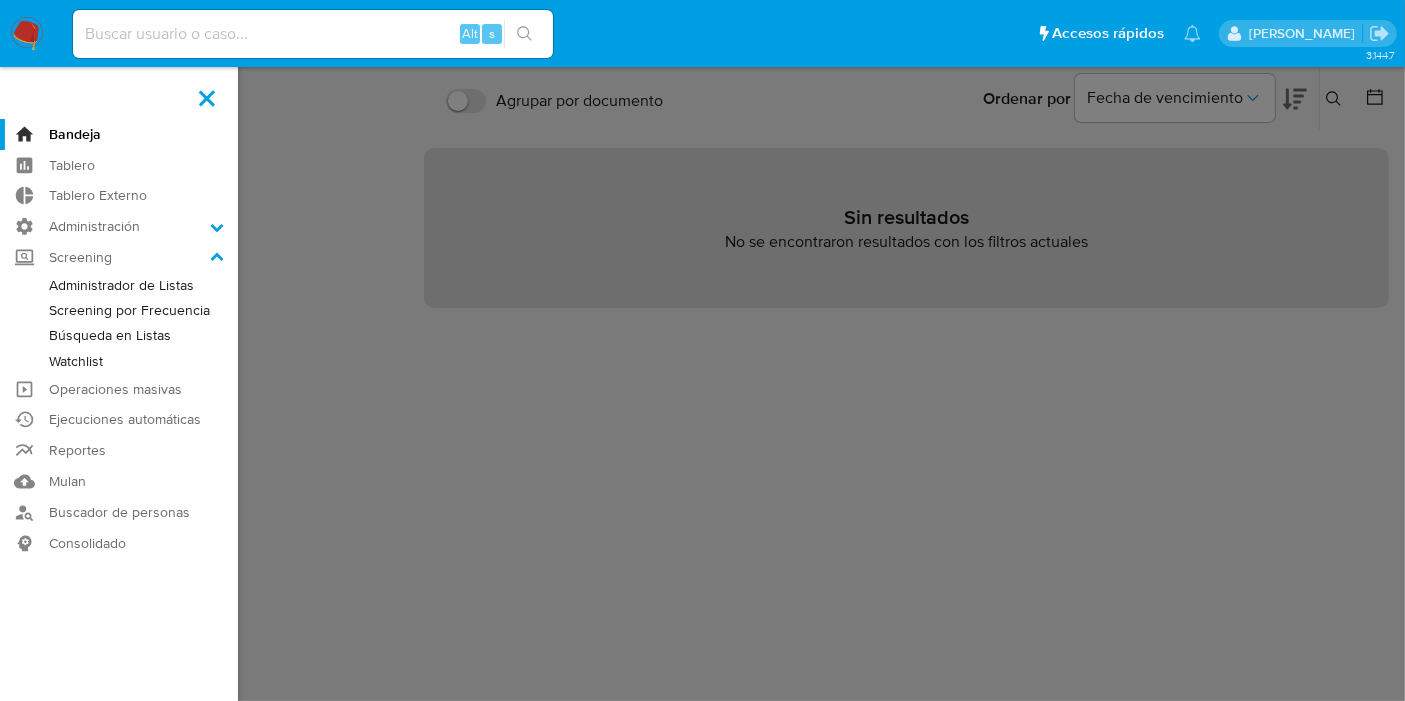 click on "Administrador de Listas" at bounding box center (119, 285) 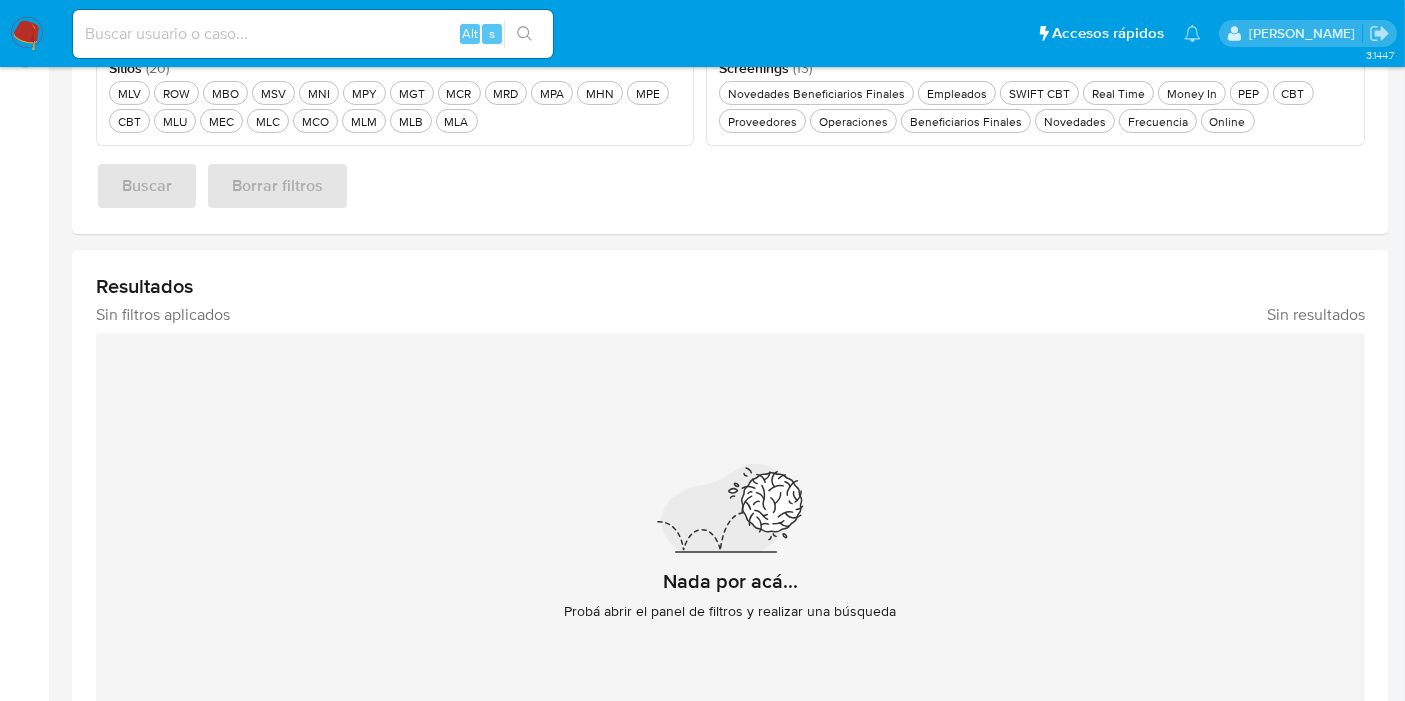 scroll, scrollTop: 484, scrollLeft: 0, axis: vertical 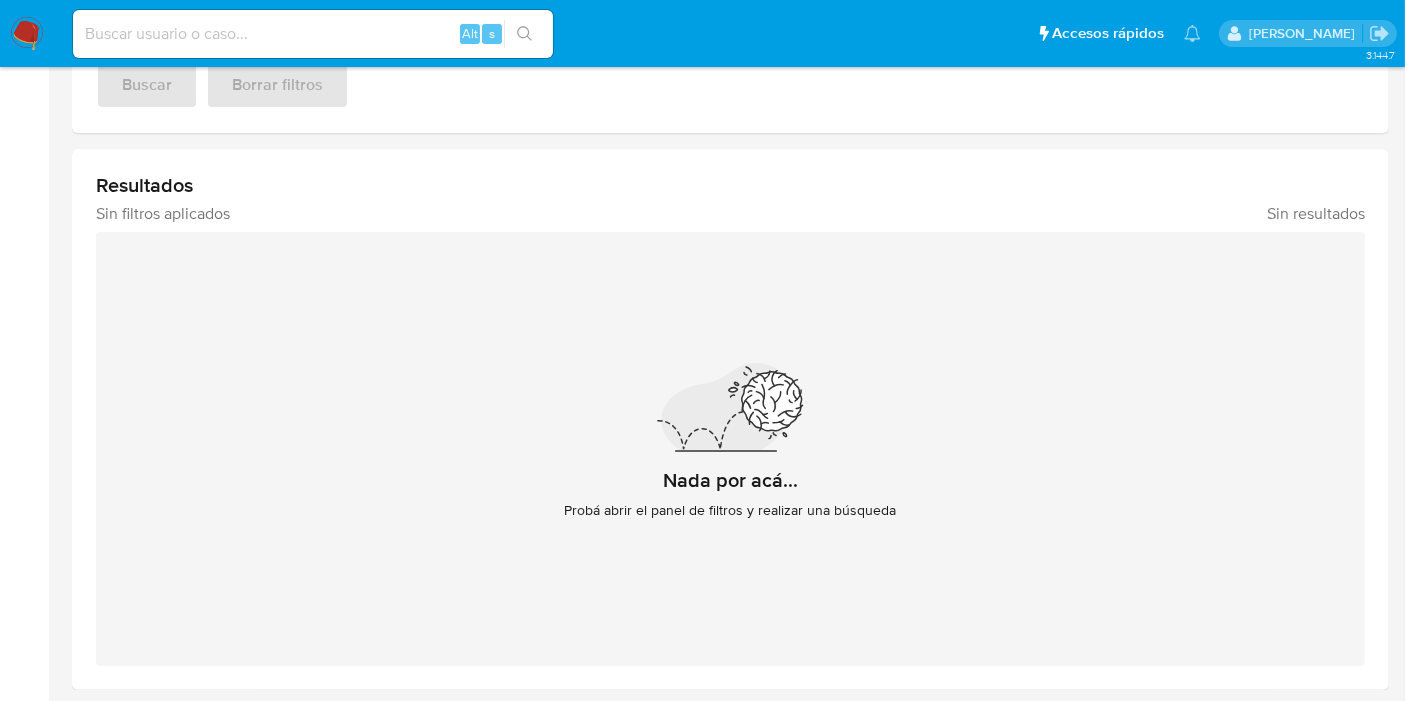 drag, startPoint x: 590, startPoint y: 458, endPoint x: 1095, endPoint y: 498, distance: 506.5817 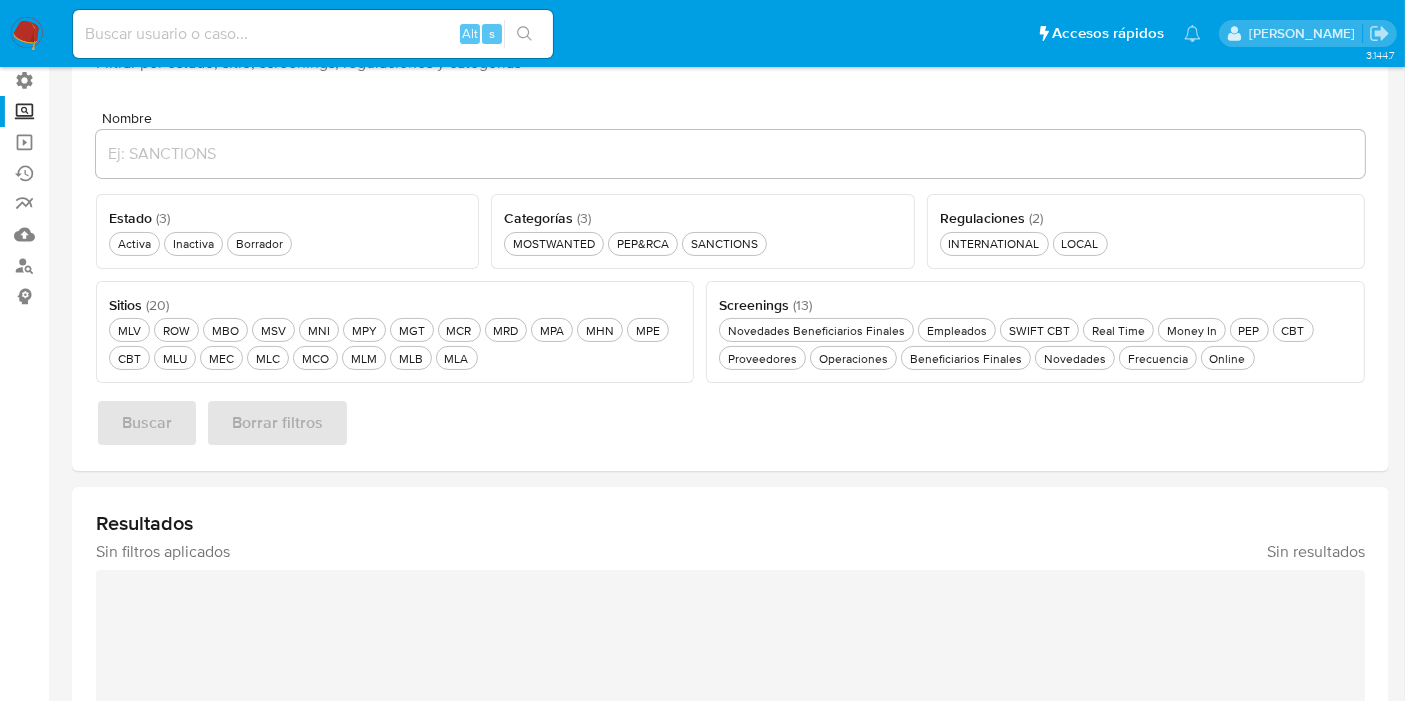 scroll, scrollTop: 137, scrollLeft: 0, axis: vertical 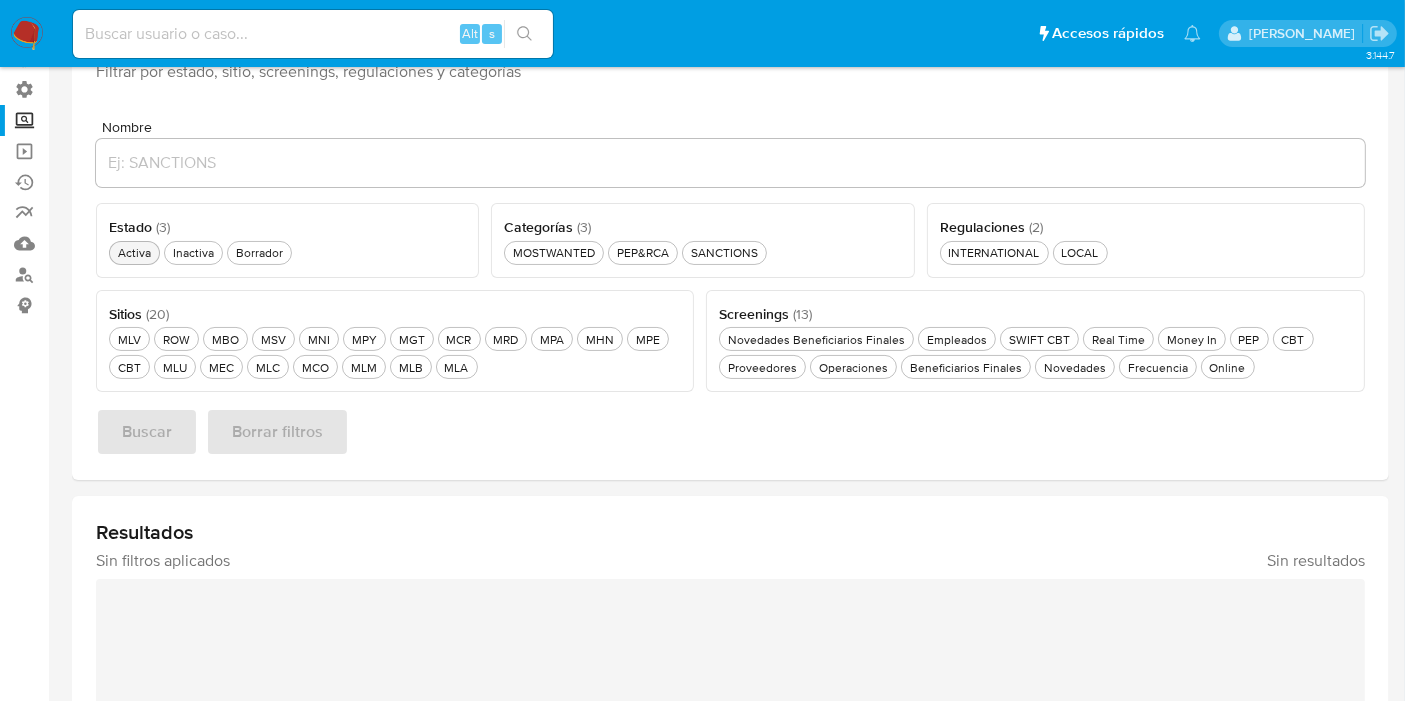 click on "Activa Activa" at bounding box center (134, 252) 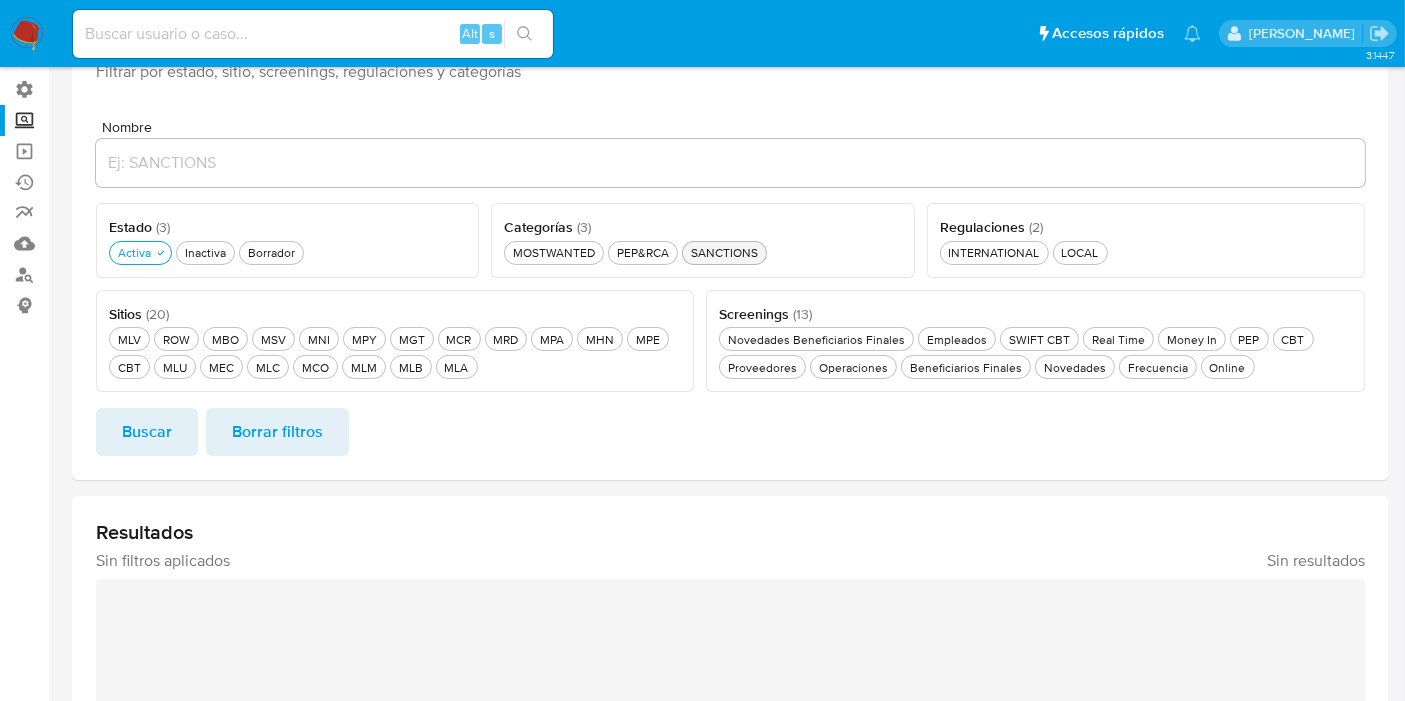 click on "SANCTIONS SANCTIONS" at bounding box center (724, 252) 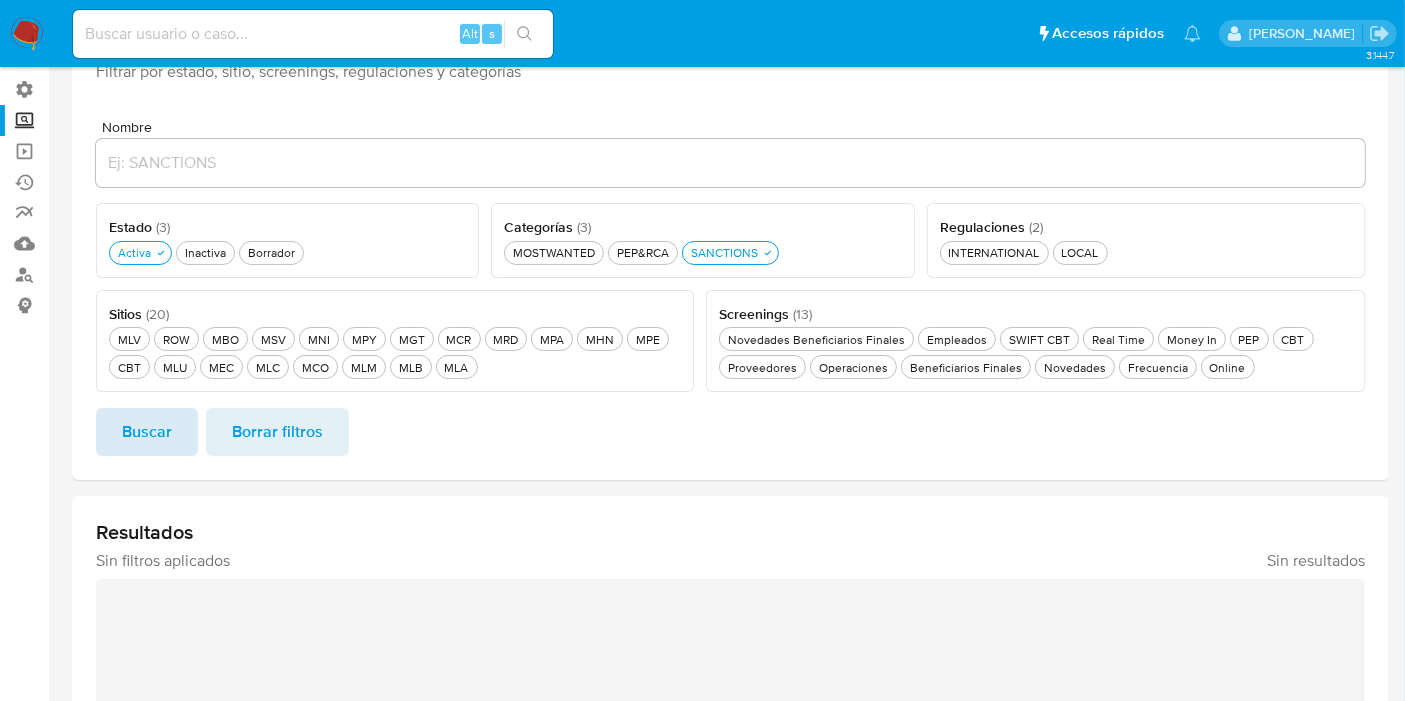 click on "Buscar" at bounding box center [147, 432] 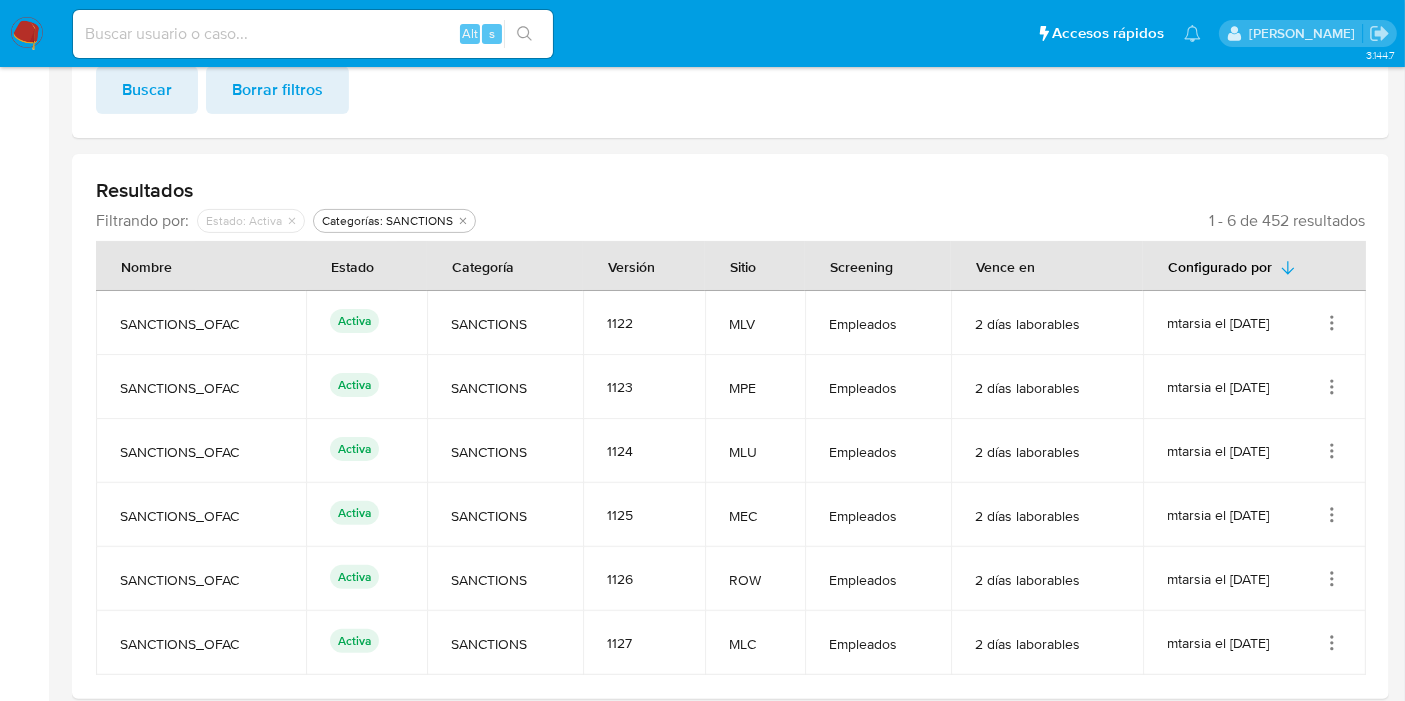 scroll, scrollTop: 536, scrollLeft: 0, axis: vertical 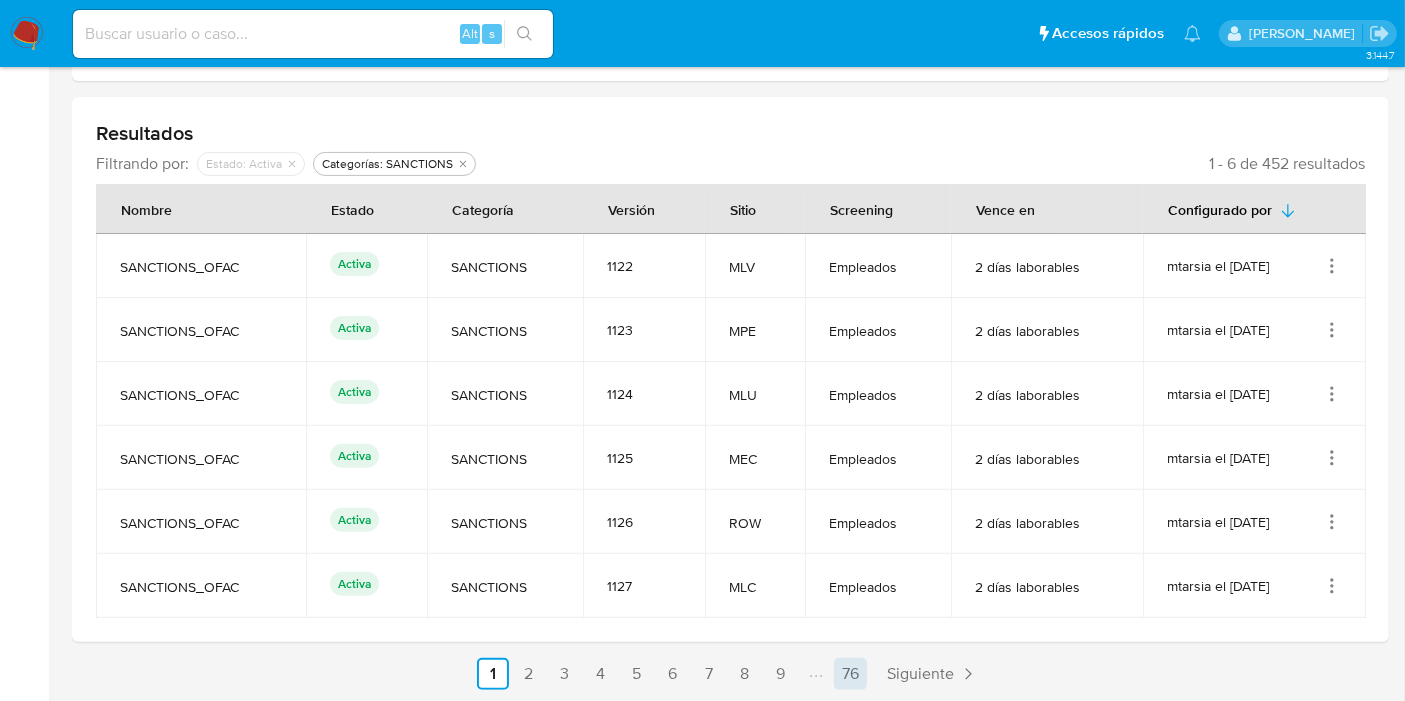 click on "76" at bounding box center (850, 674) 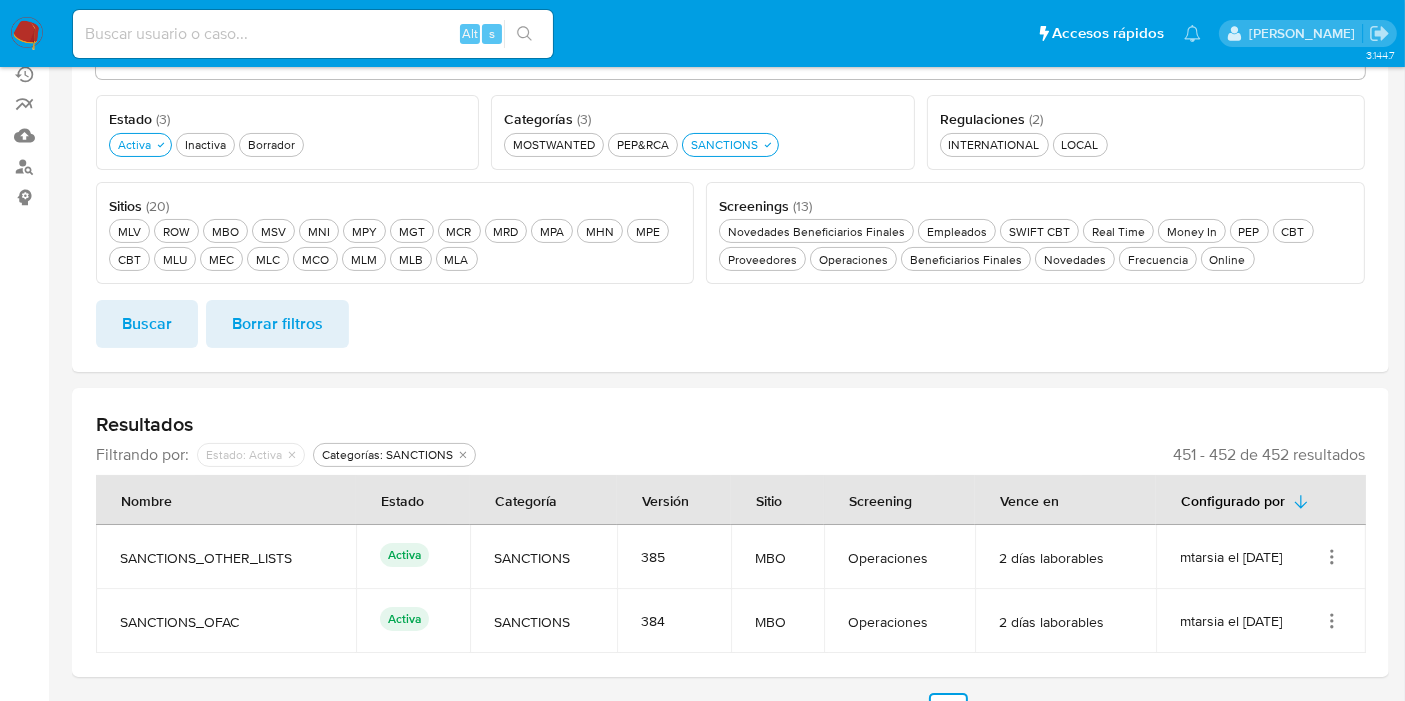 scroll, scrollTop: 280, scrollLeft: 0, axis: vertical 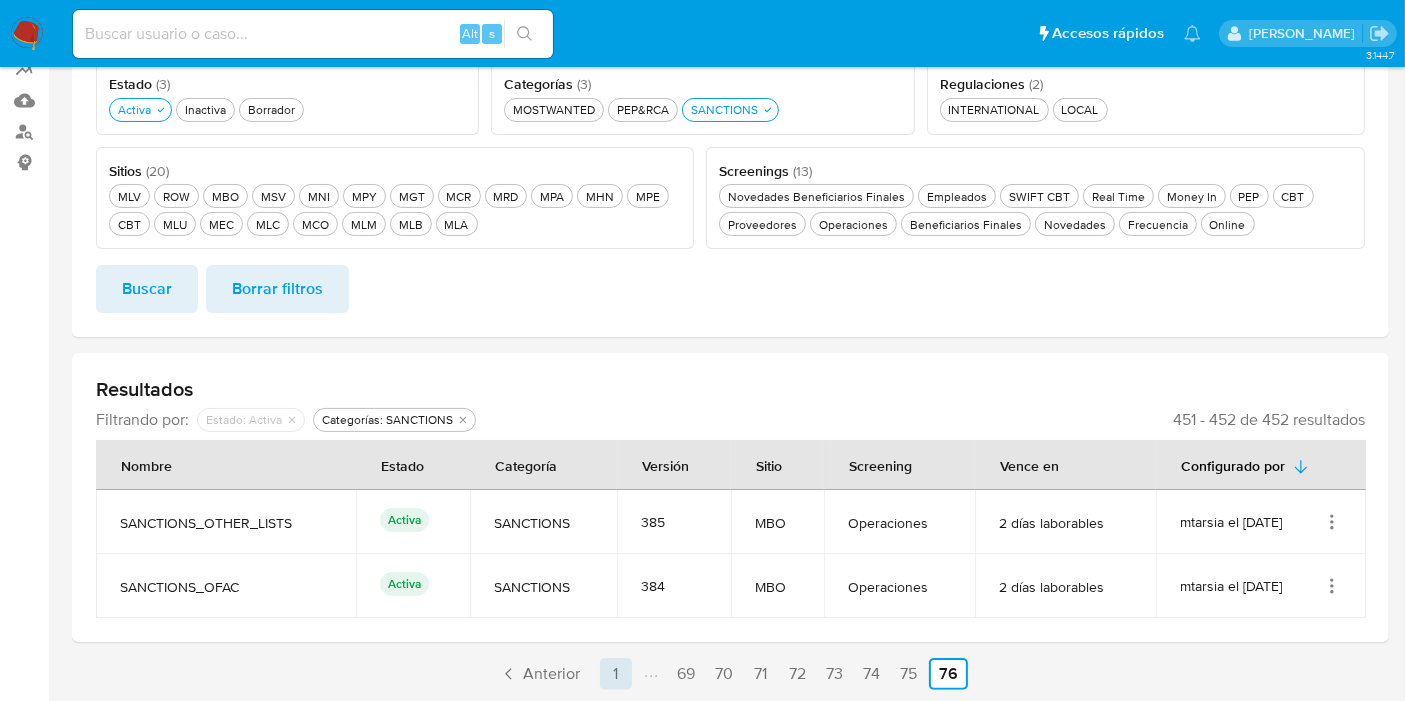 click on "1" at bounding box center [616, 674] 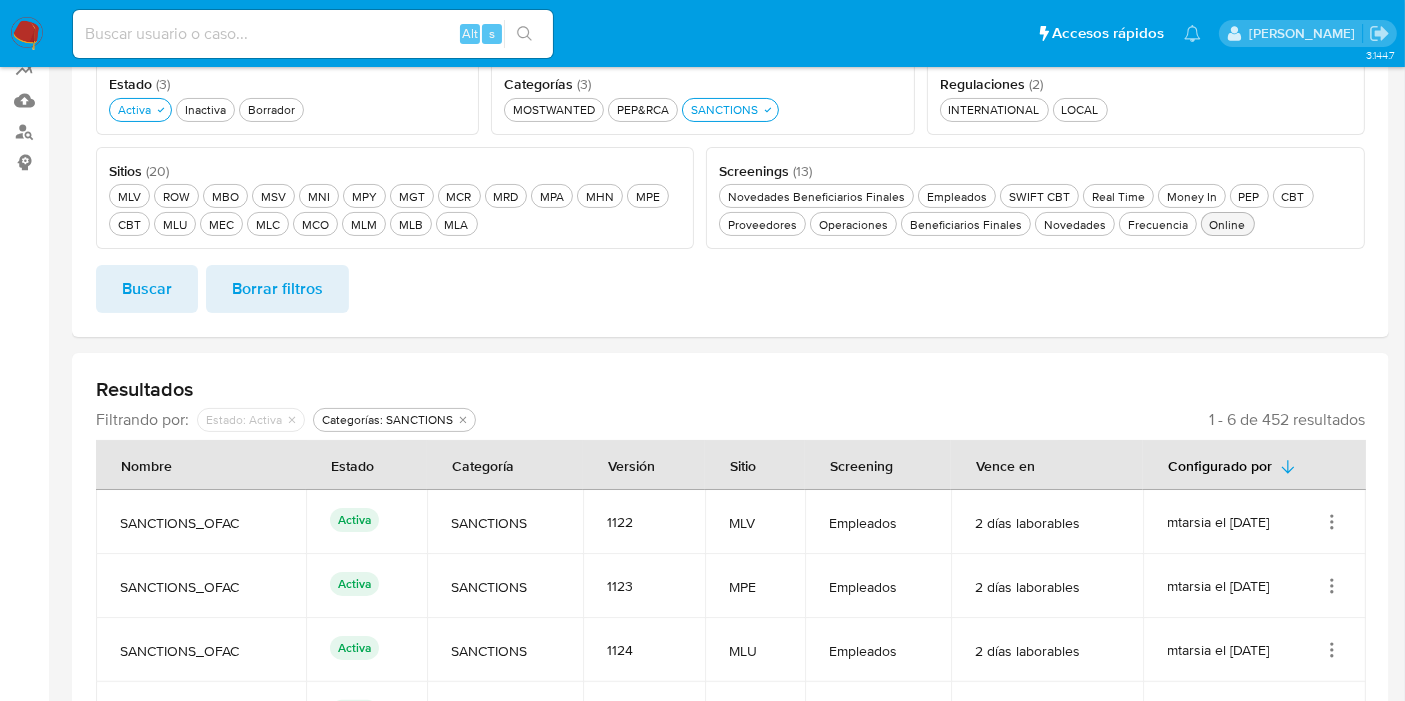 click on "Online Online" at bounding box center (1228, 224) 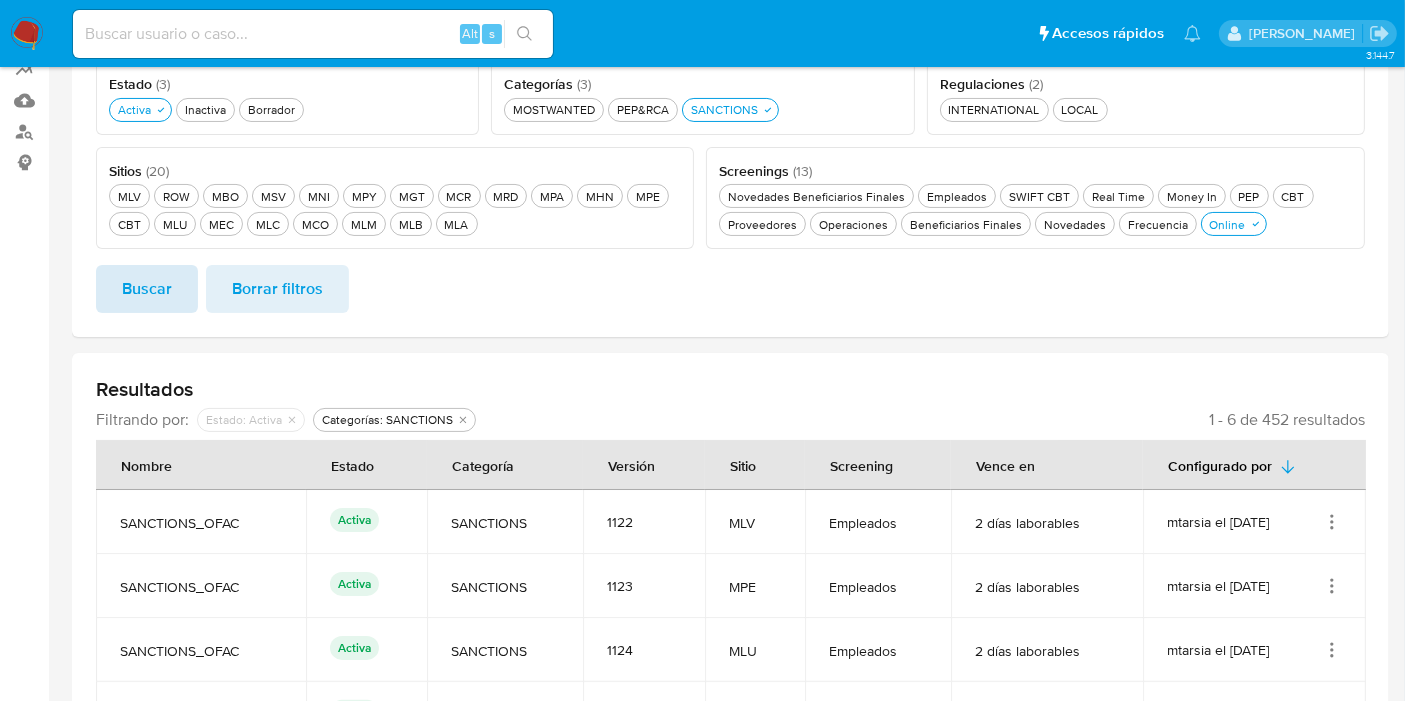 click on "Buscar" at bounding box center (147, 289) 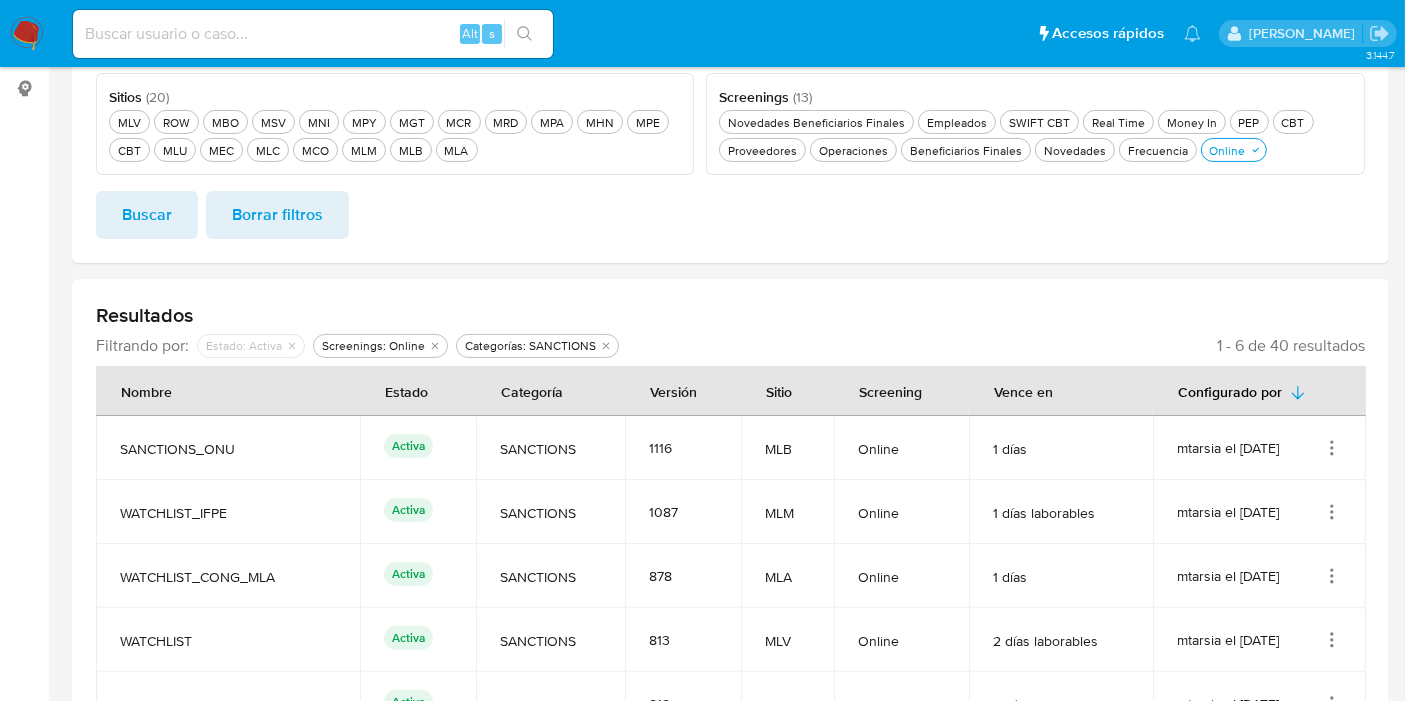 scroll, scrollTop: 202, scrollLeft: 0, axis: vertical 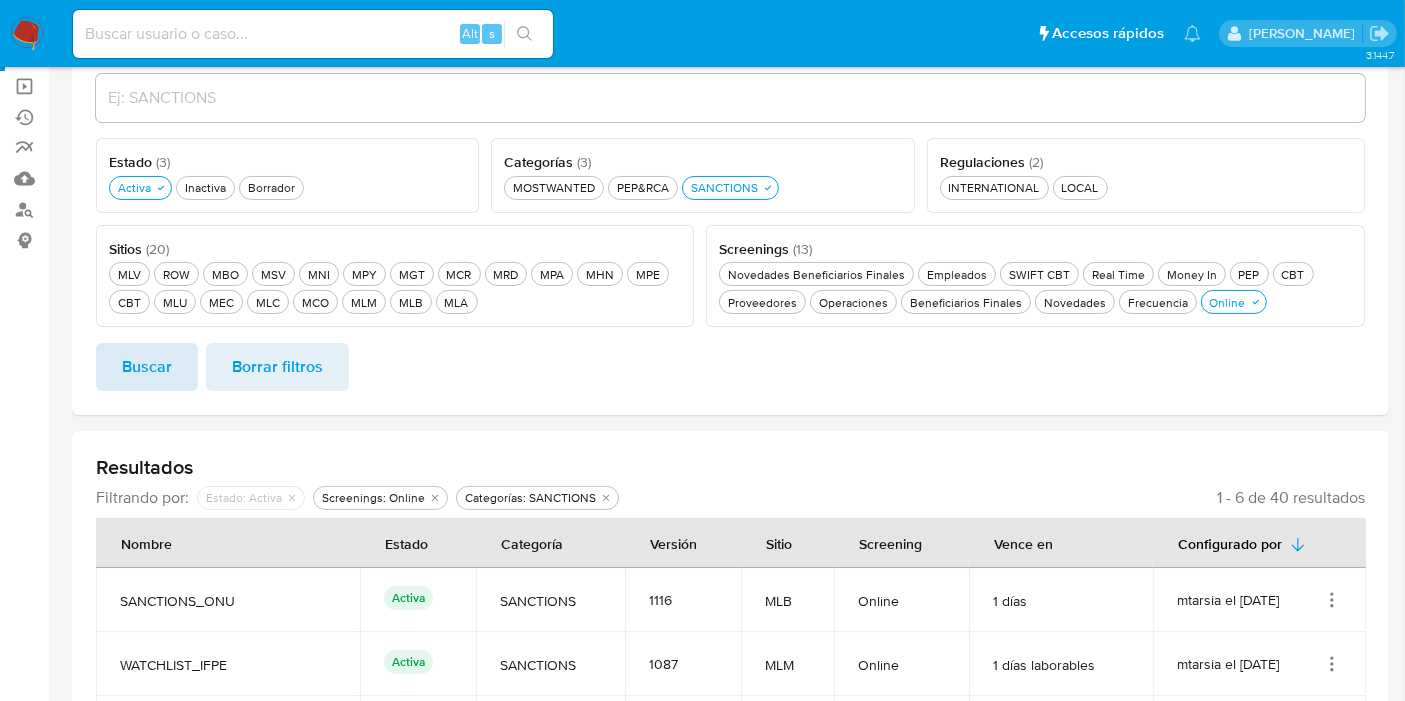 click on "Buscar" at bounding box center [147, 367] 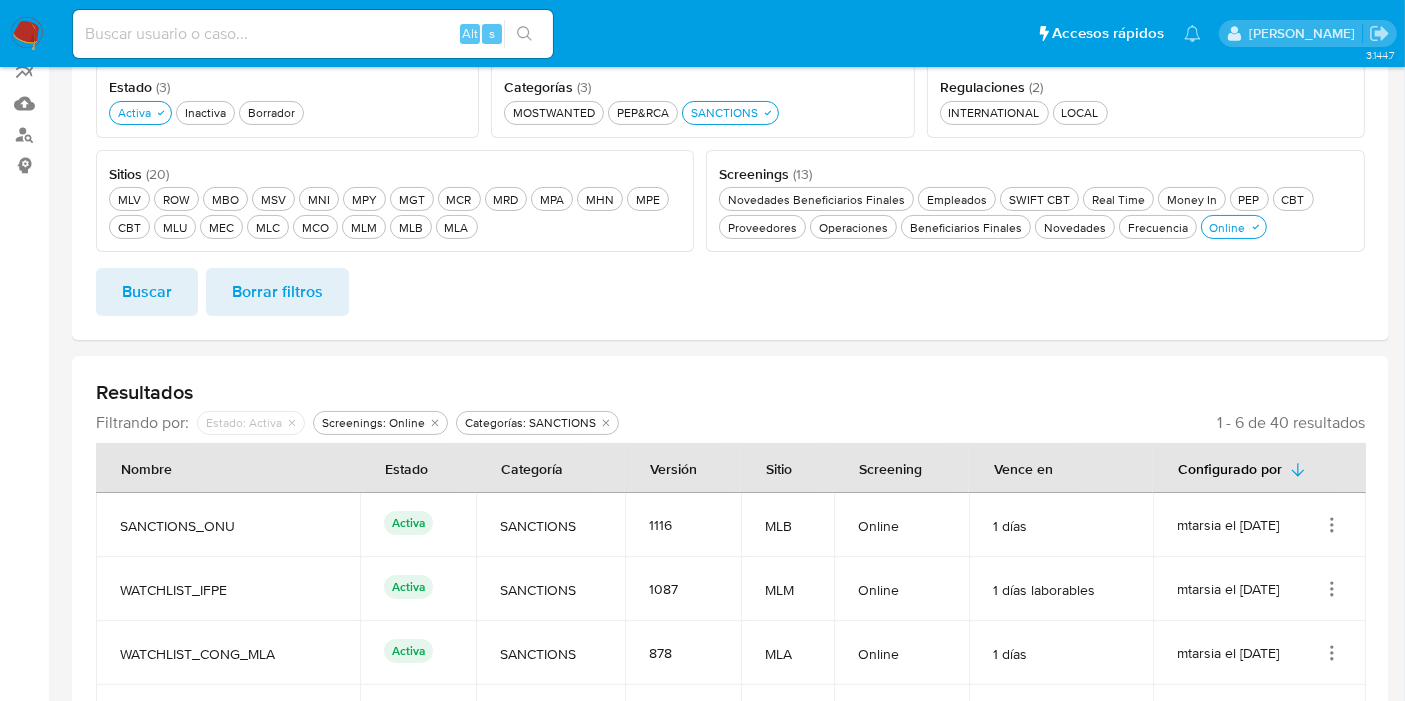 scroll, scrollTop: 202, scrollLeft: 0, axis: vertical 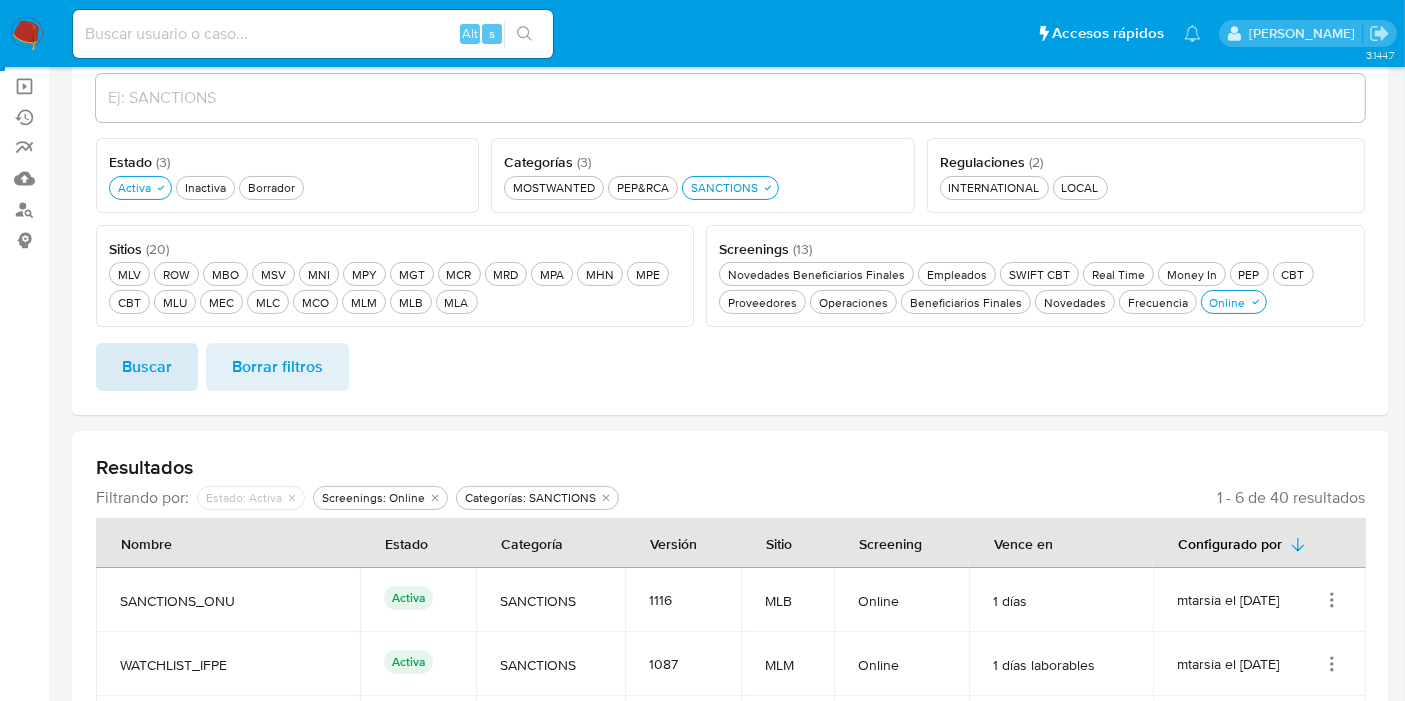 click on "Buscar" at bounding box center [147, 367] 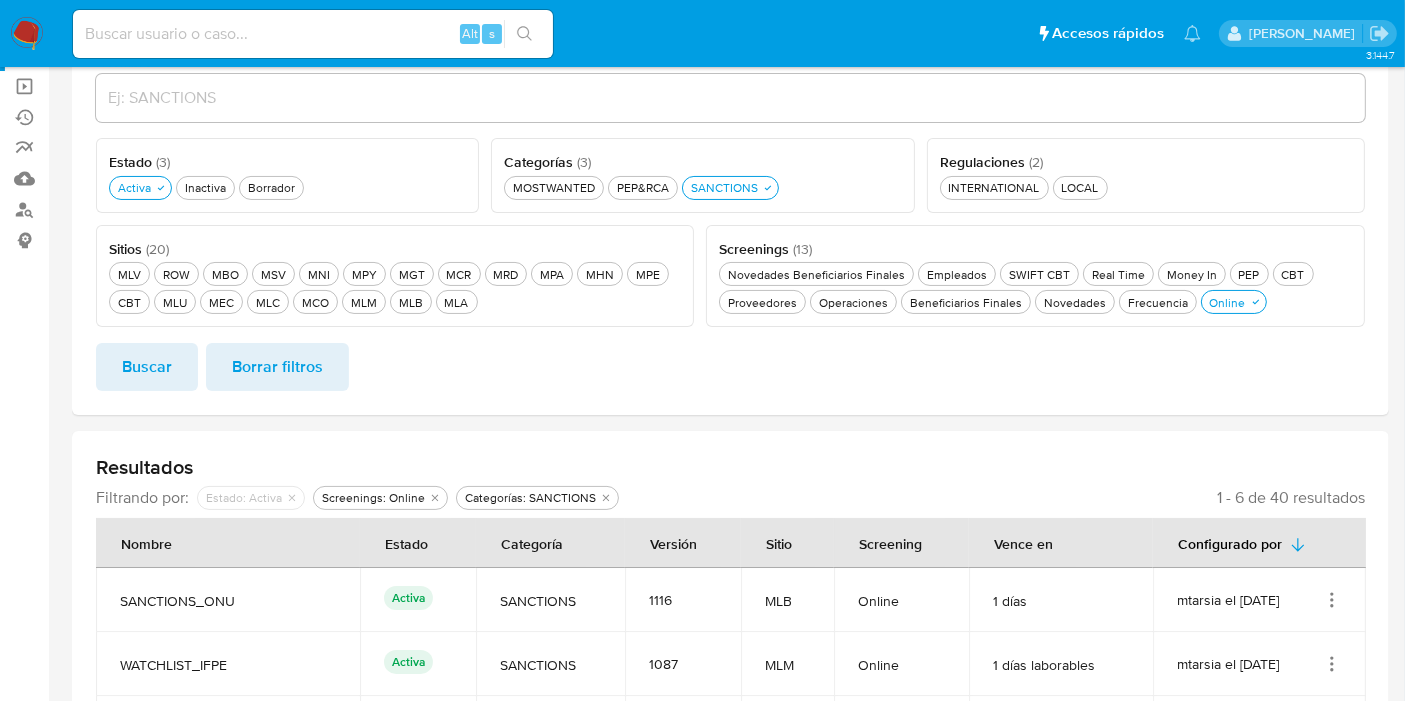 drag, startPoint x: 714, startPoint y: 245, endPoint x: 825, endPoint y: 243, distance: 111.01801 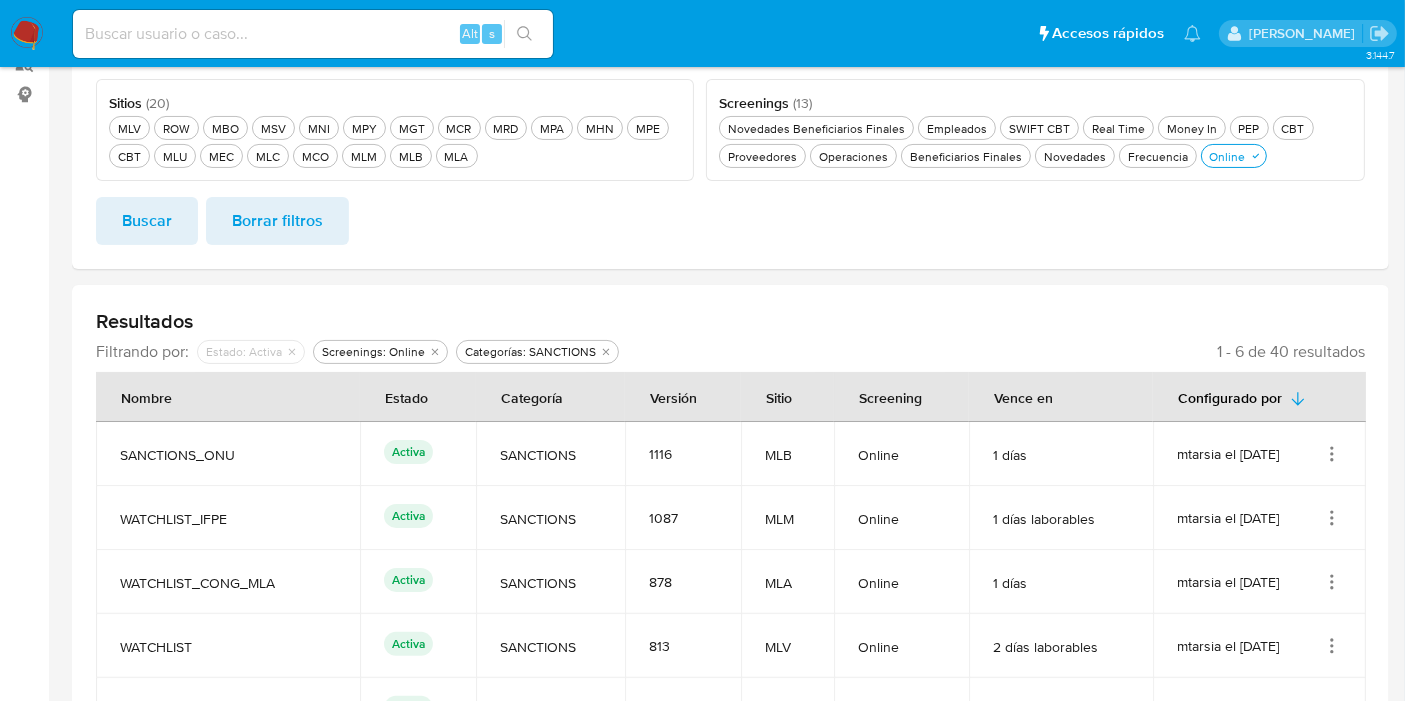 scroll, scrollTop: 314, scrollLeft: 0, axis: vertical 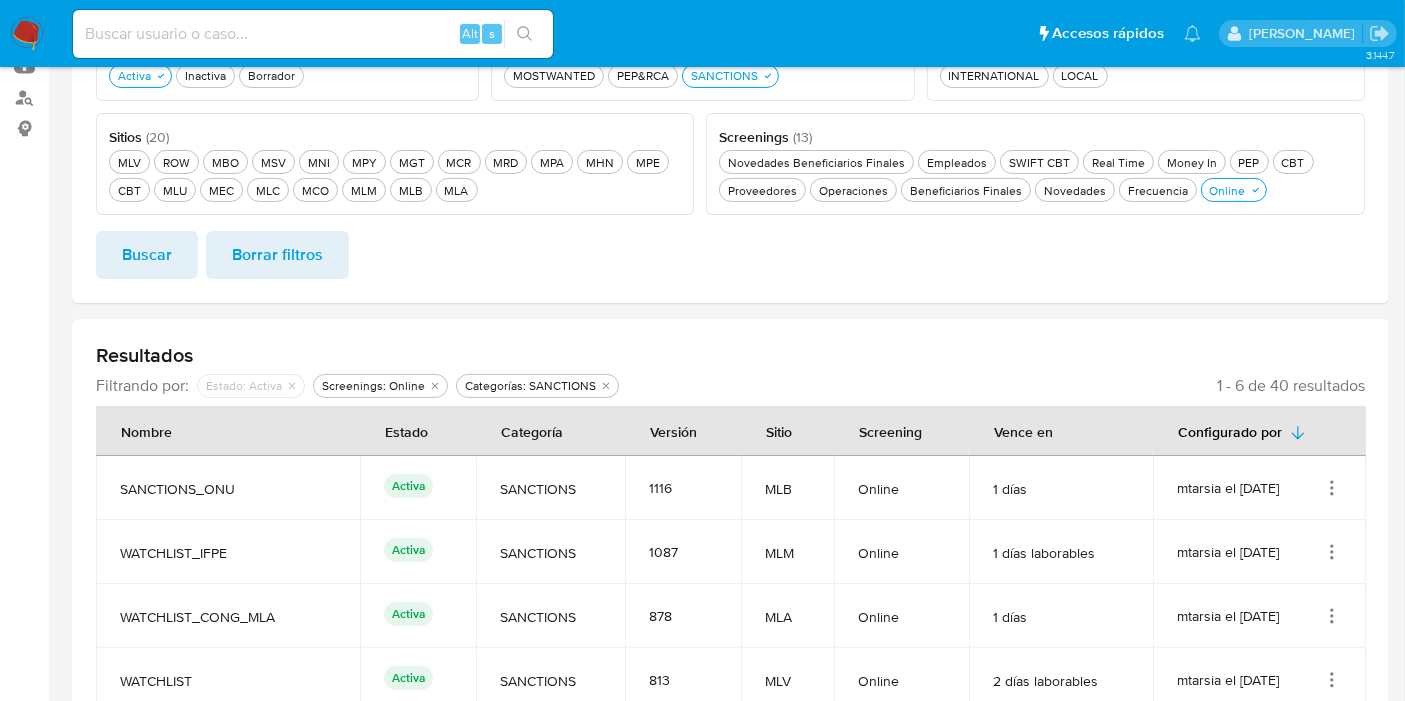 click on "Administrador de Listas   Crear configuración   Editar parámetros Filtros Filtrar por estado, sitio, screenings, regulaciones y categorías Nombre Estado   ( 3 )   Este campo es requerido Activa Activa Inactiva Inactiva Borrador Borrador Sitios   ( 20 )   Este campo es requerido MLV MLV ROW ROW MBO MBO MSV MSV MNI MNI MPY MPY MGT MGT MCR MCR MRD MRD MPA MPA MHN MHN MPE MPE CBT CBT MLU MLU MEC MEC MLC MLC MCO MCO MLM MLM MLB MLB MLA MLA Screenings   ( 13 )   Este campo es requerido Novedades Beneficiarios Finales Novedades Beneficiarios Finales Empleados Empleados SWIFT CBT SWIFT CBT Real Time Real Time Money In Money In PEP PEP CBT CBT Proveedores Proveedores Operaciones Operaciones Beneficiarios Finales Beneficiarios Finales Novedades Novedades Frecuencia Frecuencia Online Online Regulaciones   ( 2 )   Este campo es requerido INTERNATIONAL INTERNATIONAL LOCAL LOCAL Categorías   ( 3 )   Este campo es requerido MOSTWANTED MOSTWANTED PEP&RCA PEP&RCA SANCTIONS SANCTIONS Buscar Borrar filtros Resultados : 1116" at bounding box center (730, 339) 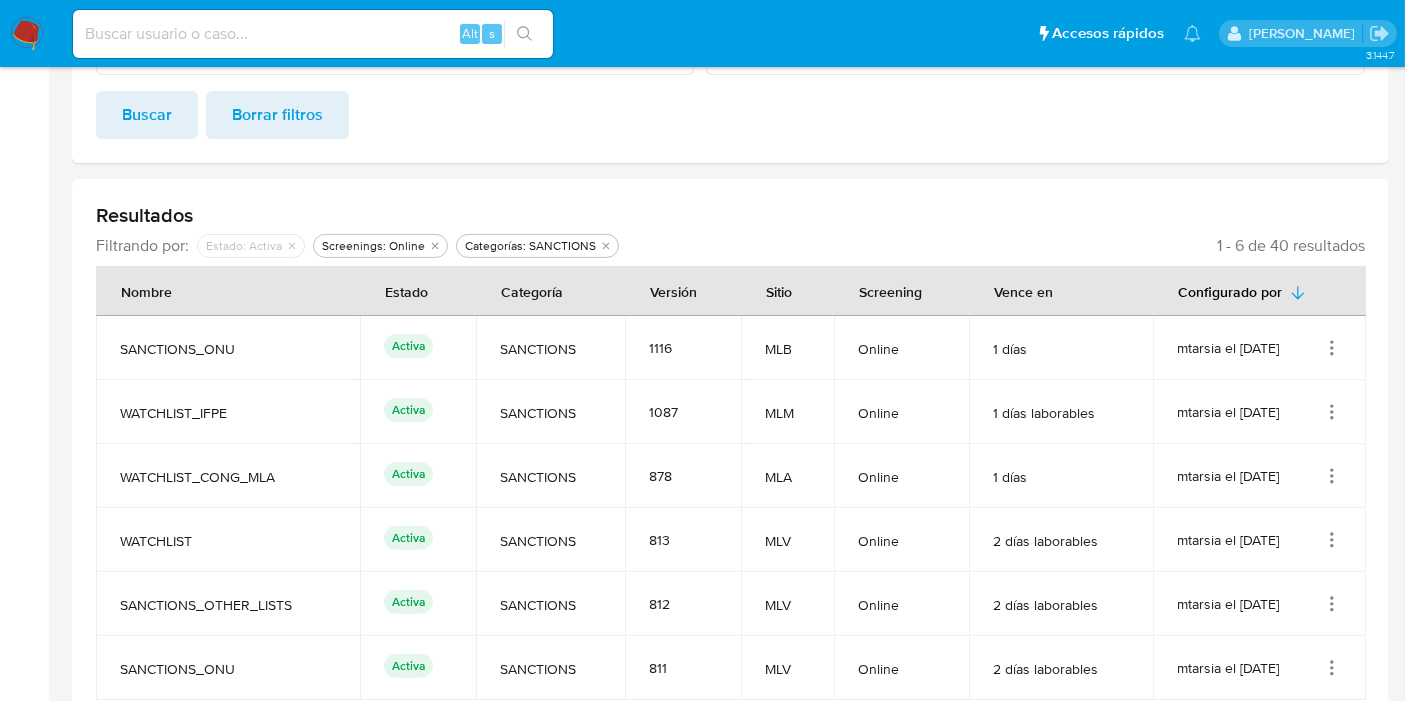 scroll, scrollTop: 536, scrollLeft: 0, axis: vertical 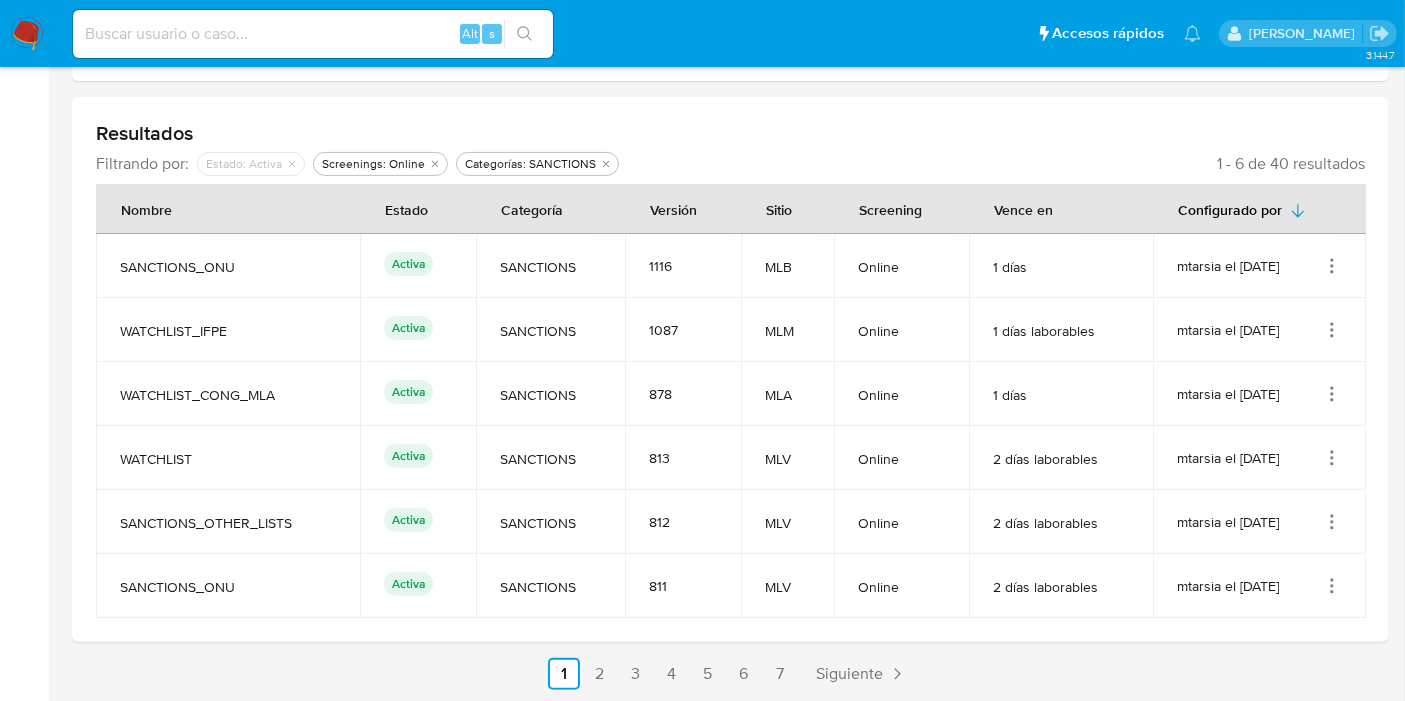 click 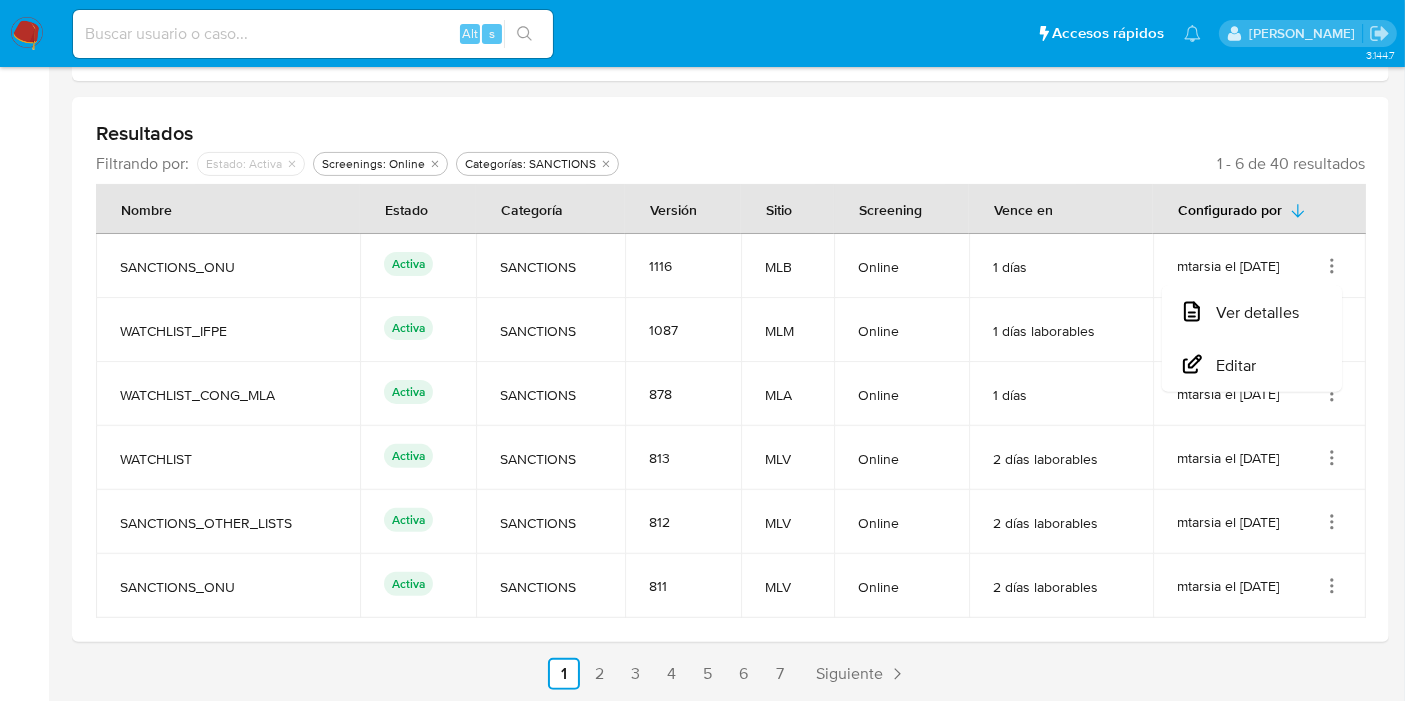 click on "Resultados Filtrando por: deshabilitado : Estado: Activa Screenings: Online Categorías: SANCTIONS 1 - 6 de 40 resultados Nombre Estado Categoría Versión Sitio Screening Vence en Configurado por SANCTIONS_ONU Activa SANCTIONS 1116 MLB Online 1 días mtarsia el 15/05/2025 Ver detalles Editar WATCHLIST_IFPE Activa SANCTIONS 1087 MLM Online 1 días laborables mtarsia el 31/03/2025 WATCHLIST_CONG_MLA Activa SANCTIONS 878 MLA Online 1 días mtarsia el 30/09/2024 WATCHLIST Activa SANCTIONS 813 MLV Online 2 días laborables mtarsia el 05/08/2024 SANCTIONS_OTHER_LISTS Activa SANCTIONS 812 MLV Online 2 días laborables mtarsia el 05/08/2024 SANCTIONS_ONU Activa SANCTIONS 811 MLV Online 2 días laborables mtarsia el 05/08/2024" at bounding box center (730, 369) 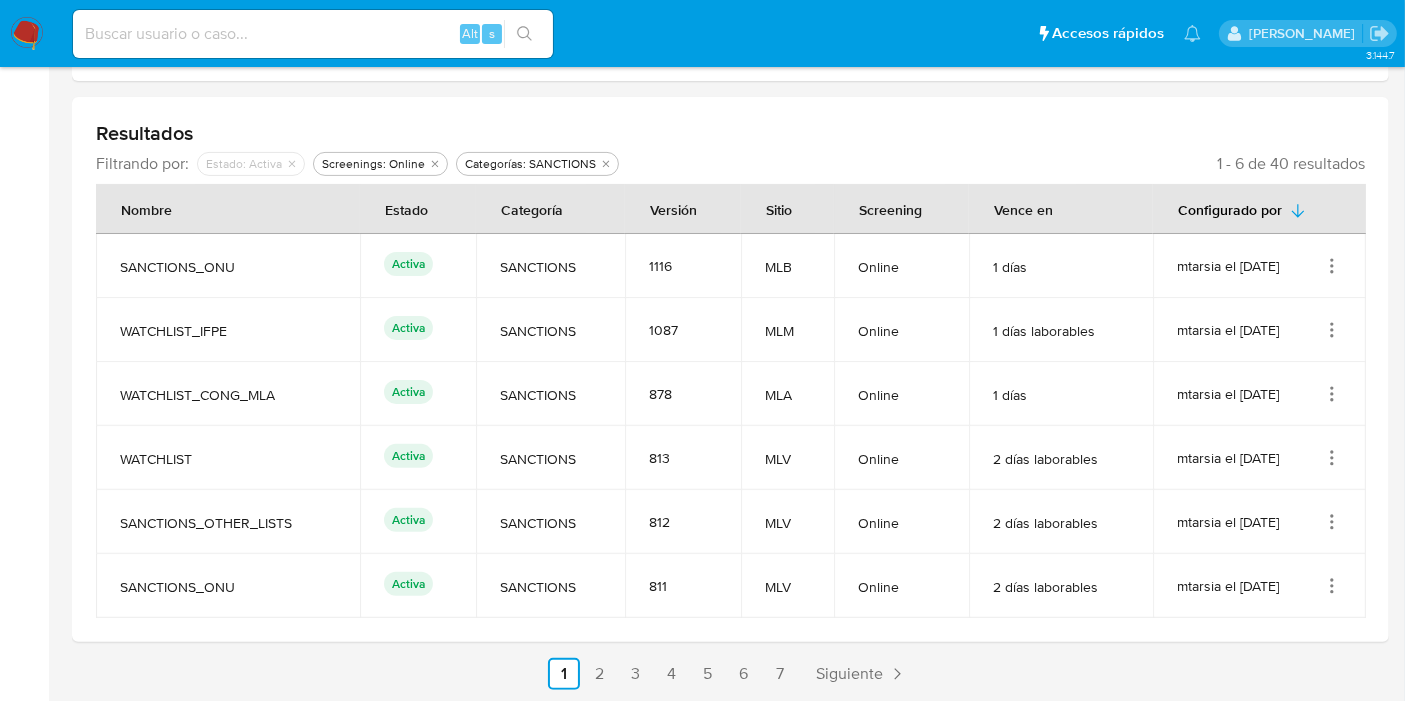 drag, startPoint x: 1340, startPoint y: 250, endPoint x: 1333, endPoint y: 265, distance: 16.552946 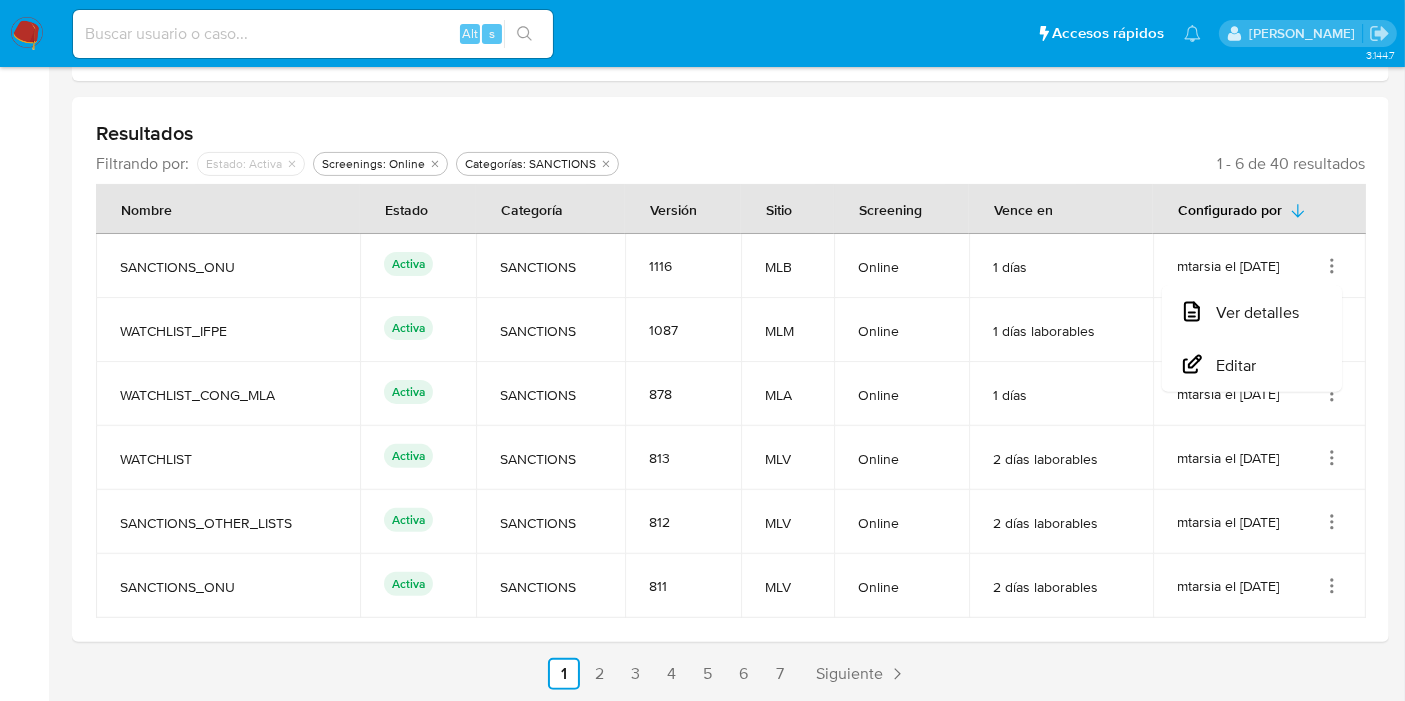 click on "Resultados Filtrando por: deshabilitado : Estado: Activa Screenings: Online Categorías: SANCTIONS 1 - 6 de 40 resultados Nombre Estado Categoría Versión Sitio Screening Vence en Configurado por SANCTIONS_ONU Activa SANCTIONS 1116 MLB Online 1 días mtarsia el 15/05/2025 Ver detalles Editar WATCHLIST_IFPE Activa SANCTIONS 1087 MLM Online 1 días laborables mtarsia el 31/03/2025 WATCHLIST_CONG_MLA Activa SANCTIONS 878 MLA Online 1 días mtarsia el 30/09/2024 WATCHLIST Activa SANCTIONS 813 MLV Online 2 días laborables mtarsia el 05/08/2024 SANCTIONS_OTHER_LISTS Activa SANCTIONS 812 MLV Online 2 días laborables mtarsia el 05/08/2024 SANCTIONS_ONU Activa SANCTIONS 811 MLV Online 2 días laborables mtarsia el 05/08/2024" at bounding box center [730, 369] 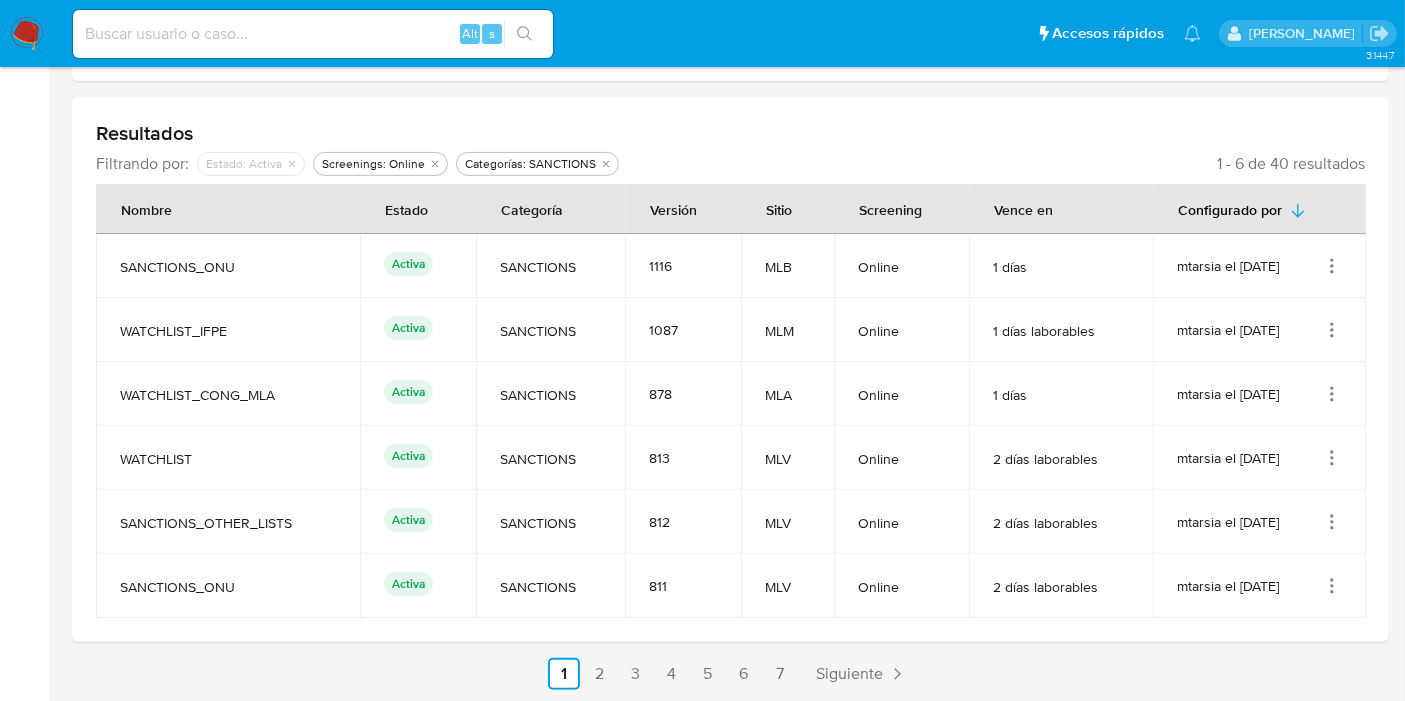 click 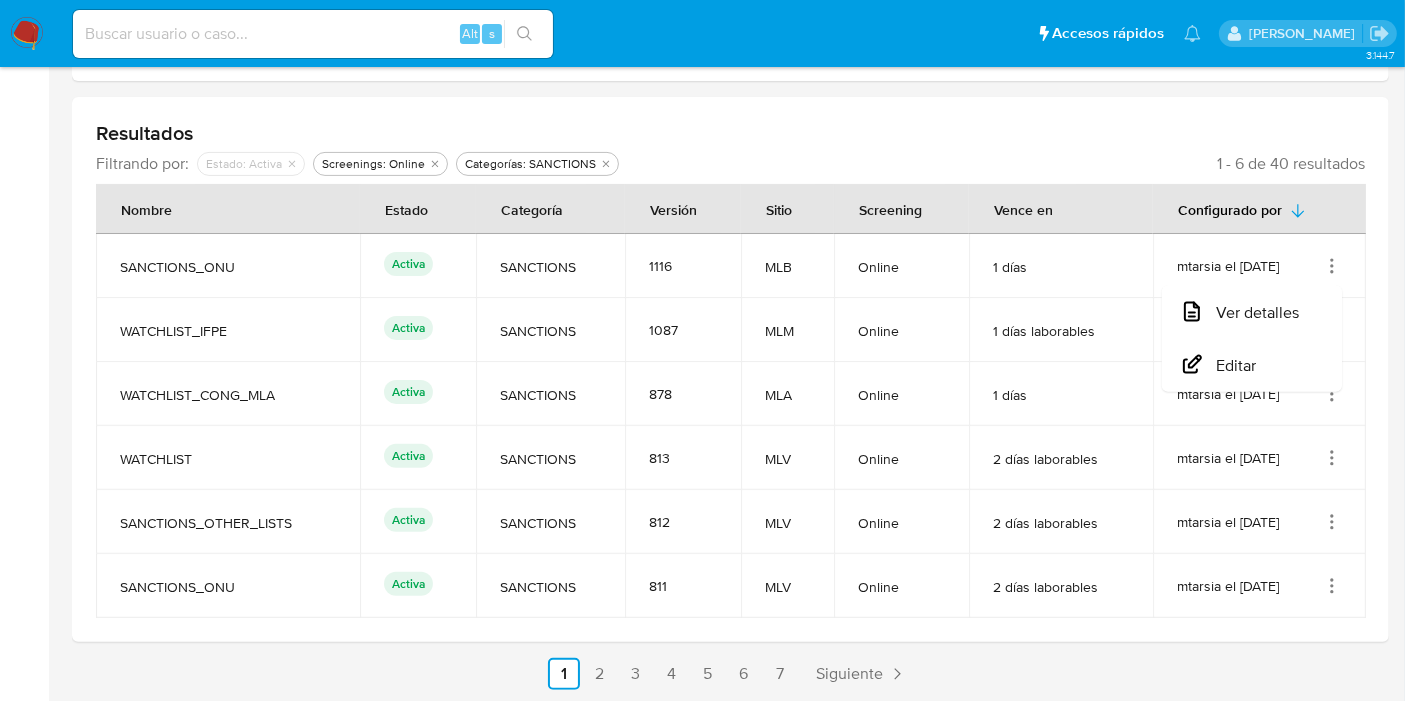 click on "Resultados Filtrando por: deshabilitado : Estado: Activa Screenings: Online Categorías: SANCTIONS 1 - 6 de 40 resultados Nombre Estado Categoría Versión Sitio Screening Vence en Configurado por SANCTIONS_ONU Activa SANCTIONS 1116 MLB Online 1 días mtarsia el 15/05/2025 Ver detalles Editar WATCHLIST_IFPE Activa SANCTIONS 1087 MLM Online 1 días laborables mtarsia el 31/03/2025 WATCHLIST_CONG_MLA Activa SANCTIONS 878 MLA Online 1 días mtarsia el 30/09/2024 WATCHLIST Activa SANCTIONS 813 MLV Online 2 días laborables mtarsia el 05/08/2024 SANCTIONS_OTHER_LISTS Activa SANCTIONS 812 MLV Online 2 días laborables mtarsia el 05/08/2024 SANCTIONS_ONU Activa SANCTIONS 811 MLV Online 2 días laborables mtarsia el 05/08/2024" at bounding box center [730, 369] 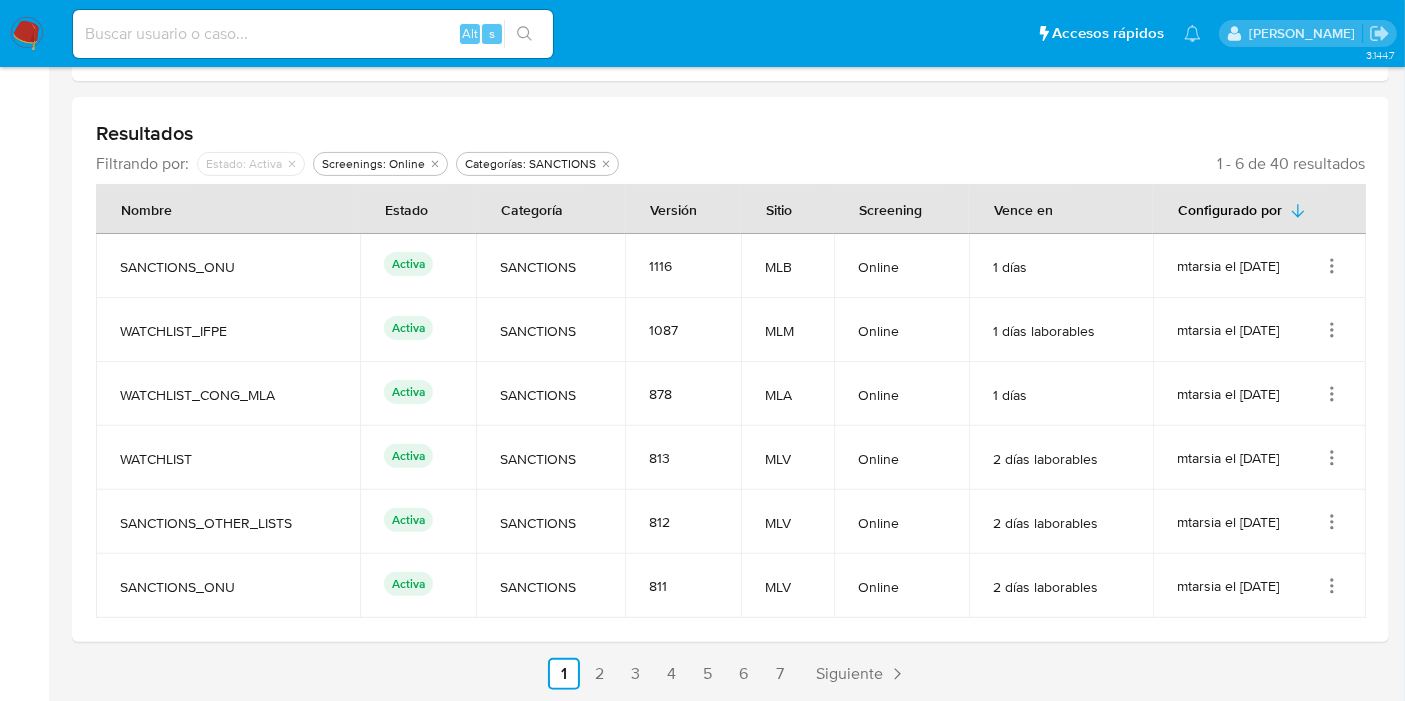 click 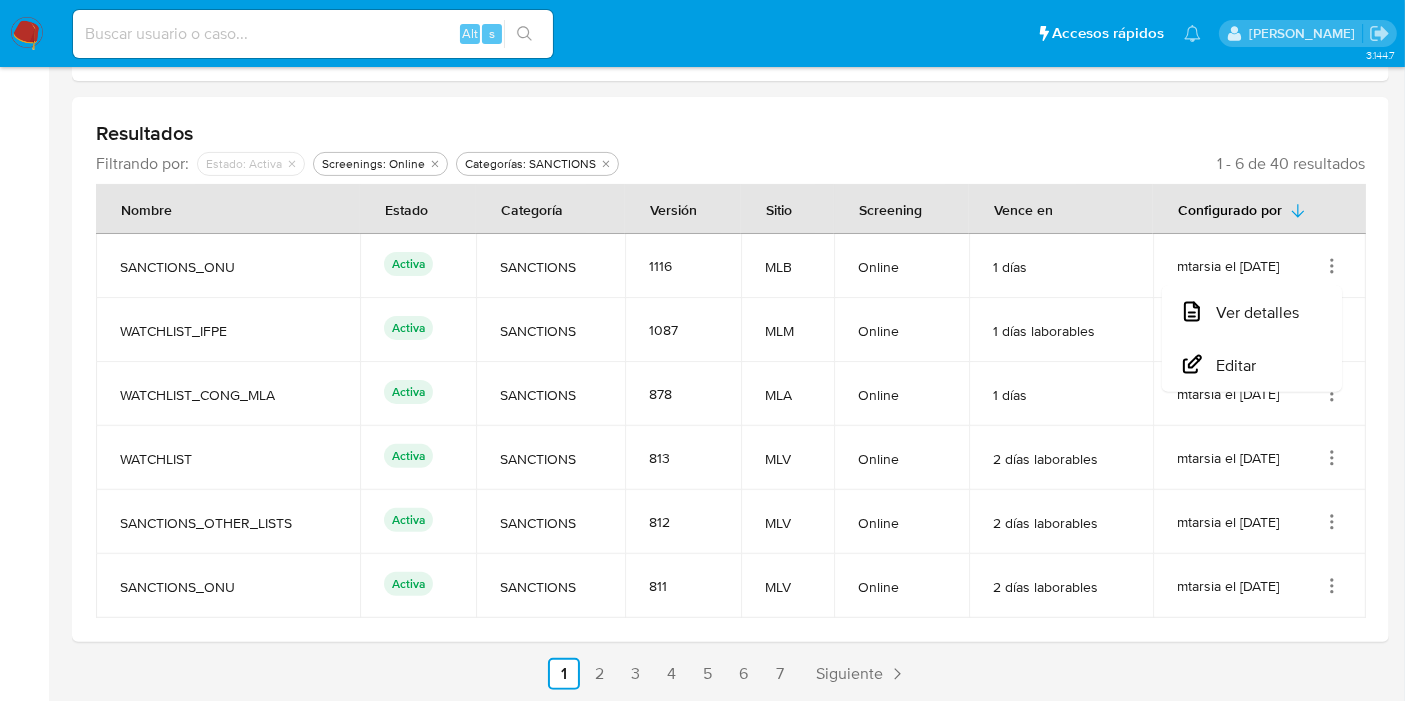 click on "mtarsia el 15/05/2025 Ver detalles Editar" at bounding box center [1260, 266] 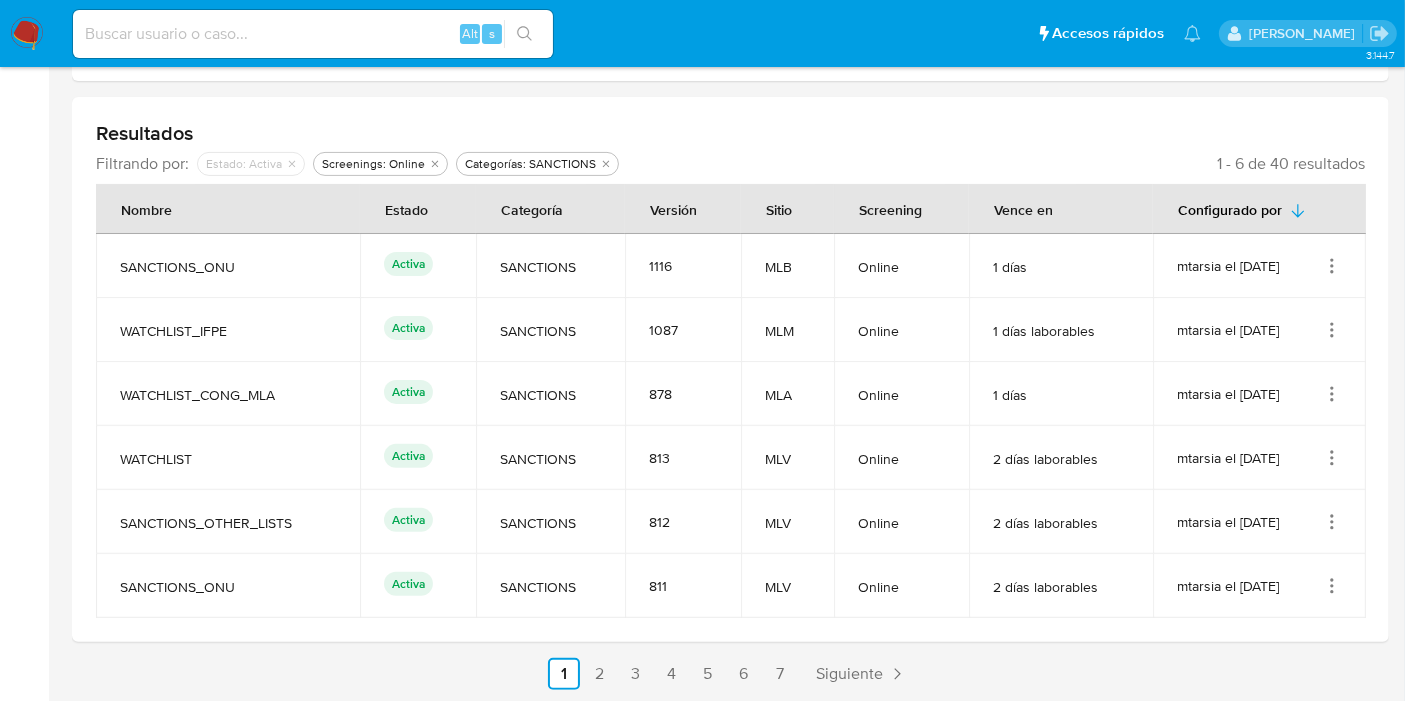 click 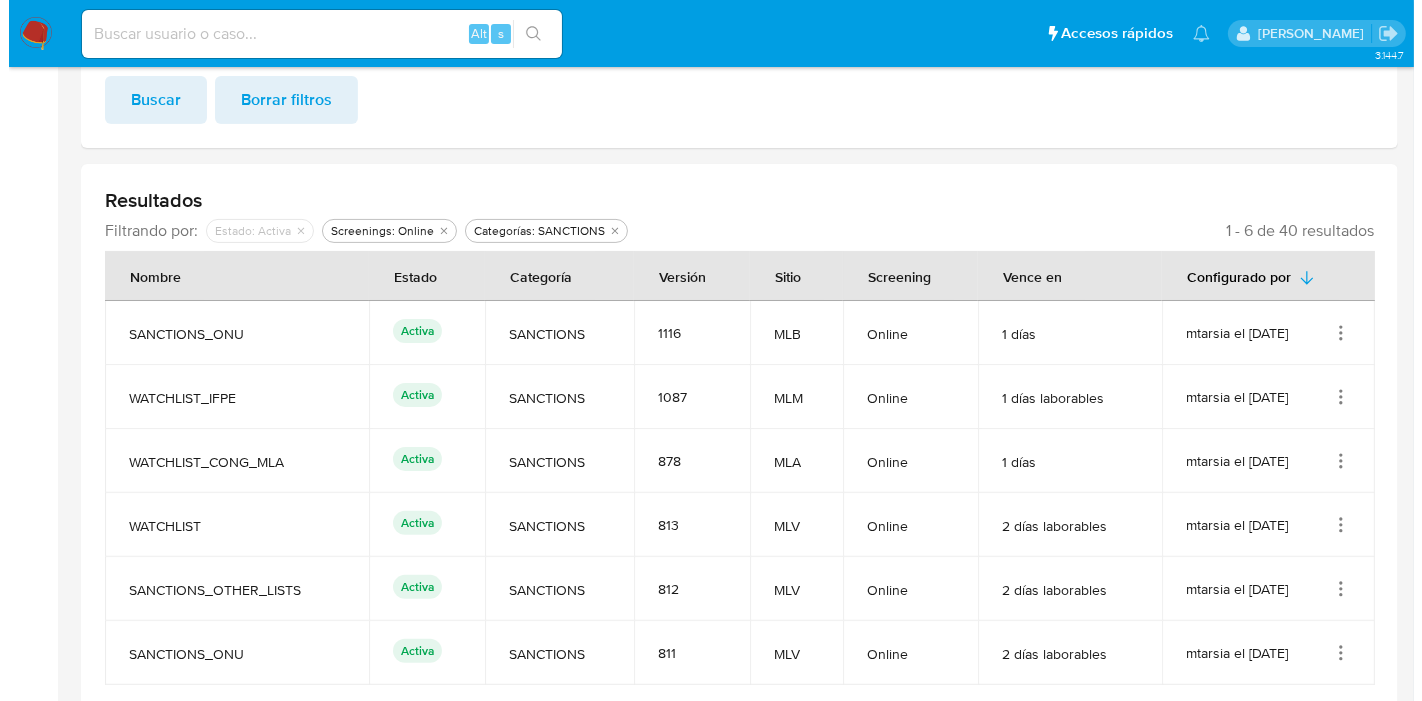 scroll, scrollTop: 536, scrollLeft: 0, axis: vertical 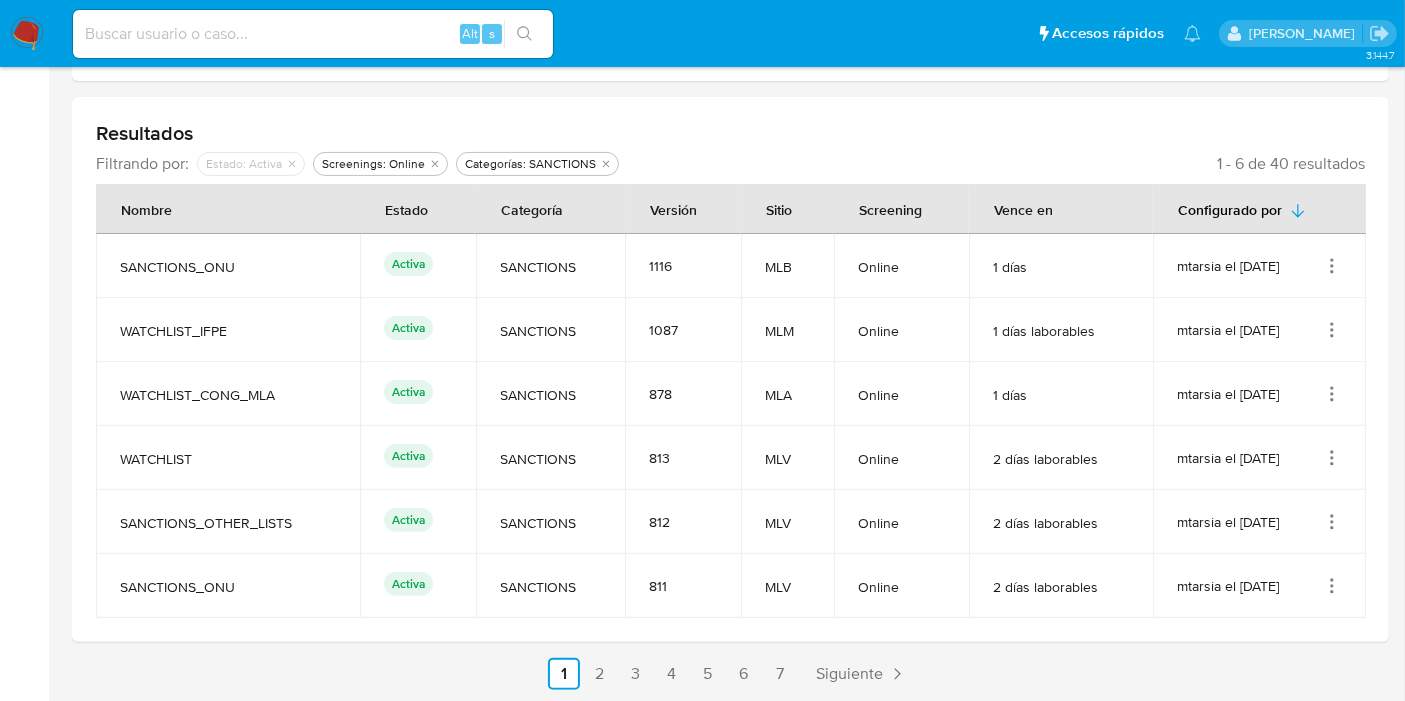 click 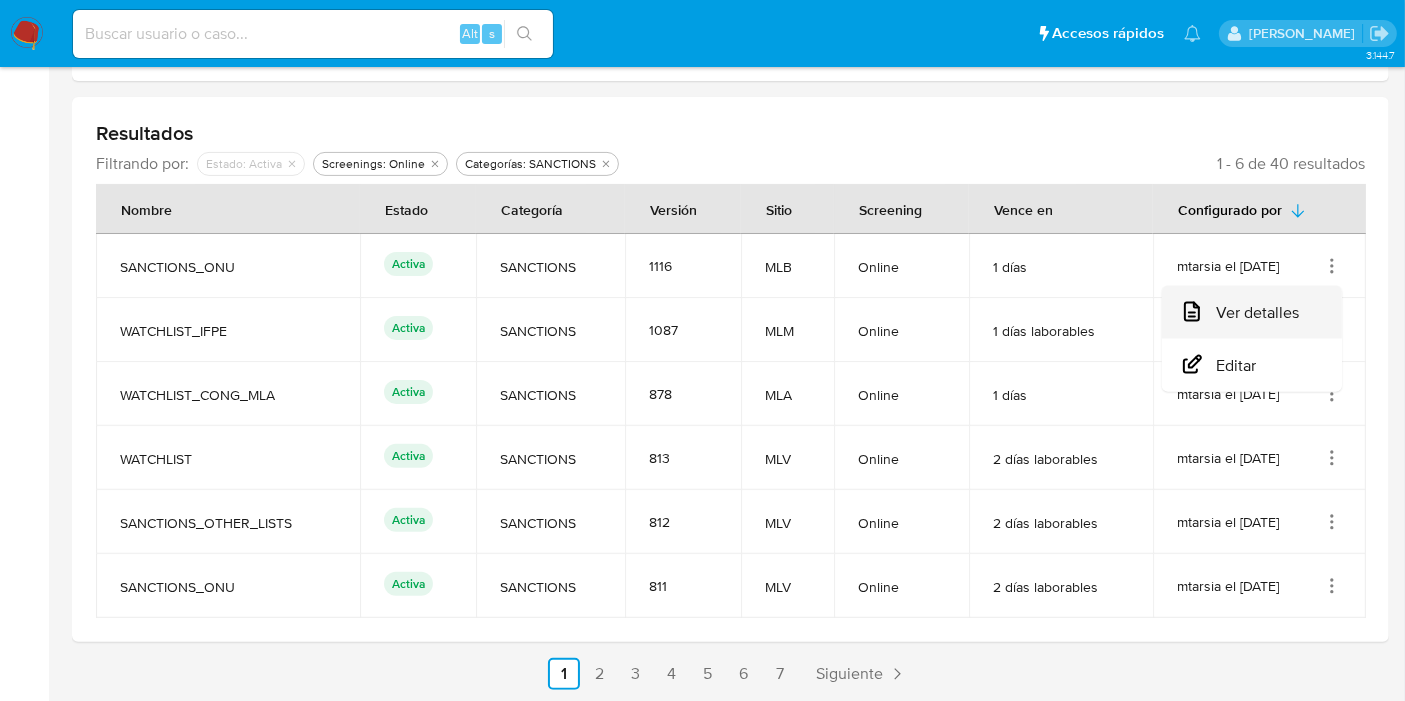 click on "Ver detalles" at bounding box center (1252, 312) 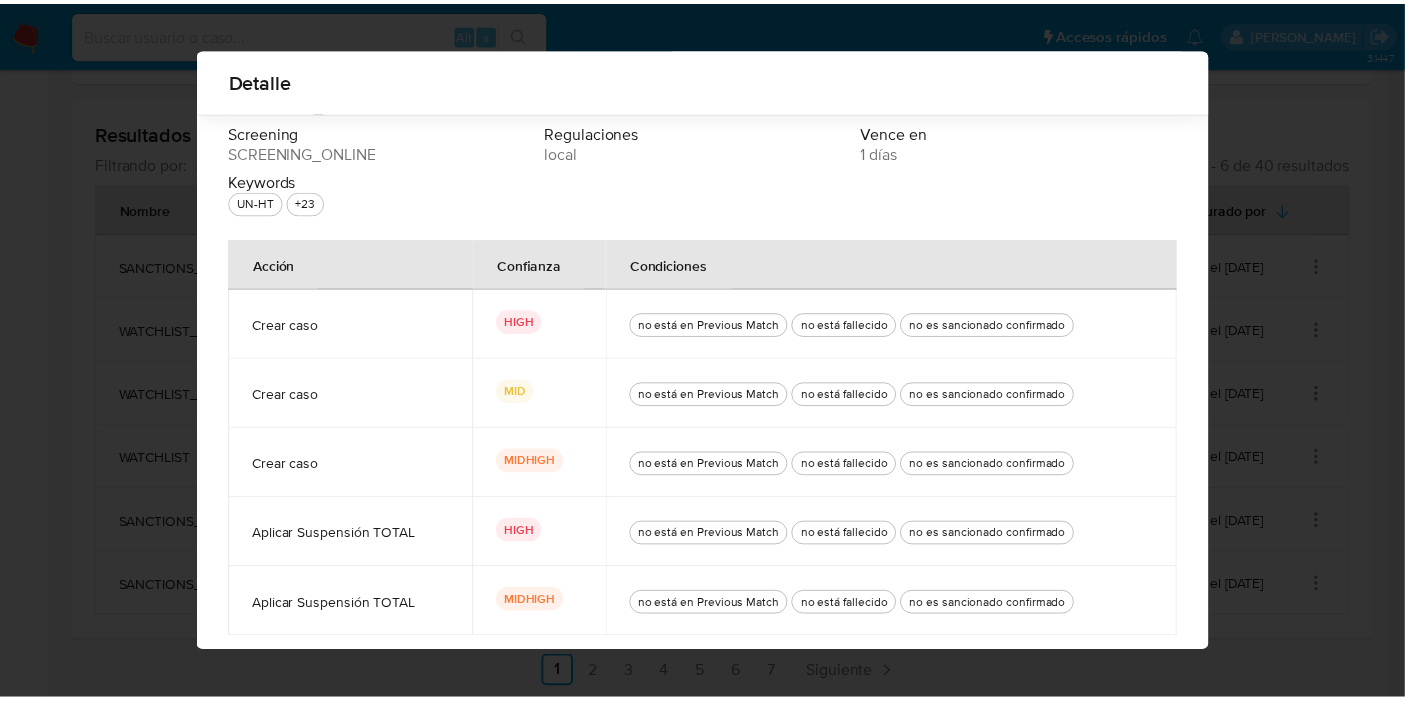 scroll, scrollTop: 102, scrollLeft: 0, axis: vertical 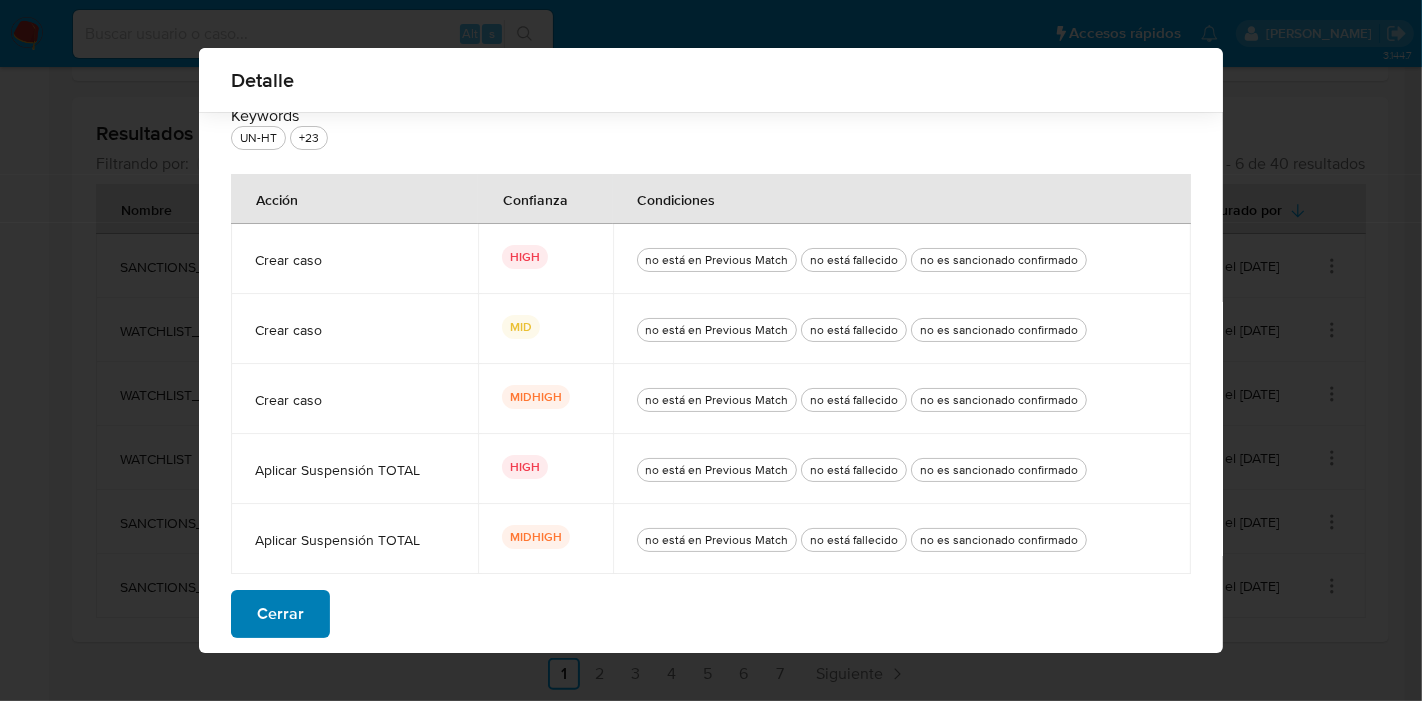 click on "Cerrar" at bounding box center (280, 614) 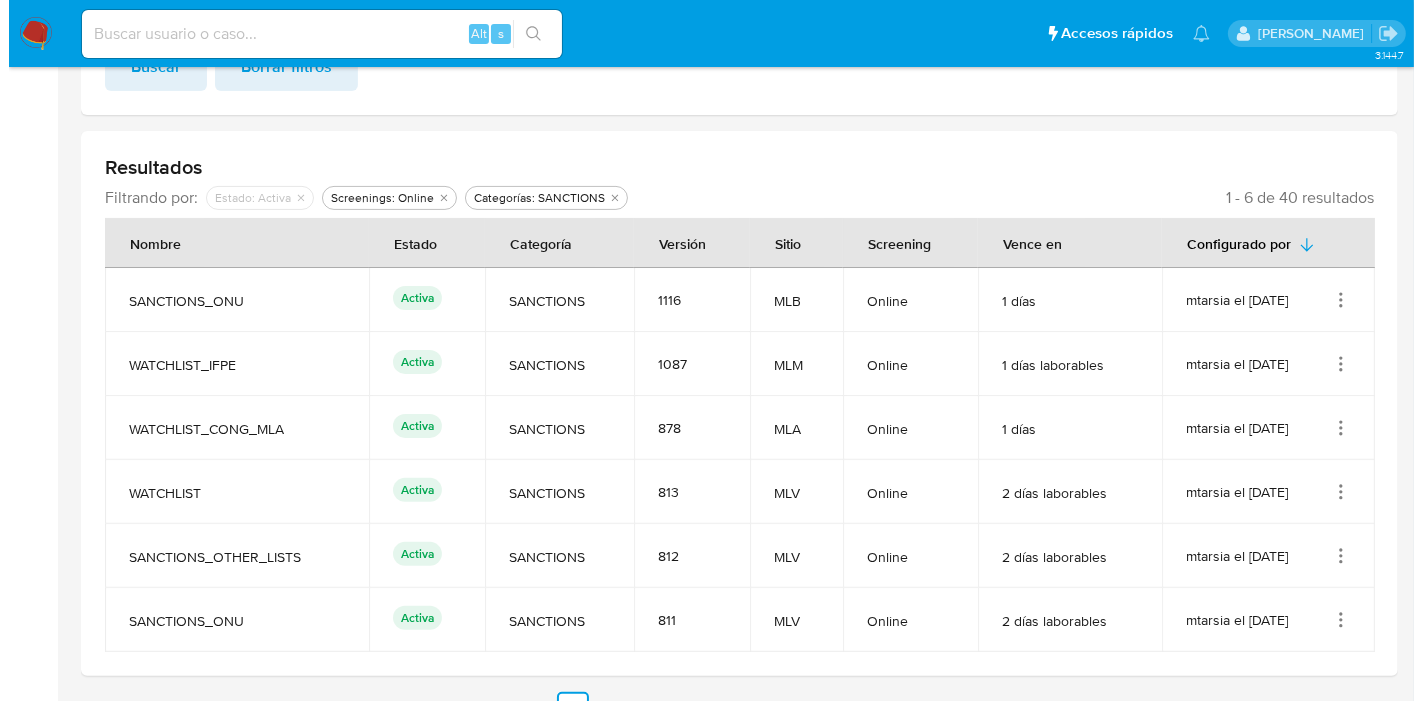 scroll, scrollTop: 536, scrollLeft: 0, axis: vertical 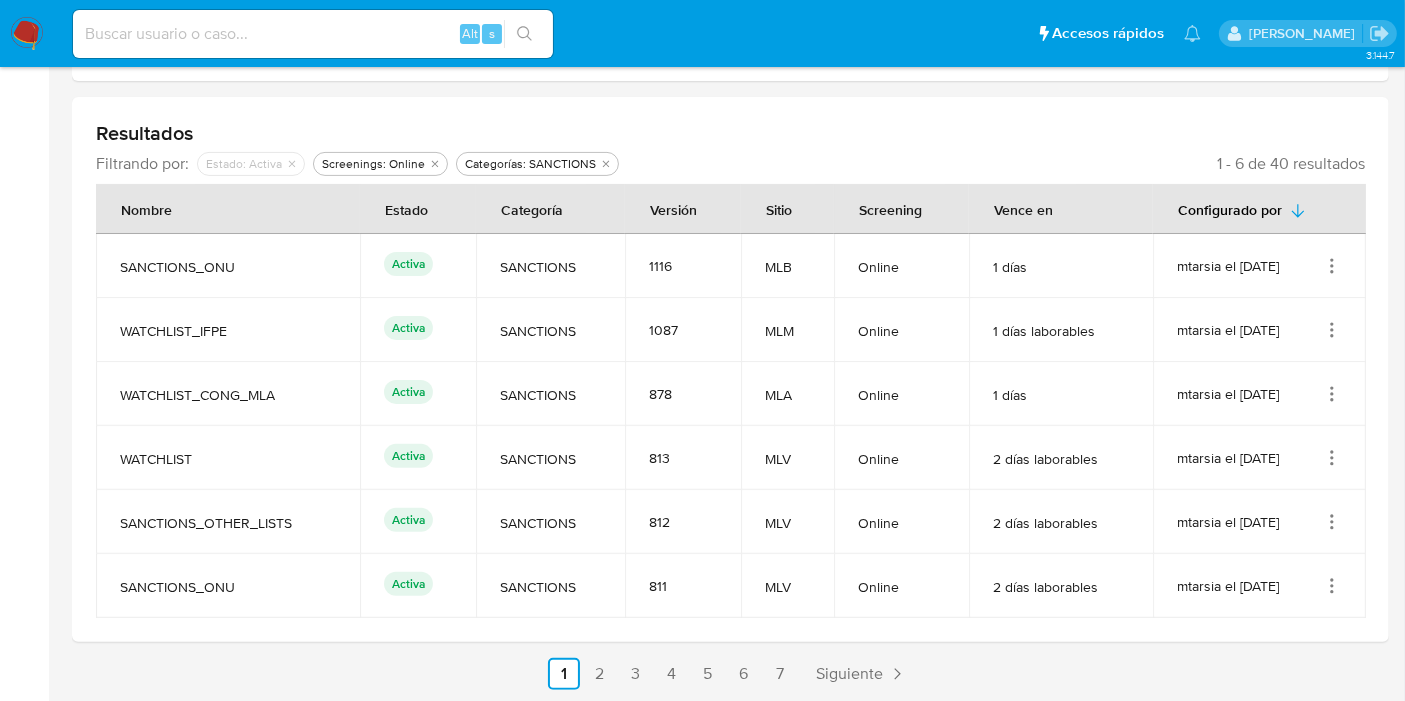 click 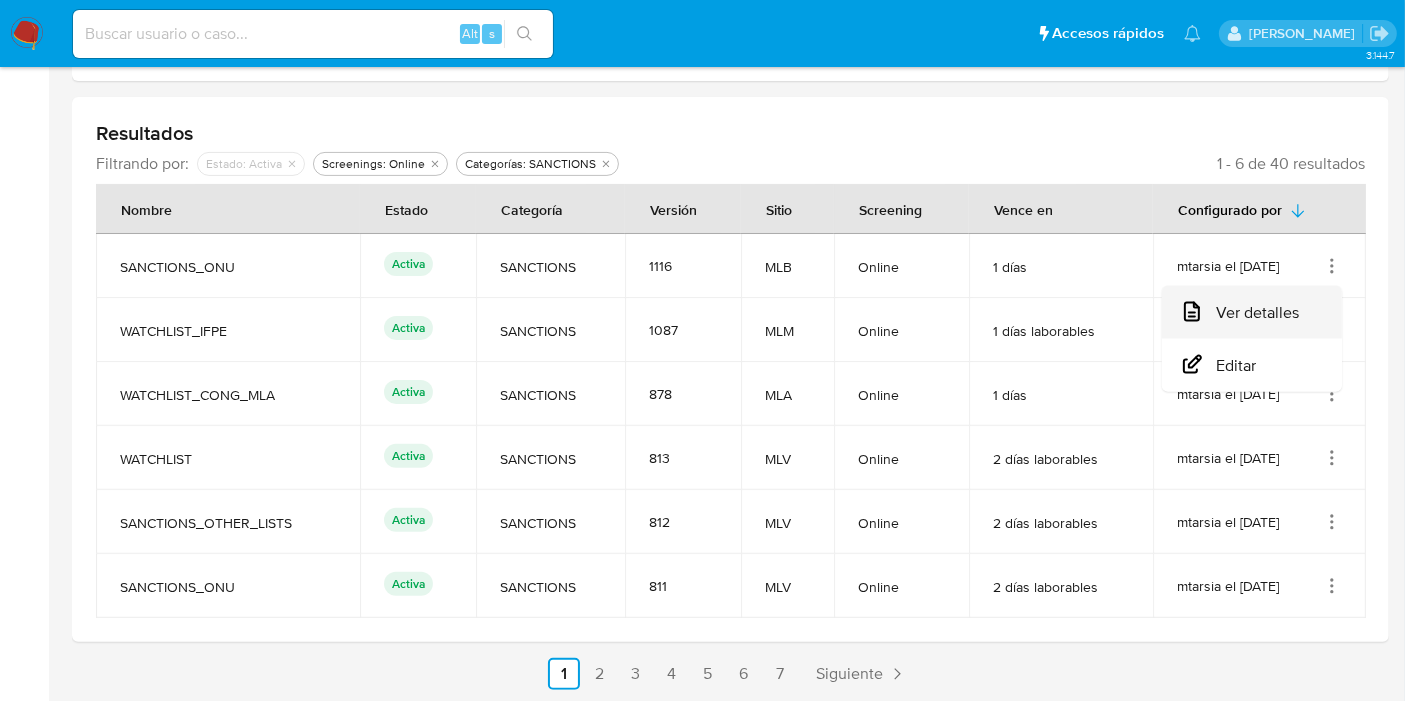 click on "Ver detalles" at bounding box center (1252, 312) 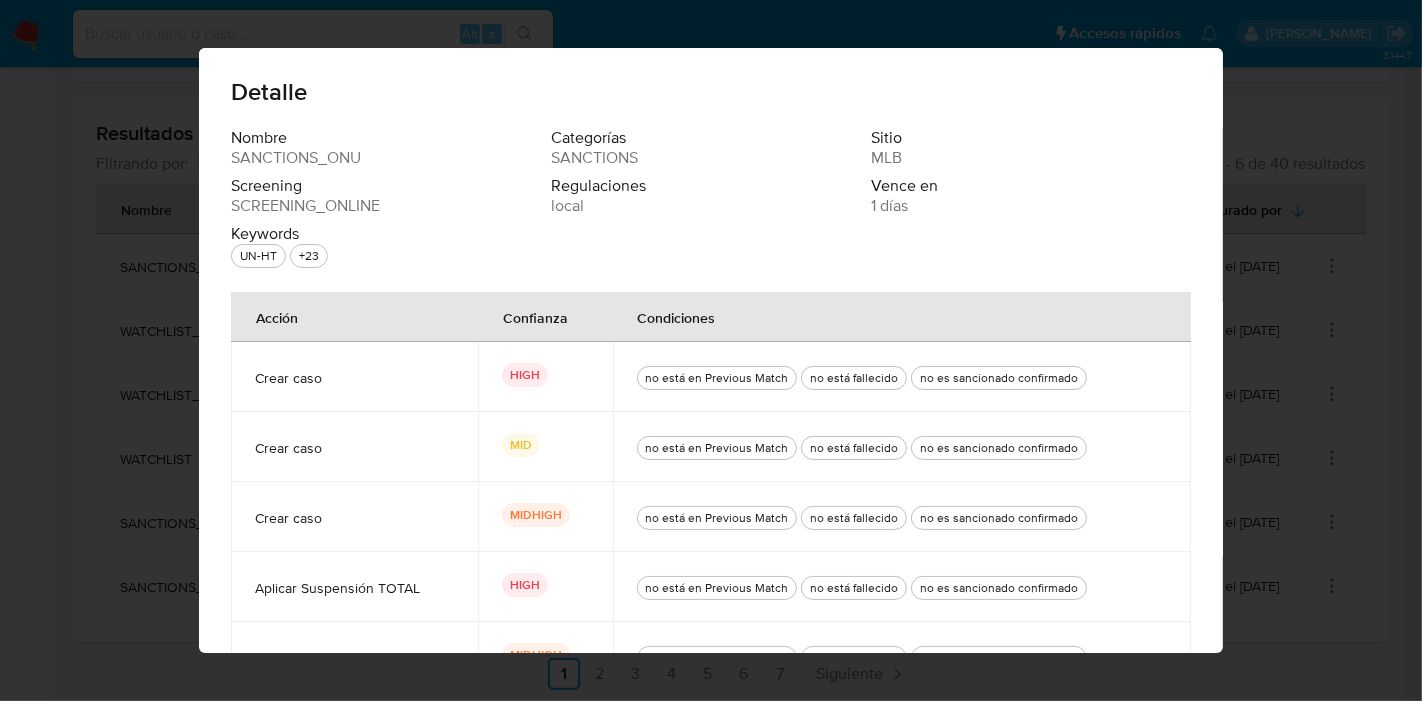 scroll, scrollTop: 94, scrollLeft: 0, axis: vertical 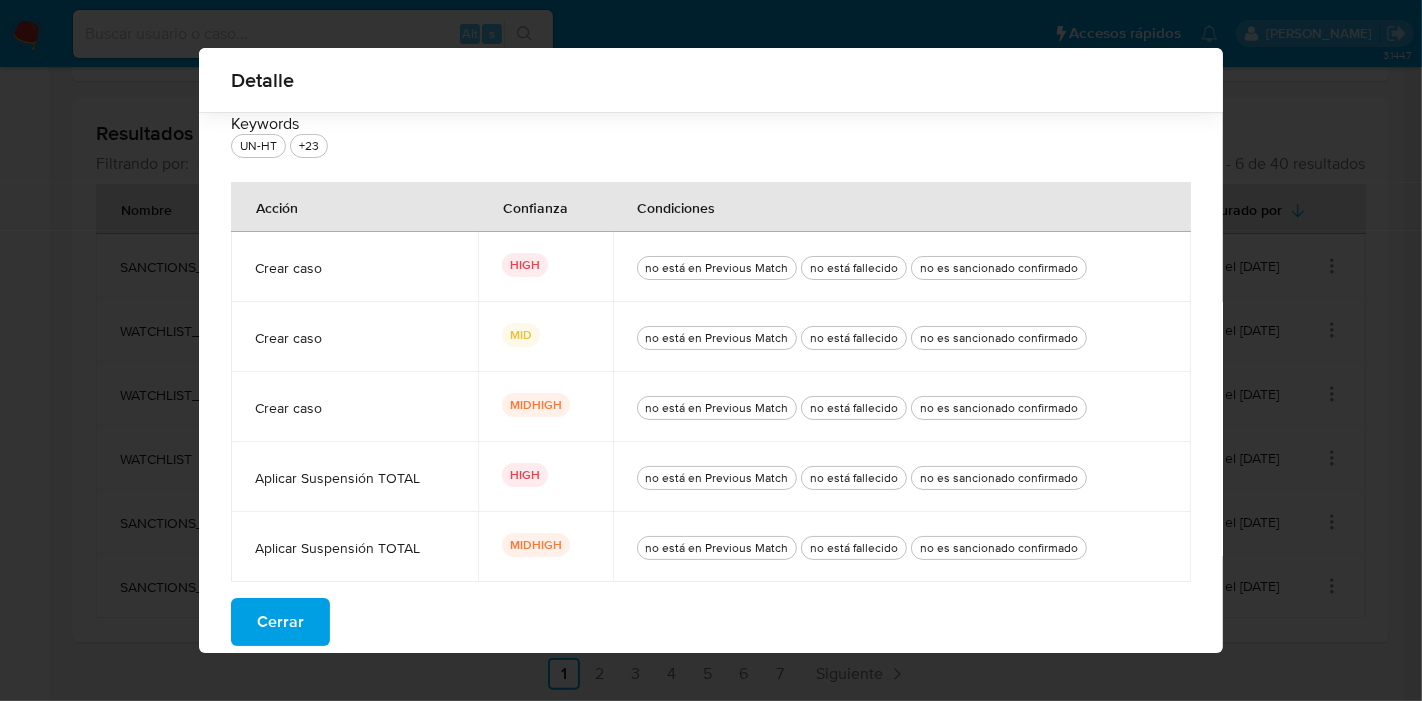 drag, startPoint x: 244, startPoint y: 478, endPoint x: 437, endPoint y: 478, distance: 193 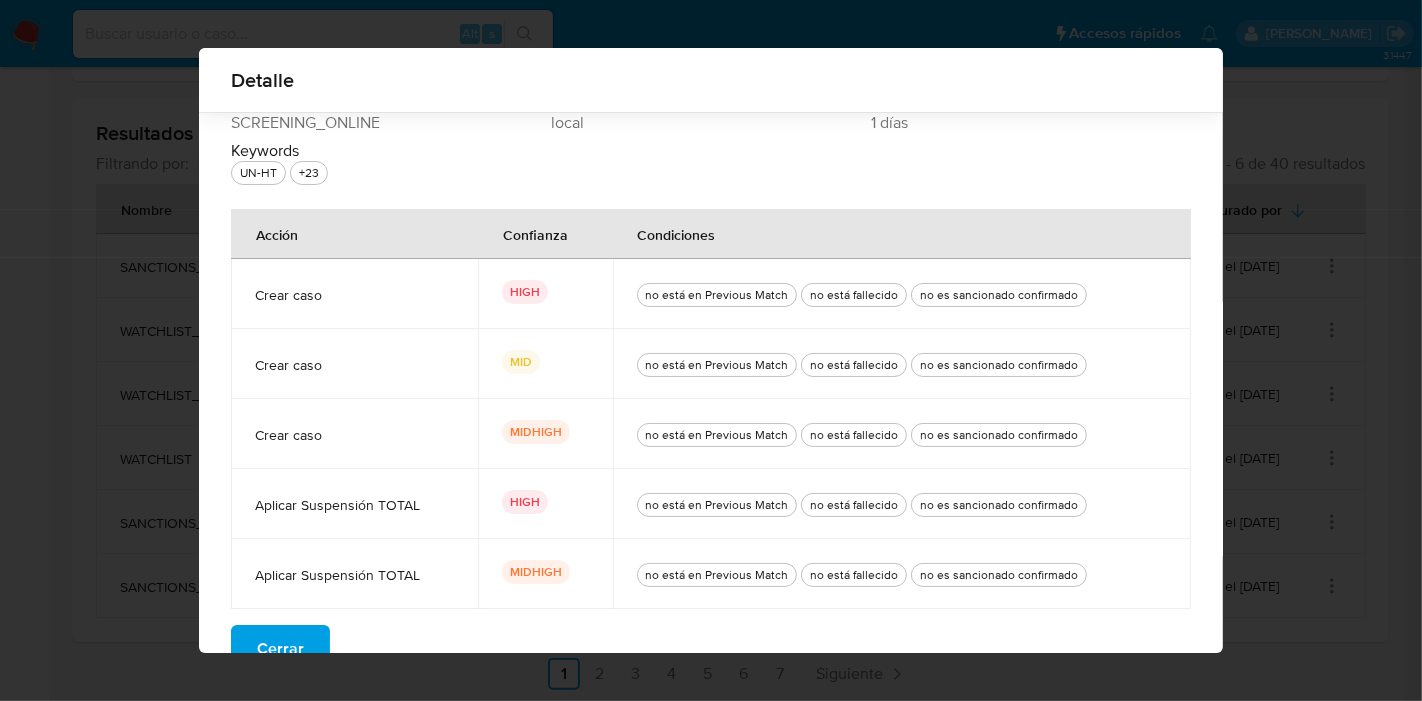 scroll, scrollTop: 94, scrollLeft: 0, axis: vertical 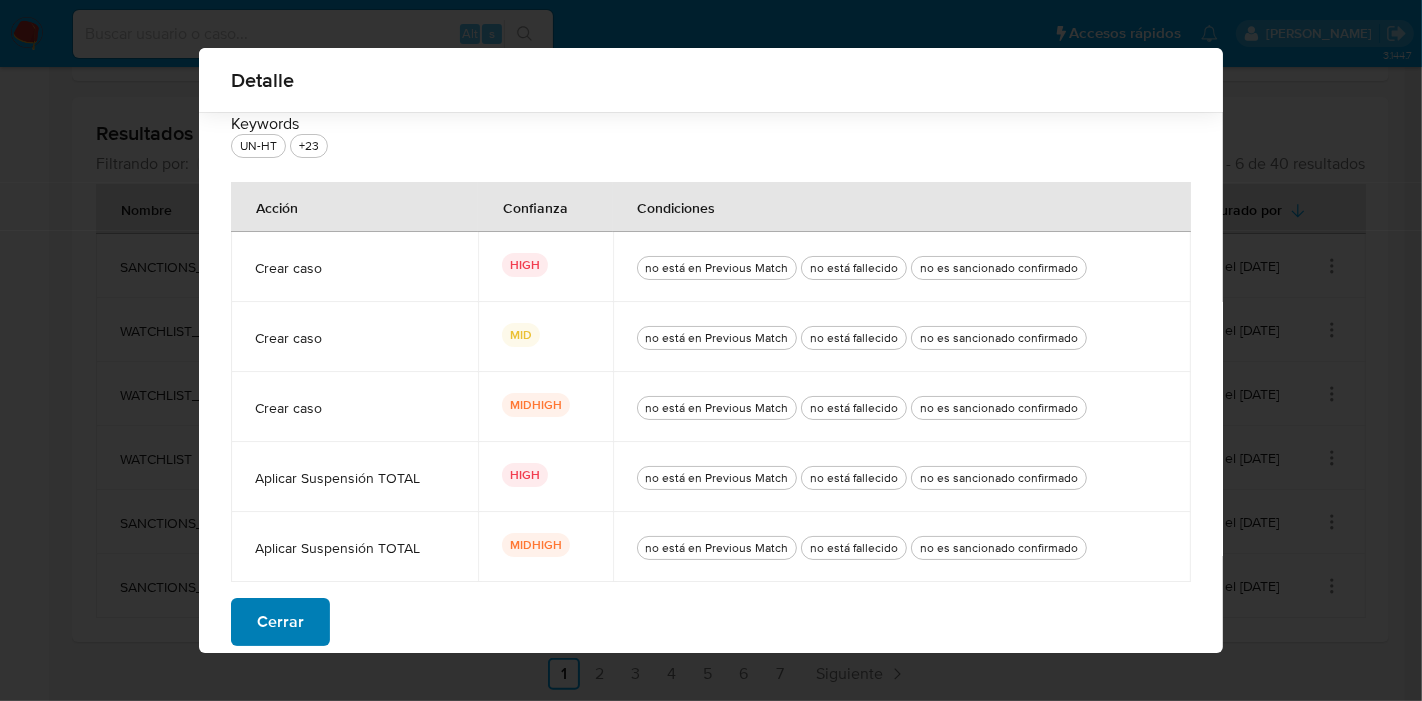 click on "Cerrar" at bounding box center [280, 622] 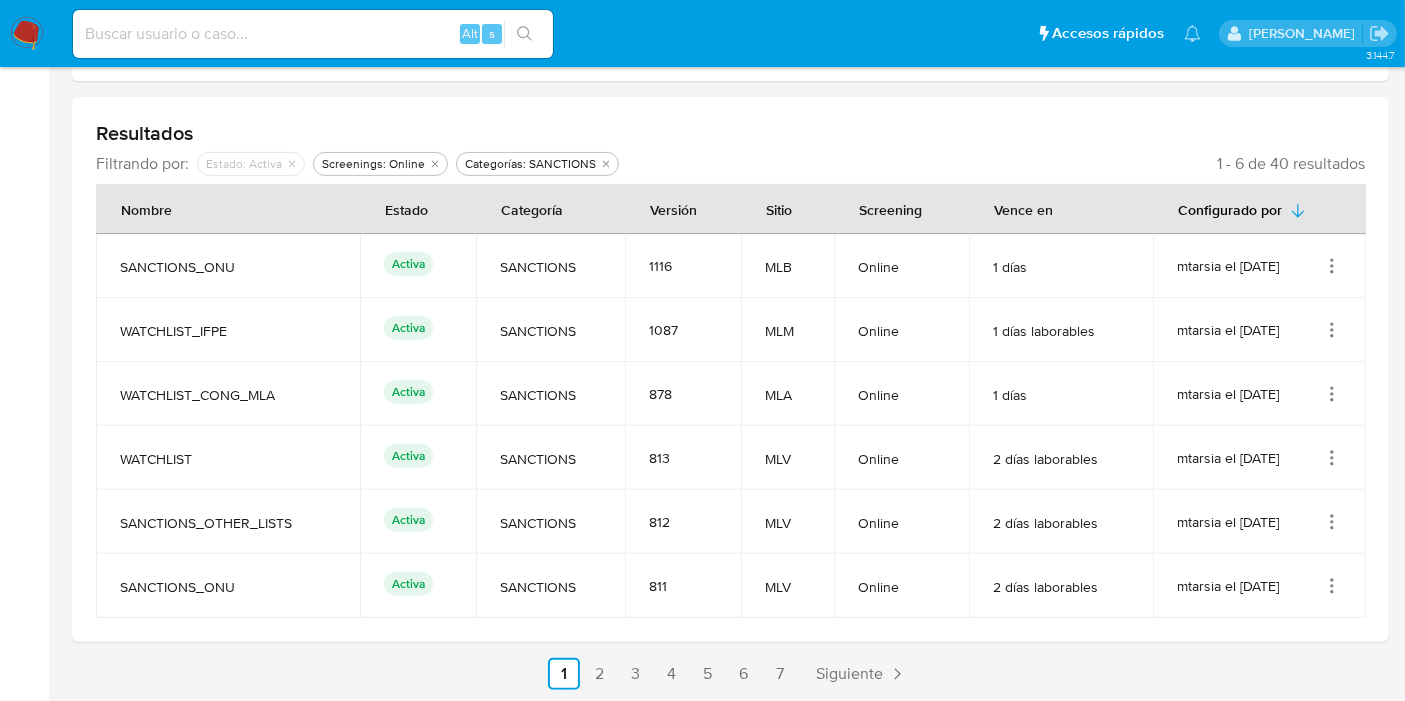 click 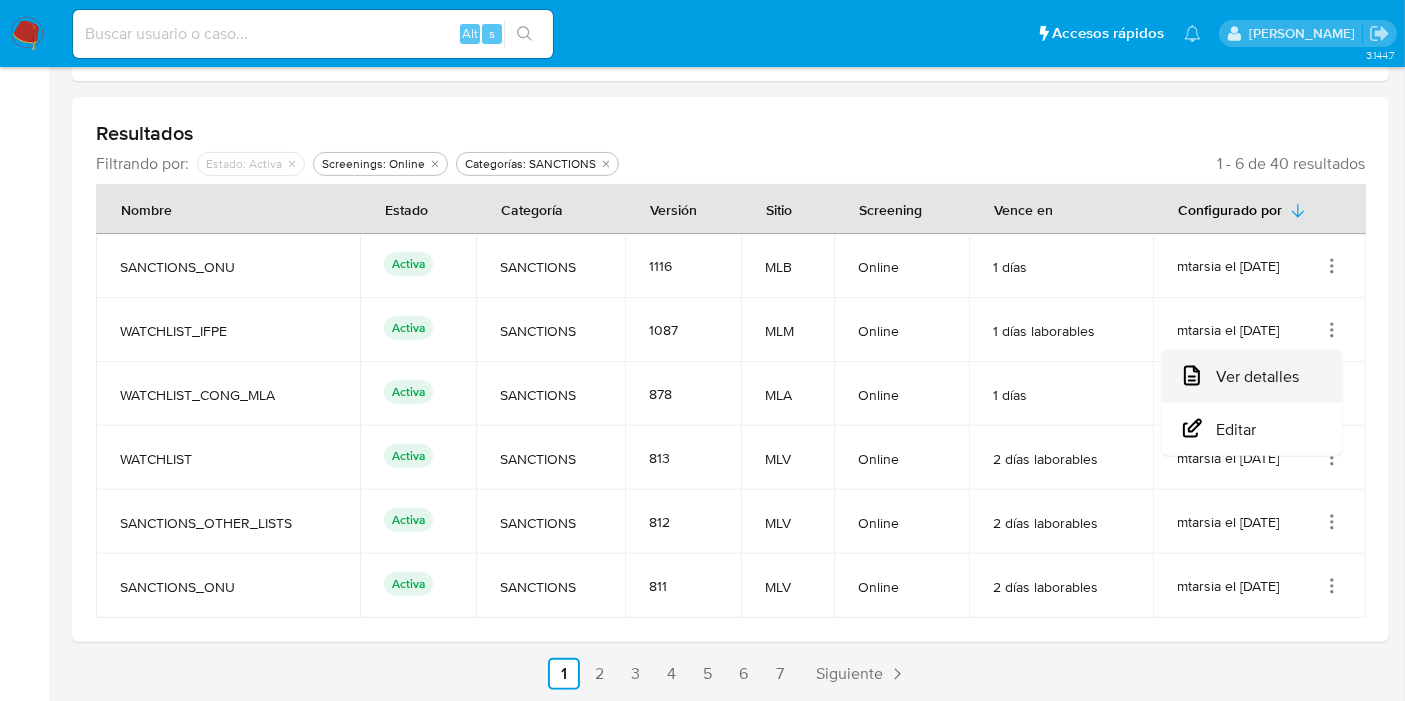 click on "Ver detalles" at bounding box center [1252, 376] 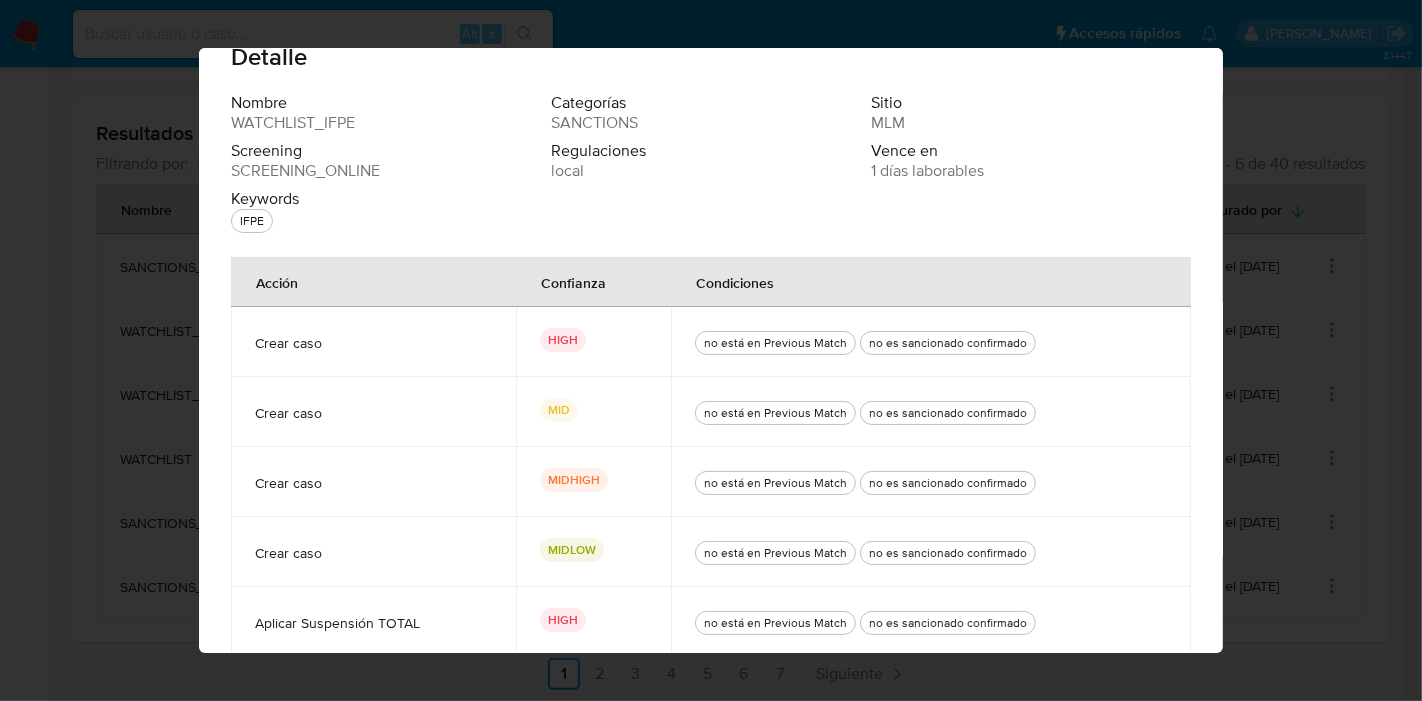scroll, scrollTop: 0, scrollLeft: 0, axis: both 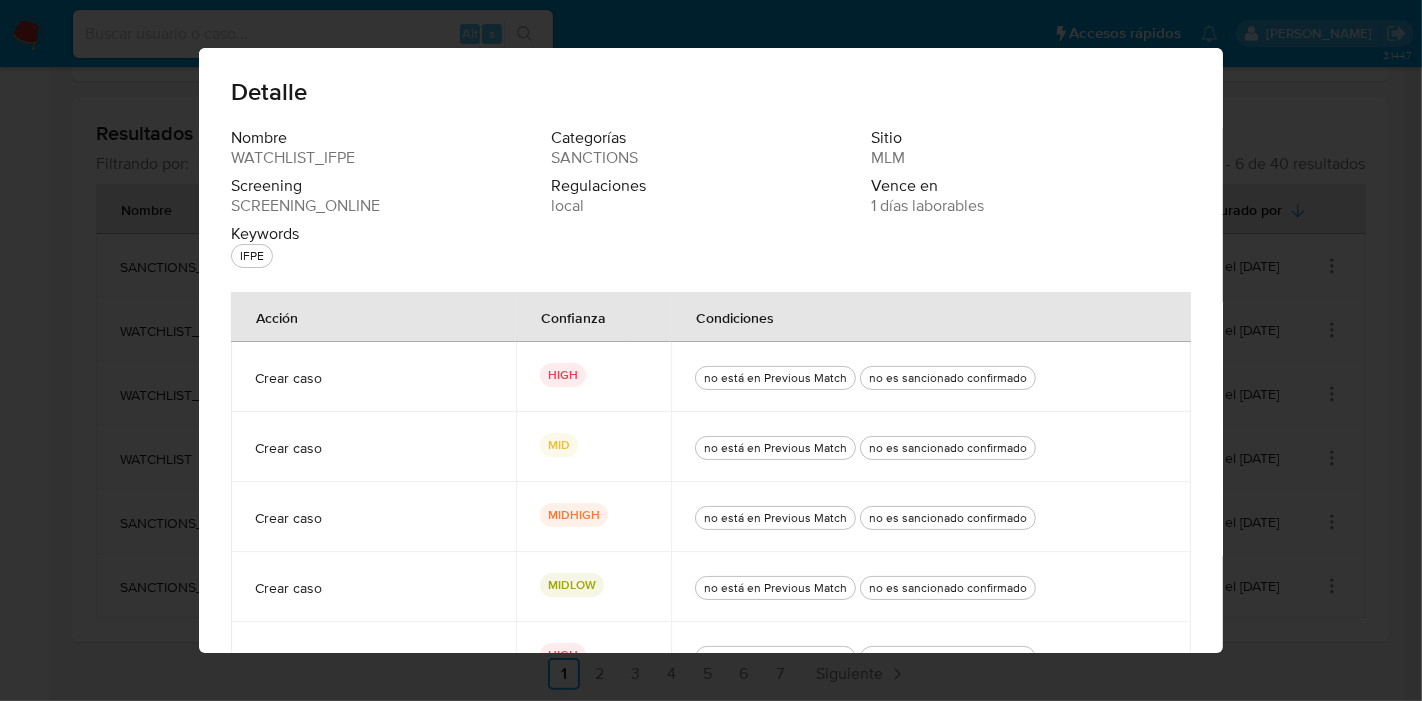 click on "Detalle Nombre WATCHLIST_IFPE Categorías SANCTIONS Sitio MLM Screening SCREENING_ONLINE Regulaciones local Vence en 1 días laborables Keywords IFPE Acción Confianza Condiciones Crear caso HIGH no está en Previous Match no es sancionado confirmado Crear caso MID no está en Previous Match no es sancionado confirmado Crear caso MIDHIGH no está en Previous Match no es sancionado confirmado Crear caso MIDLOW no está en Previous Match no es sancionado confirmado Aplicar Suspensión TOTAL HIGH no está en Previous Match no es sancionado confirmado Aplicar Suspensión TOTAL MID no está en Previous Match no es sancionado confirmado Aplicar Suspensión TOTAL MIDHIGH no está en Previous Match no es sancionado confirmado Aplicar Suspensión TOTAL MIDLOW no está en Previous Match no es sancionado confirmado Cerrar" at bounding box center (711, 350) 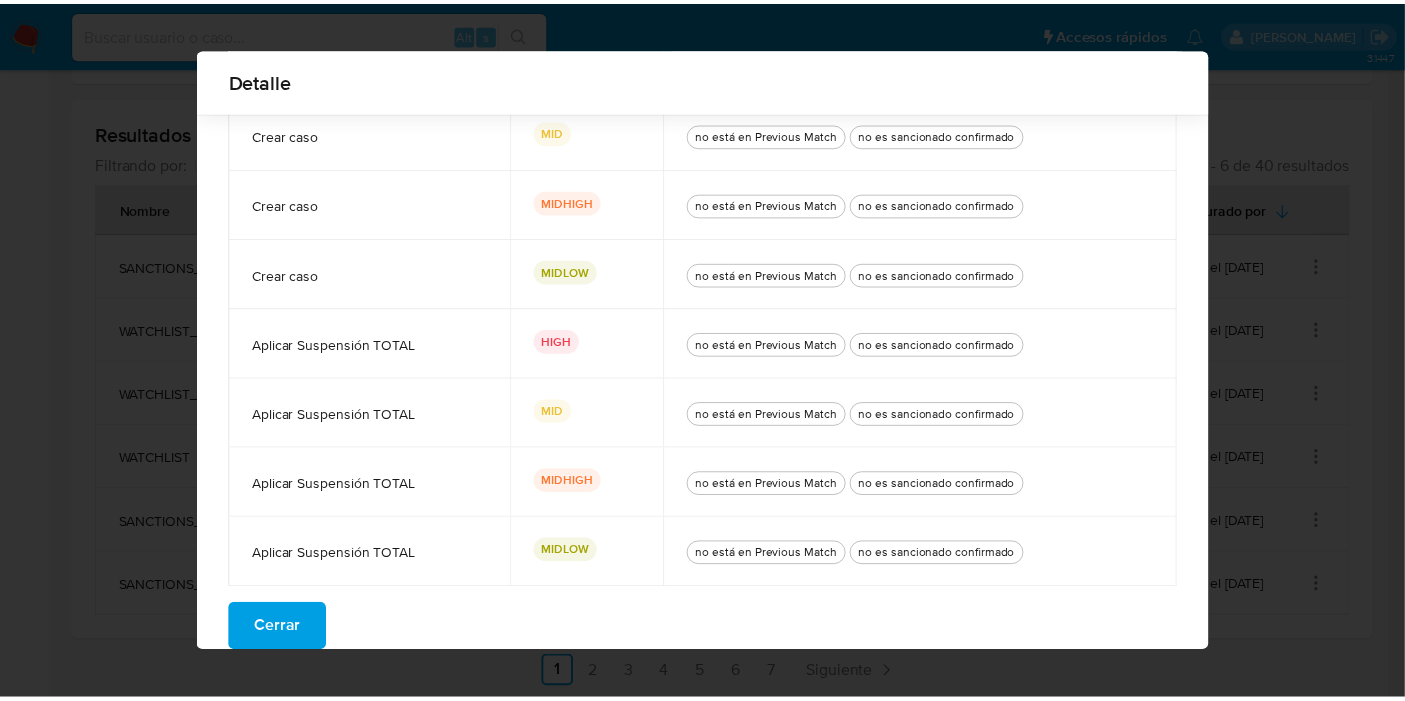 scroll, scrollTop: 312, scrollLeft: 0, axis: vertical 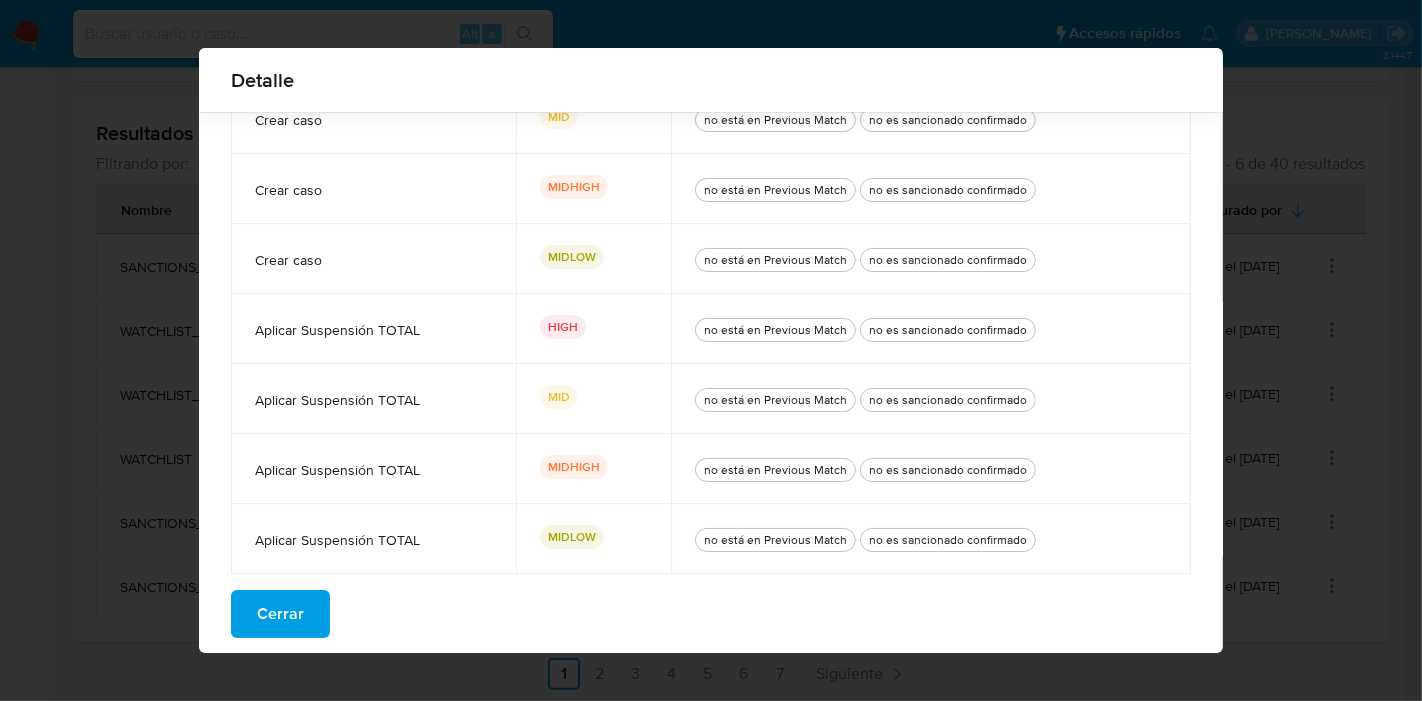 click on "Cerrar" at bounding box center [280, 614] 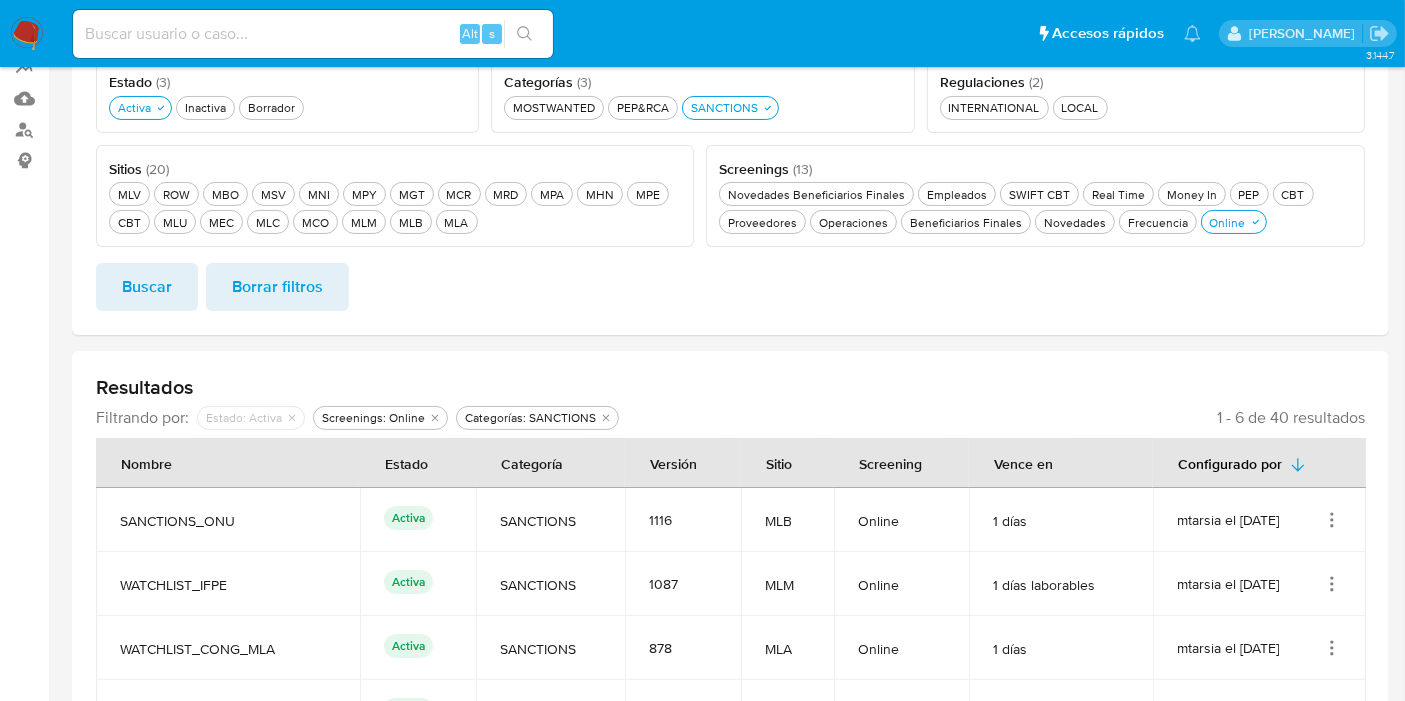 scroll, scrollTop: 536, scrollLeft: 0, axis: vertical 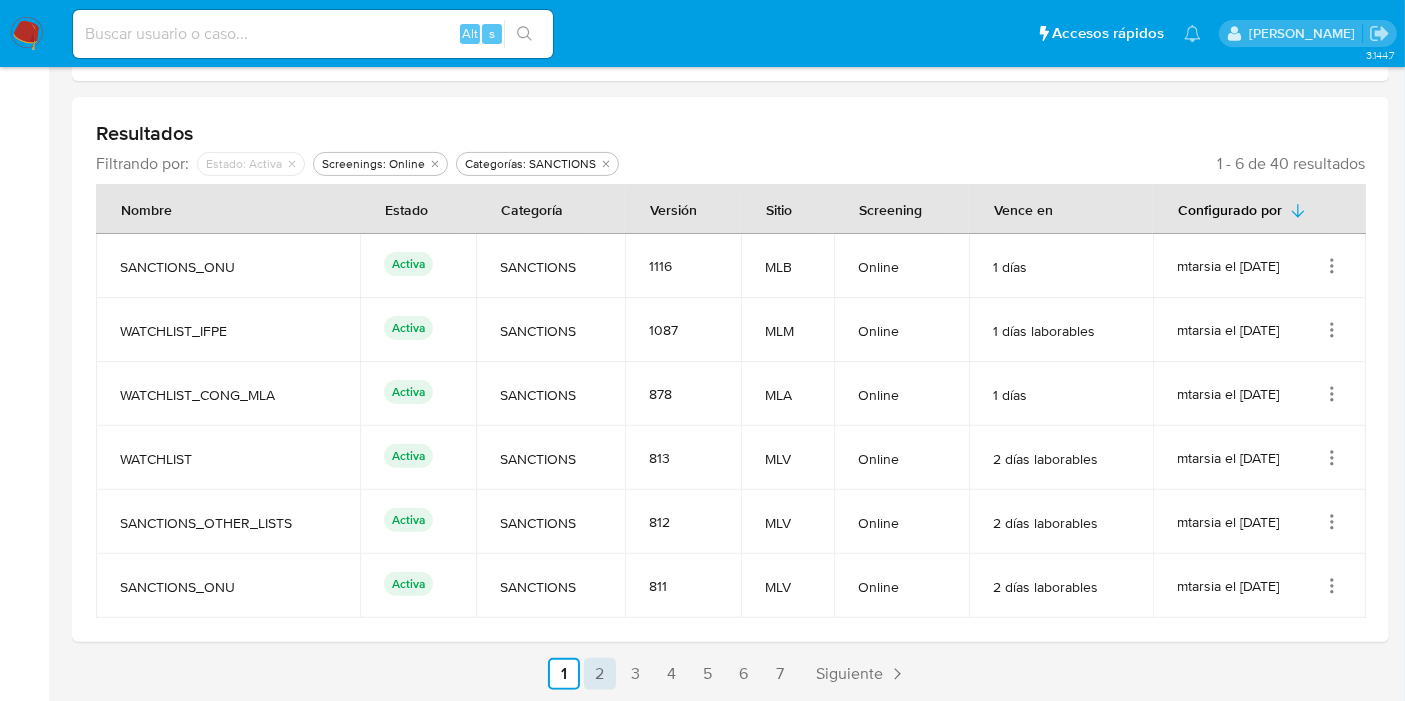 click on "2" at bounding box center (600, 674) 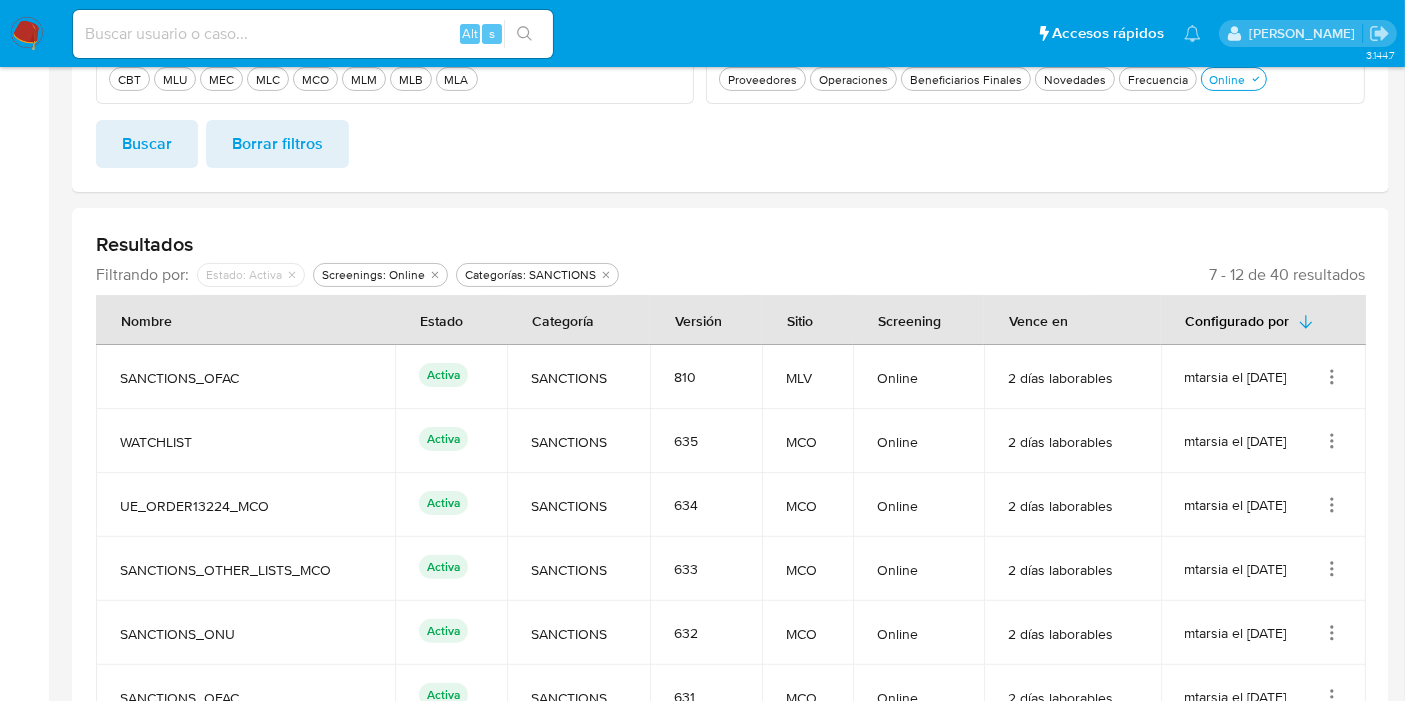 scroll, scrollTop: 536, scrollLeft: 0, axis: vertical 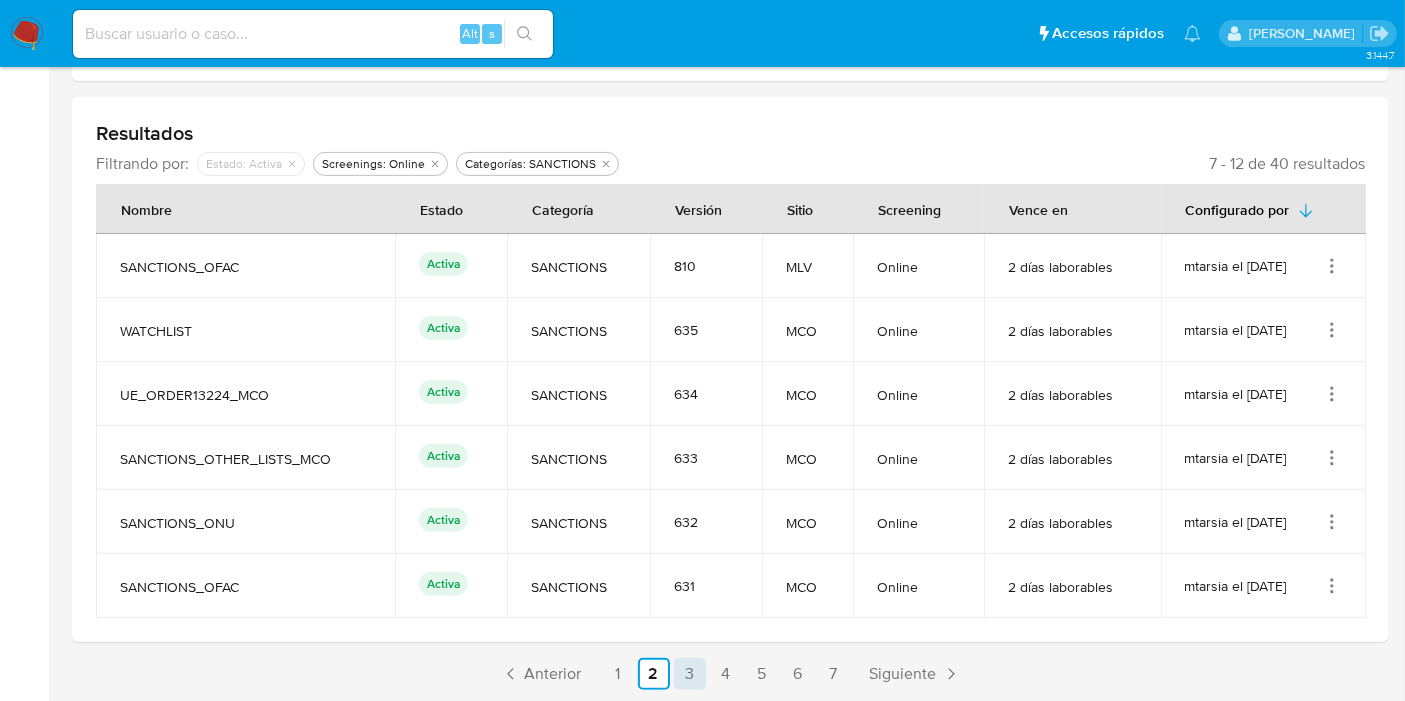 click on "3" at bounding box center (690, 674) 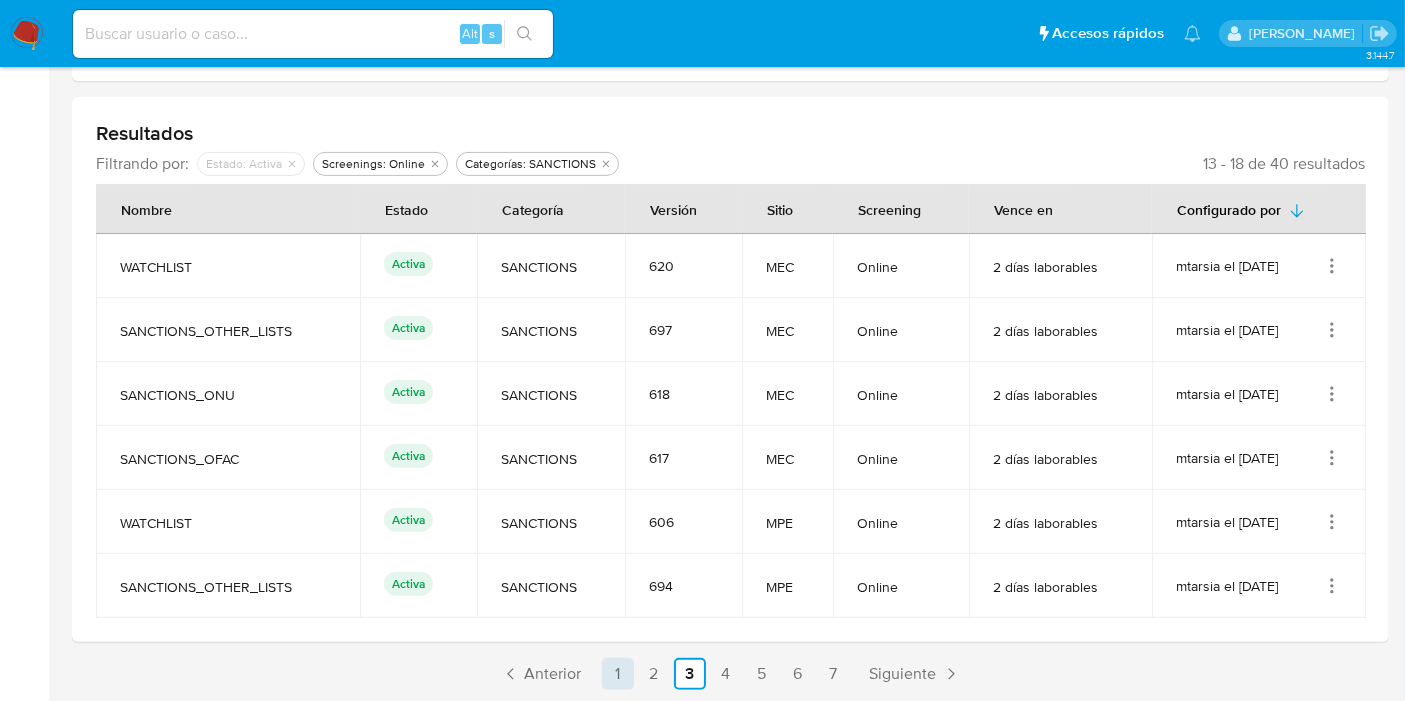 click on "1" at bounding box center [618, 674] 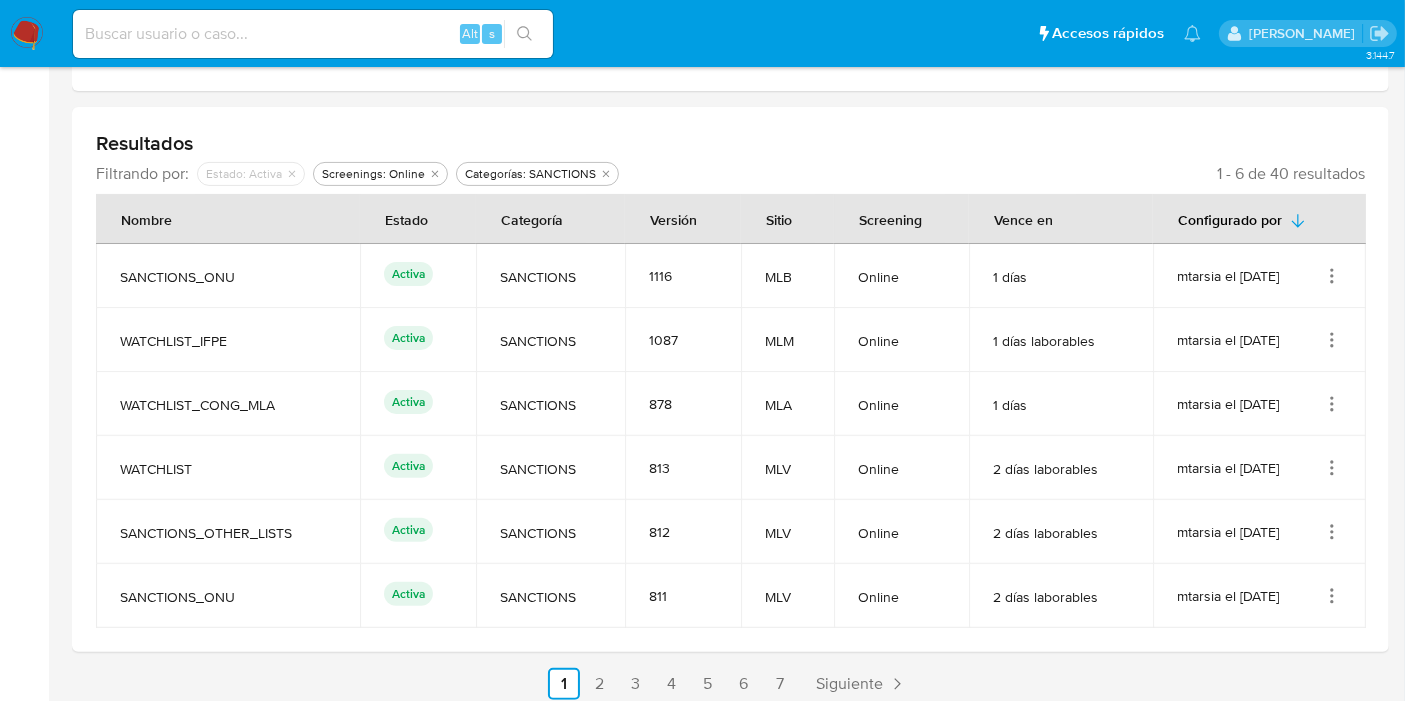 scroll, scrollTop: 536, scrollLeft: 0, axis: vertical 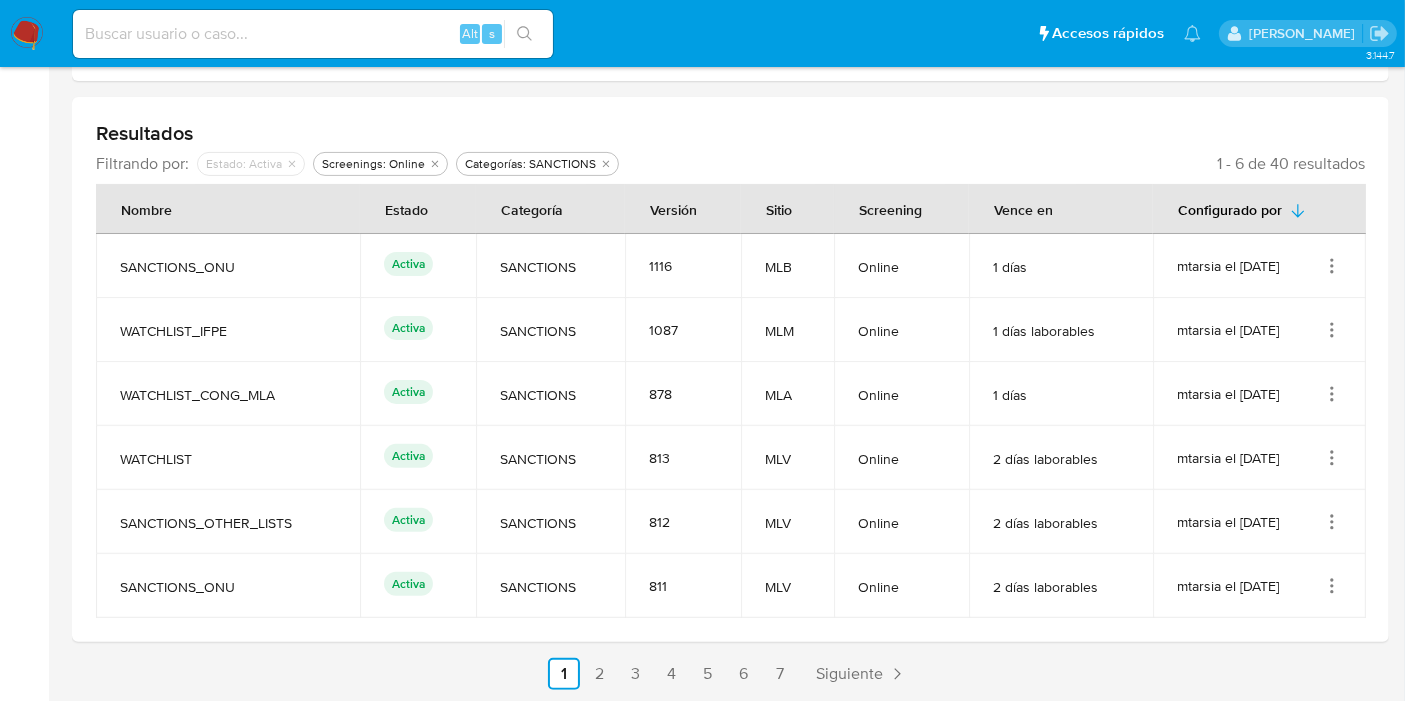 drag, startPoint x: 112, startPoint y: 274, endPoint x: 278, endPoint y: 254, distance: 167.20049 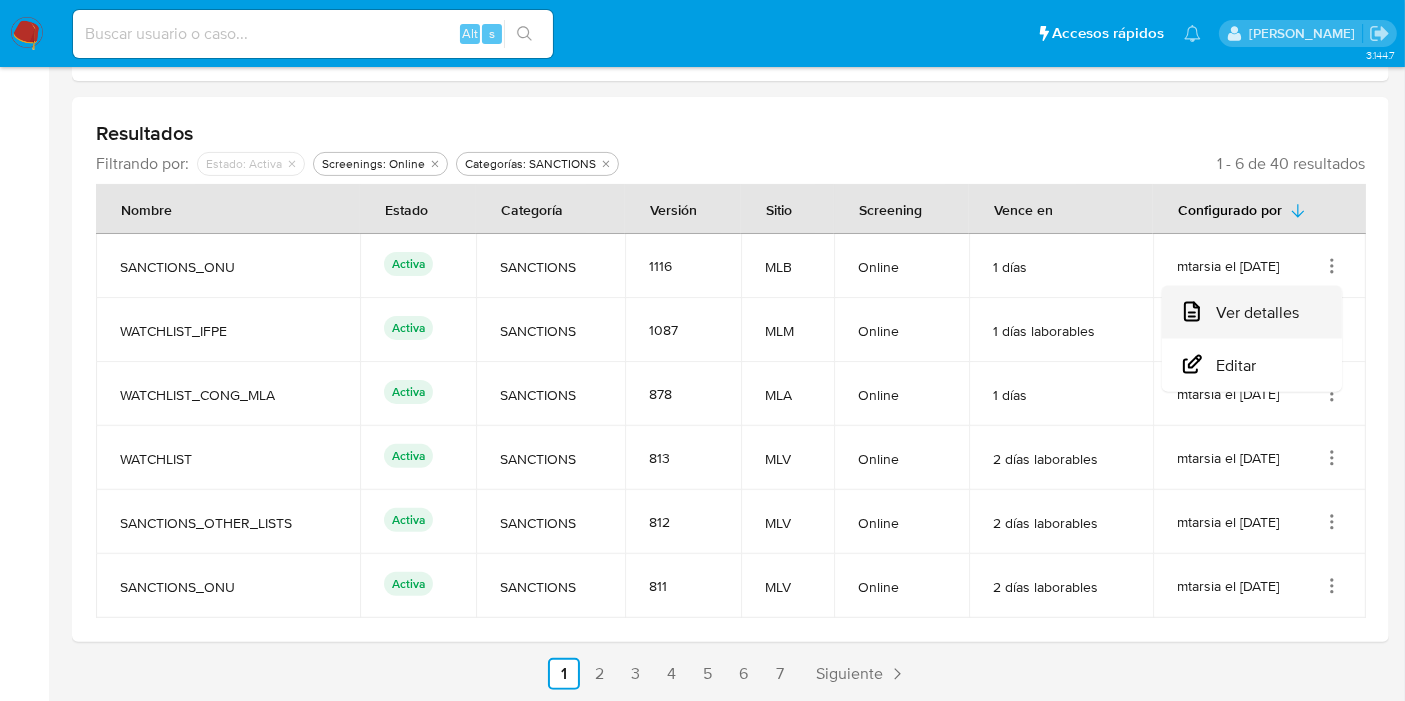 click on "Ver detalles" at bounding box center (1252, 312) 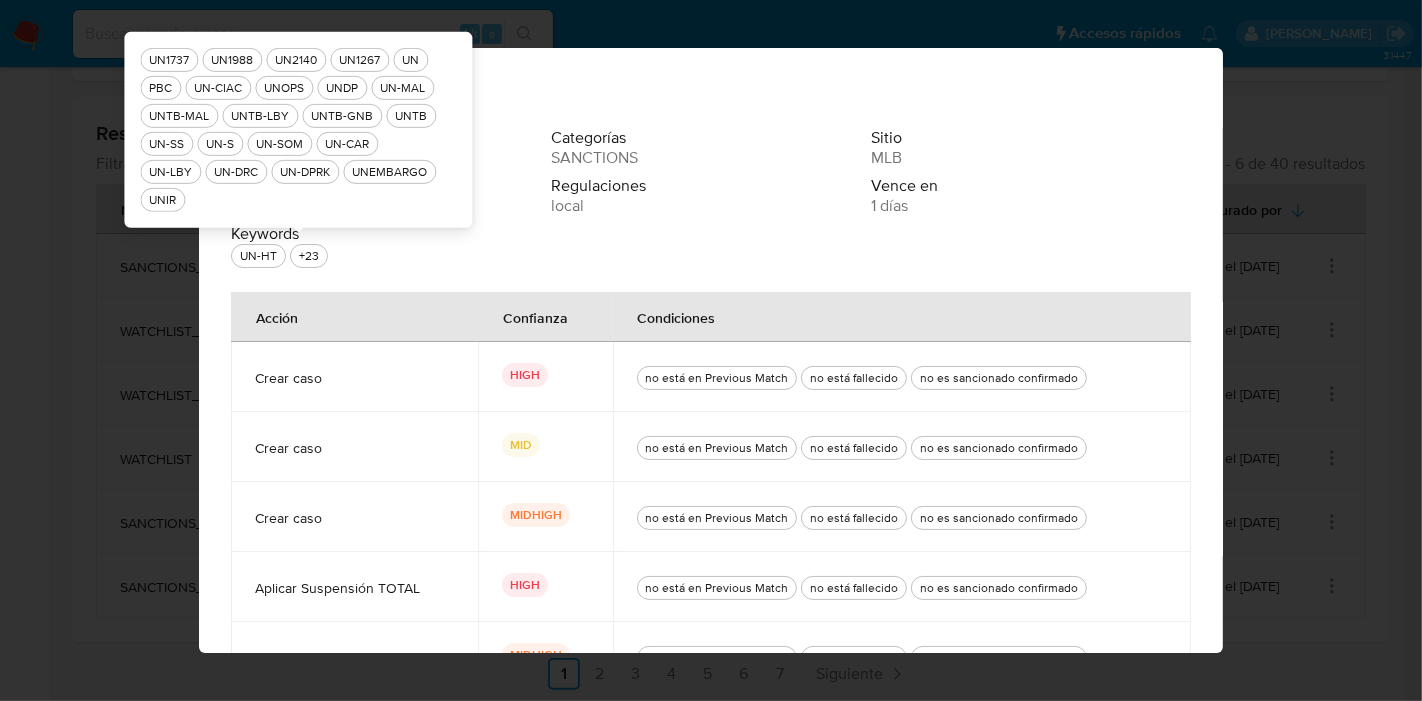 drag, startPoint x: 147, startPoint y: 84, endPoint x: 411, endPoint y: 186, distance: 283.01944 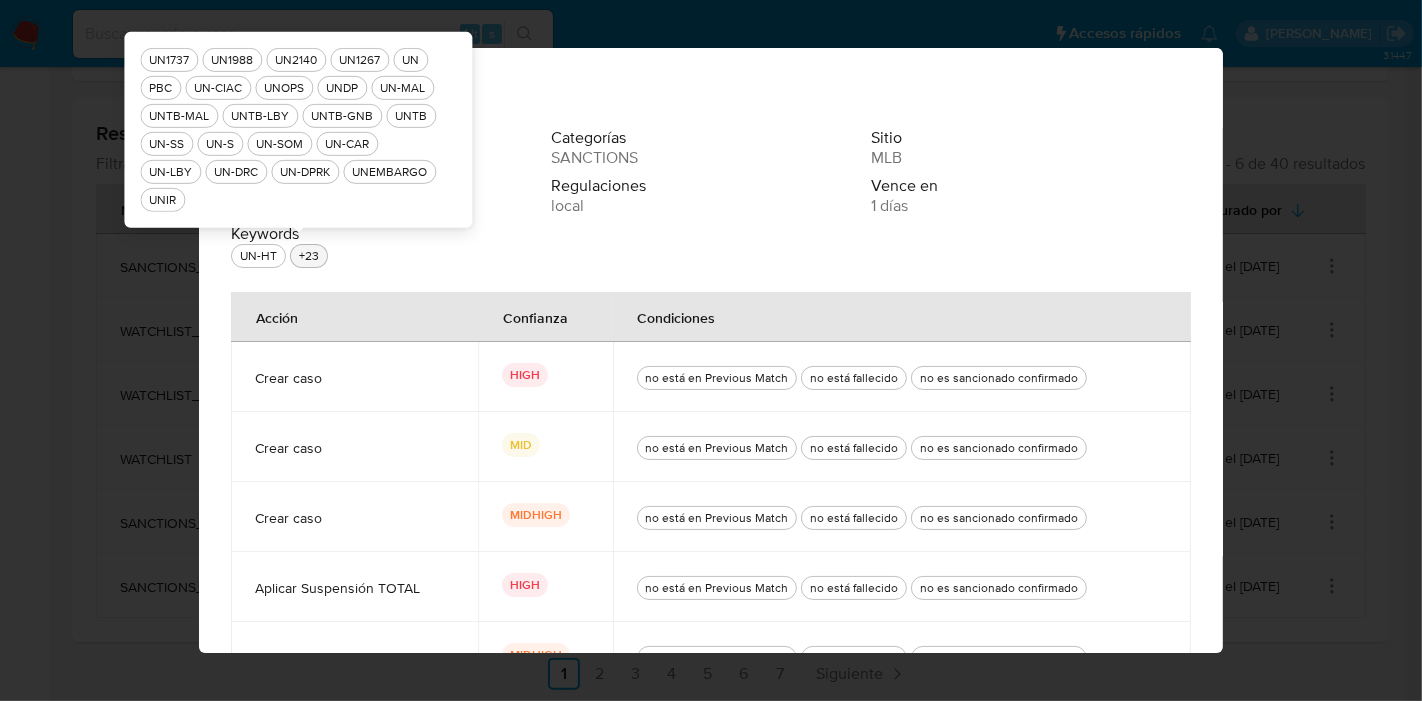 click on "+23" at bounding box center [309, 256] 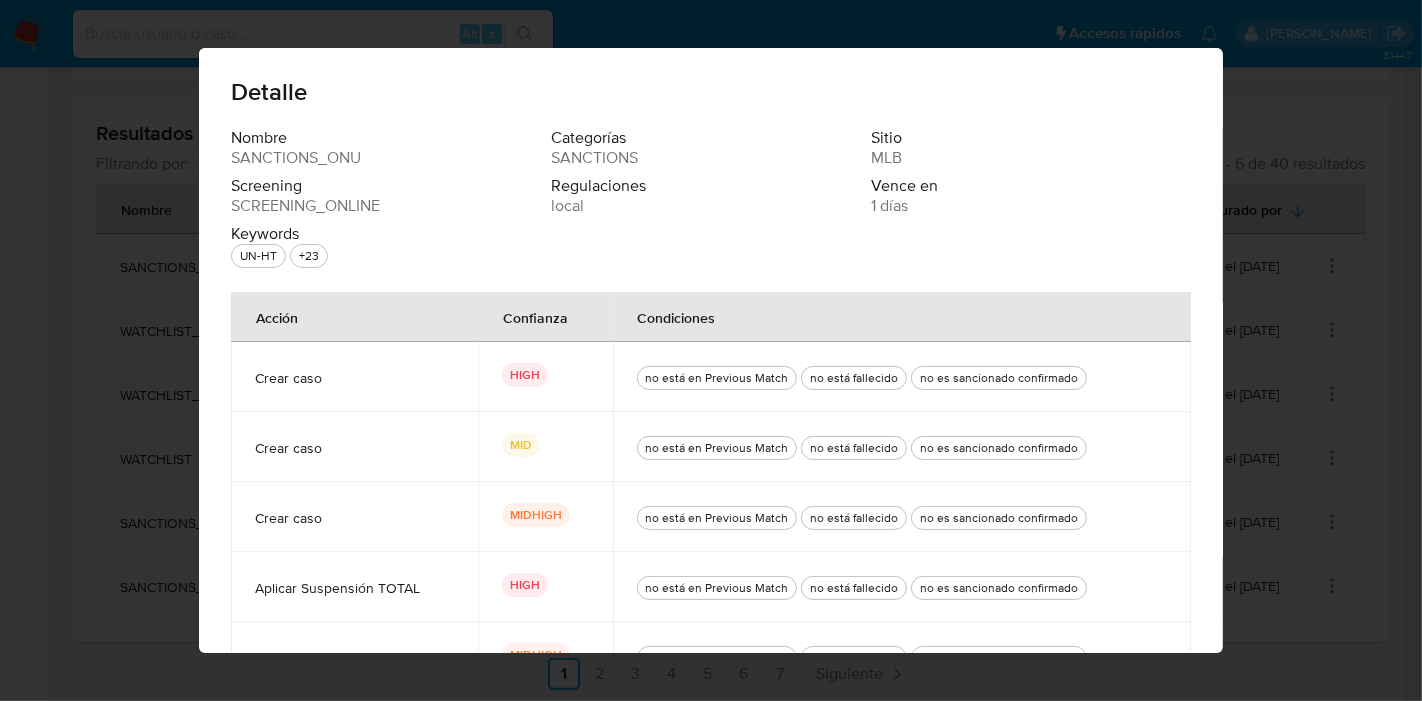 drag, startPoint x: 139, startPoint y: 84, endPoint x: 302, endPoint y: 192, distance: 195.53261 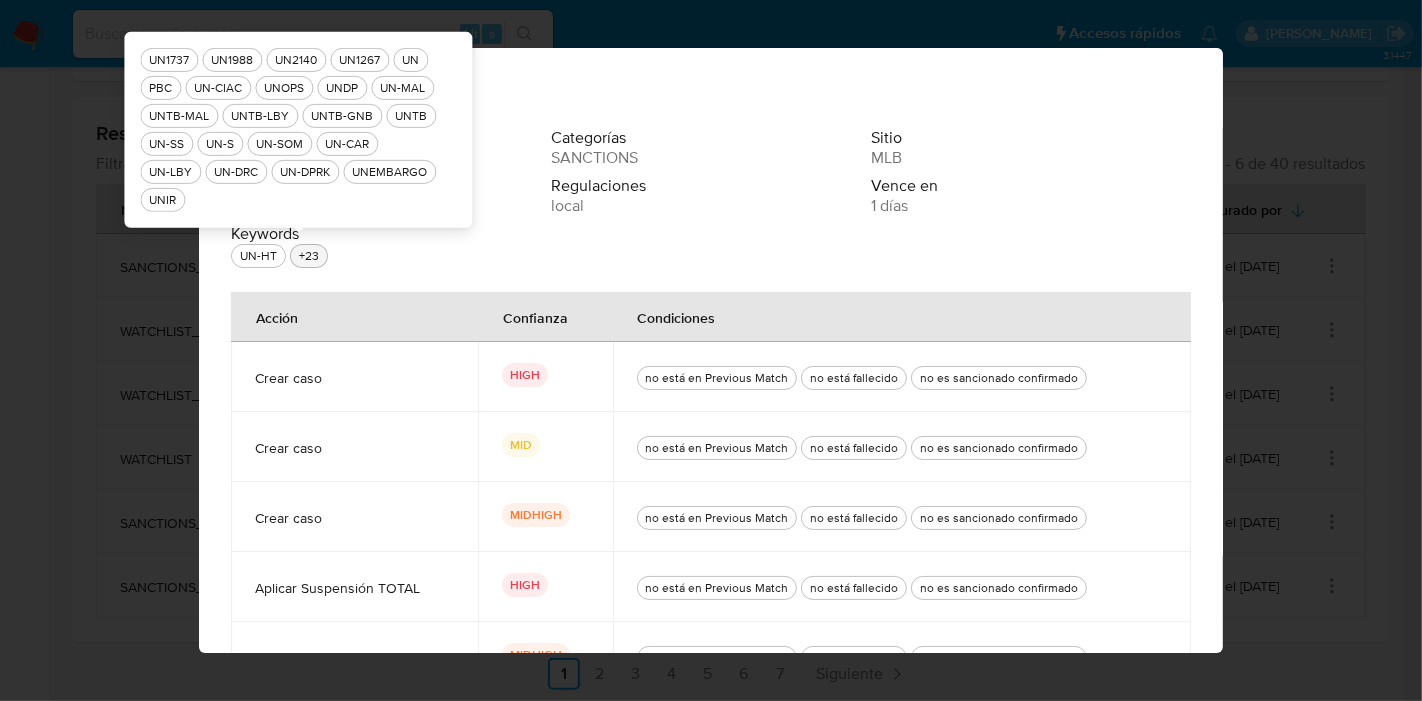click on "+23" at bounding box center [309, 256] 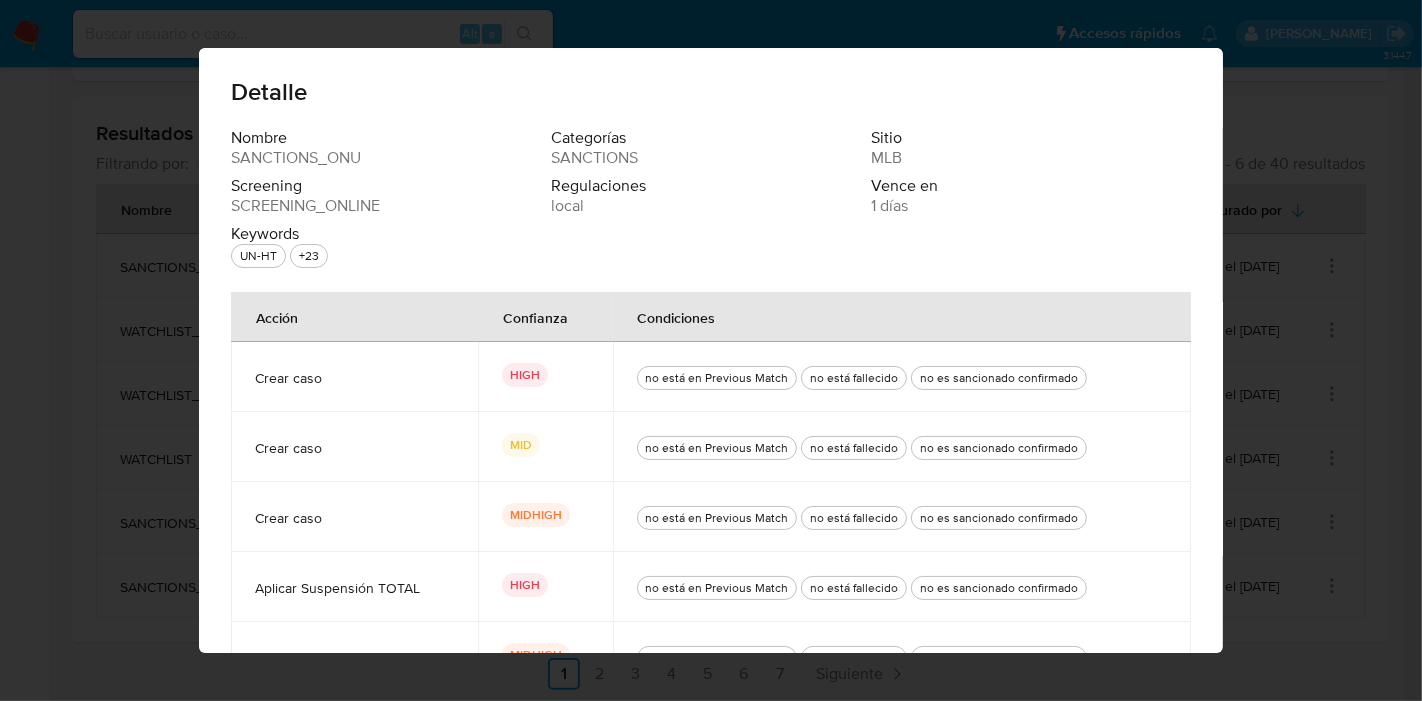 click on "SANCTIONS_ONU" at bounding box center (296, 158) 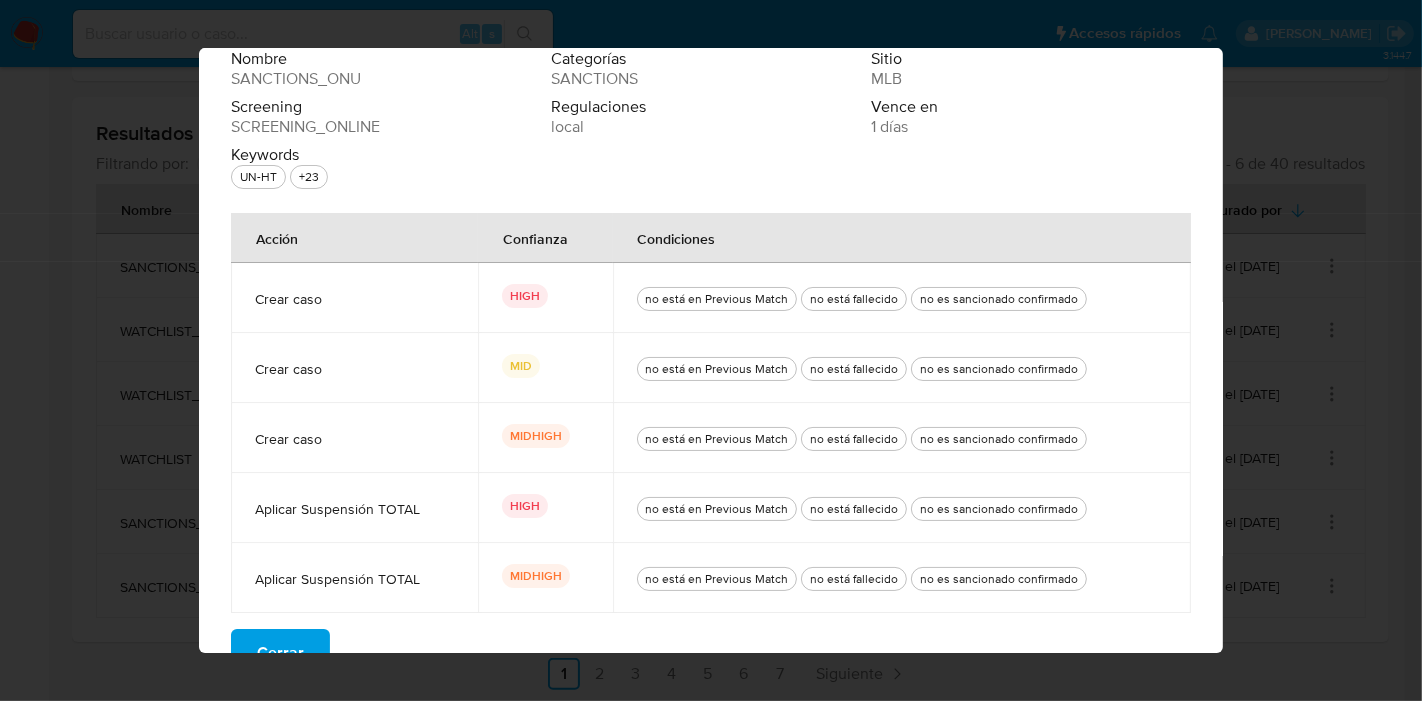 scroll, scrollTop: 102, scrollLeft: 0, axis: vertical 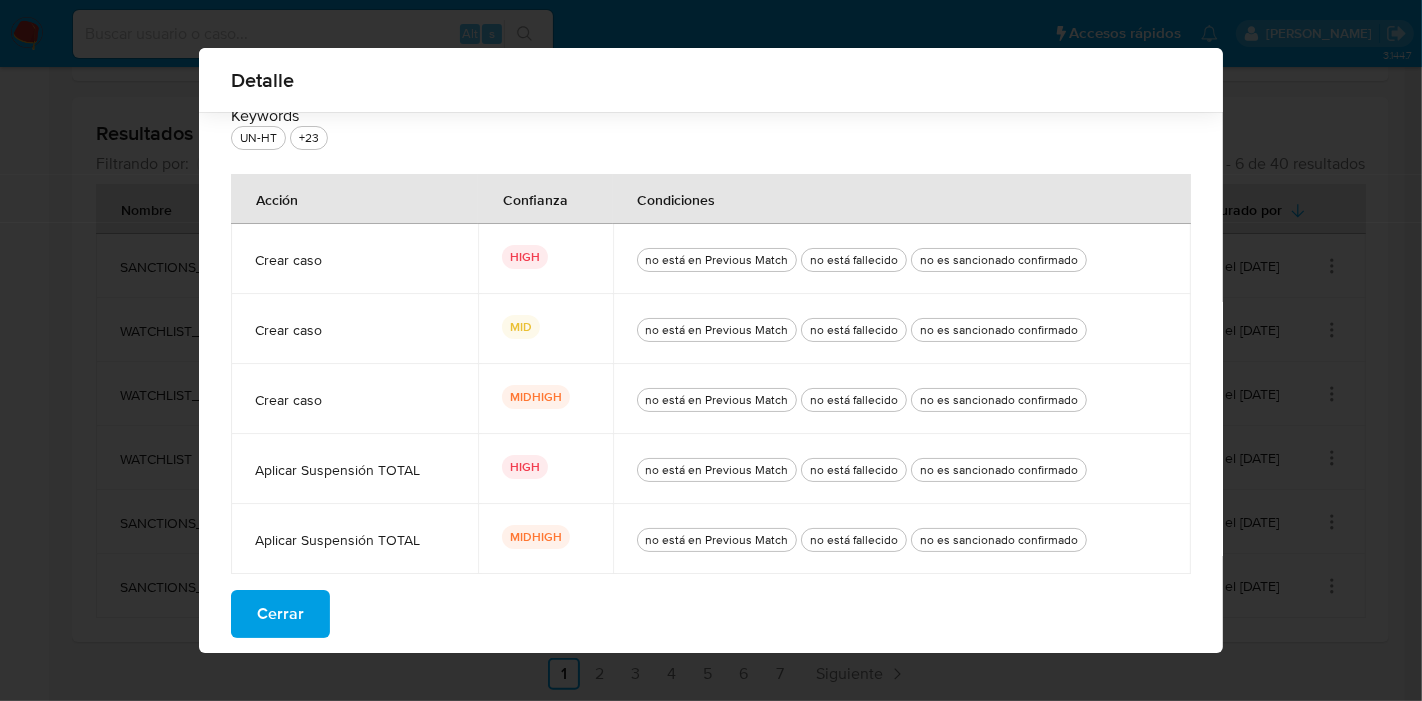 drag, startPoint x: 640, startPoint y: 256, endPoint x: 865, endPoint y: 247, distance: 225.17993 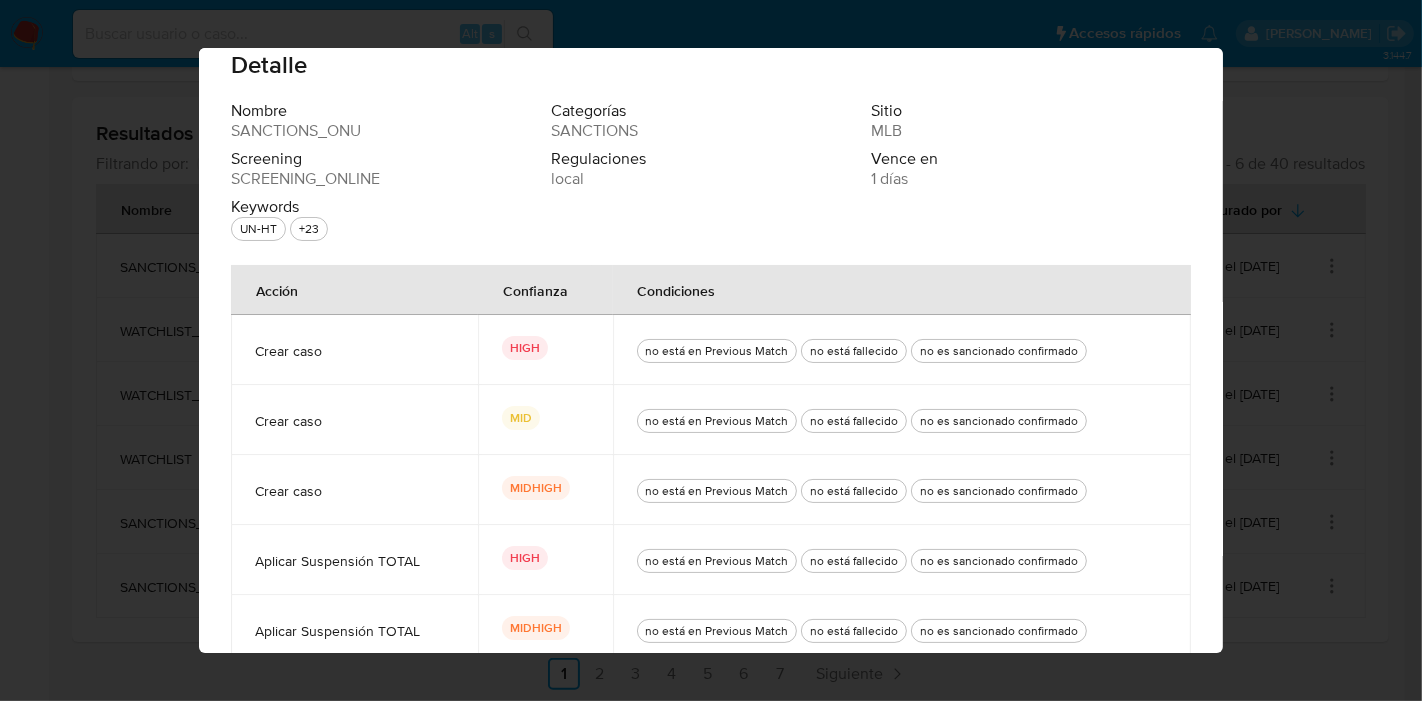 scroll, scrollTop: 0, scrollLeft: 0, axis: both 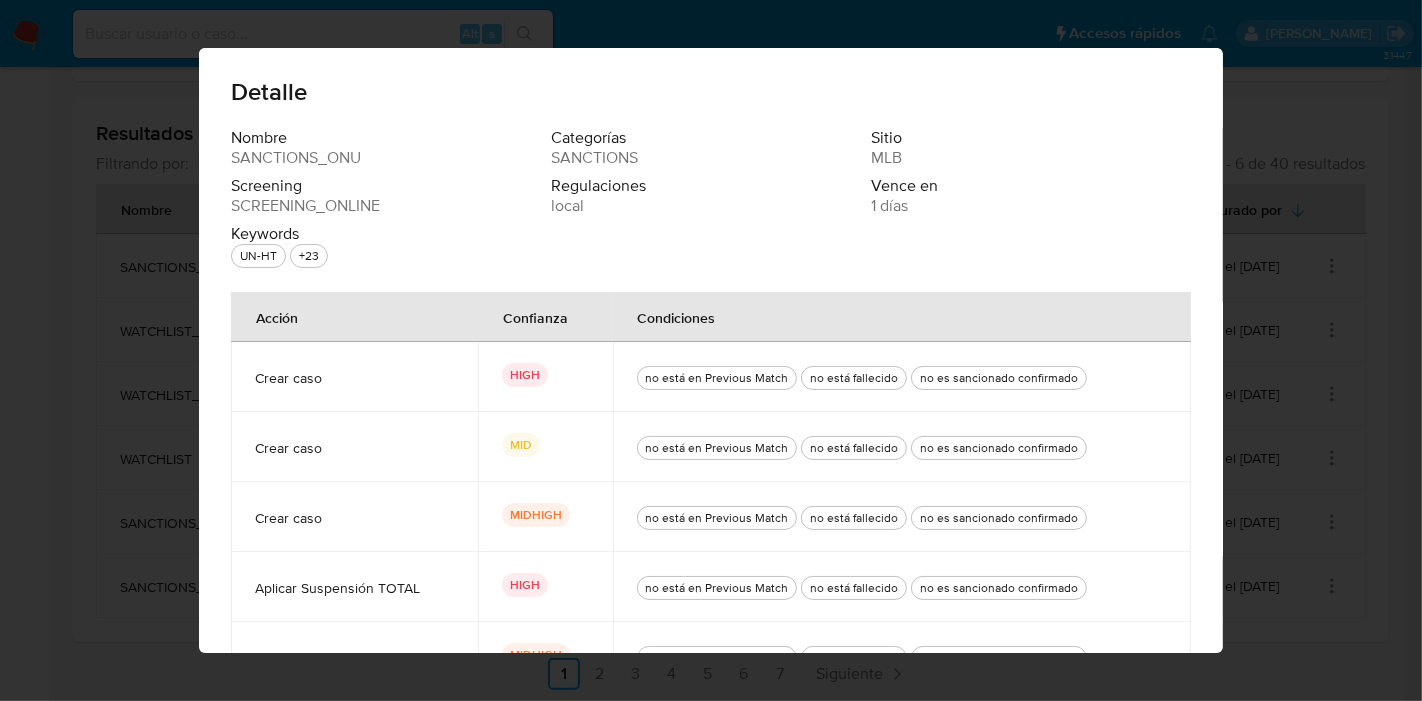 drag, startPoint x: 630, startPoint y: 380, endPoint x: 1059, endPoint y: 362, distance: 429.37744 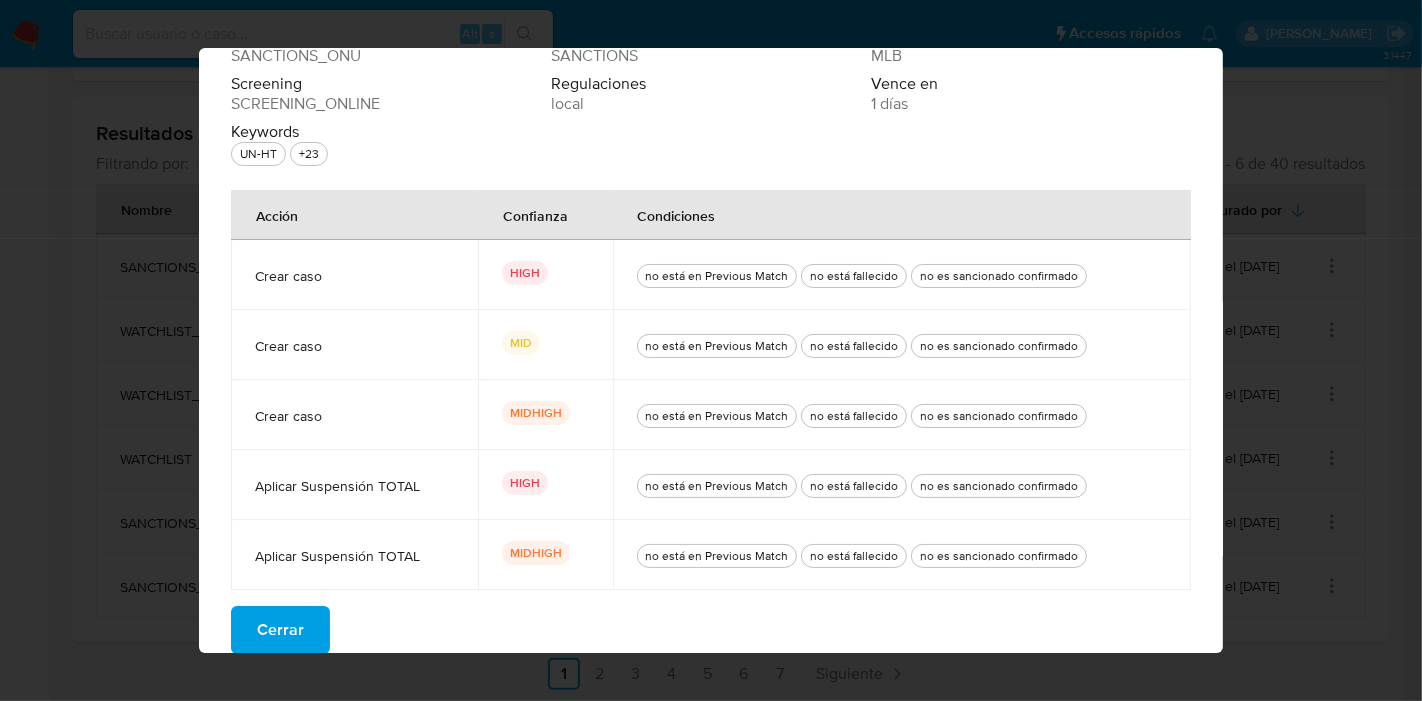scroll, scrollTop: 0, scrollLeft: 0, axis: both 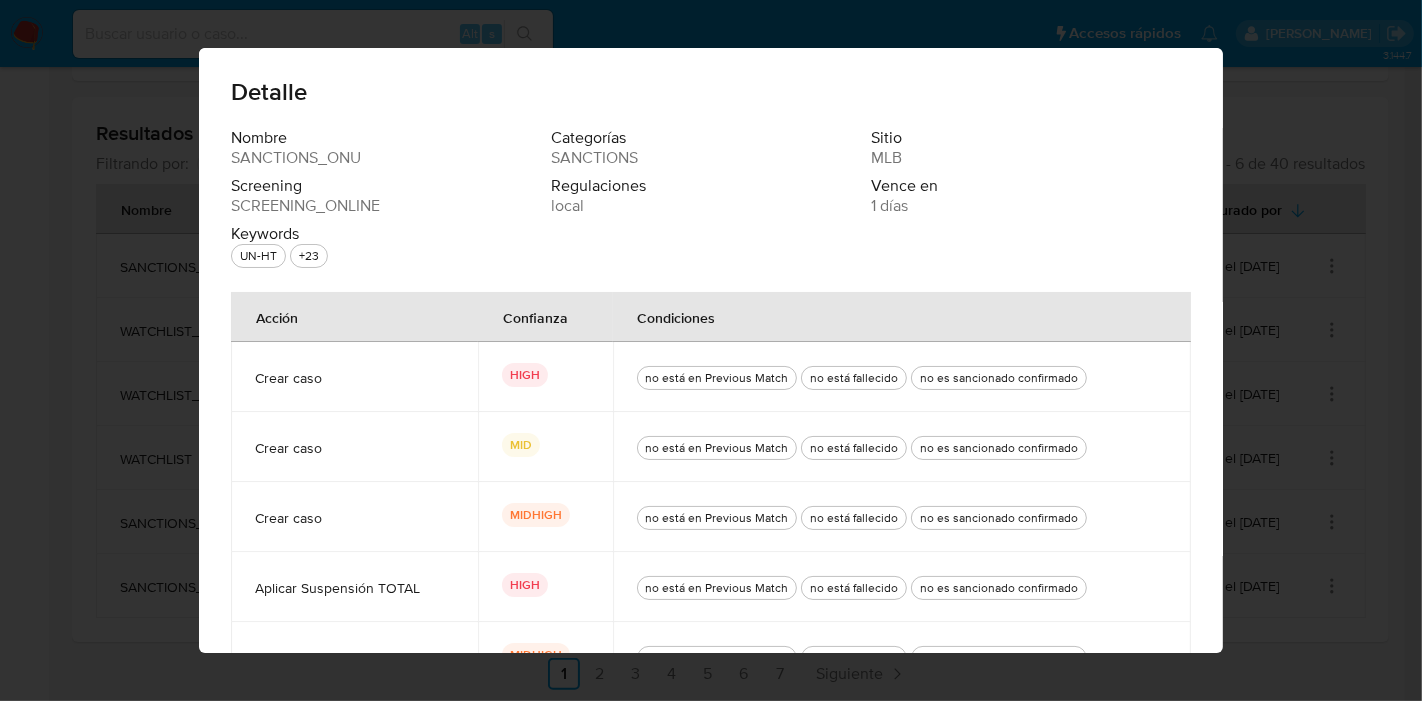 drag, startPoint x: 221, startPoint y: 158, endPoint x: 882, endPoint y: 128, distance: 661.6804 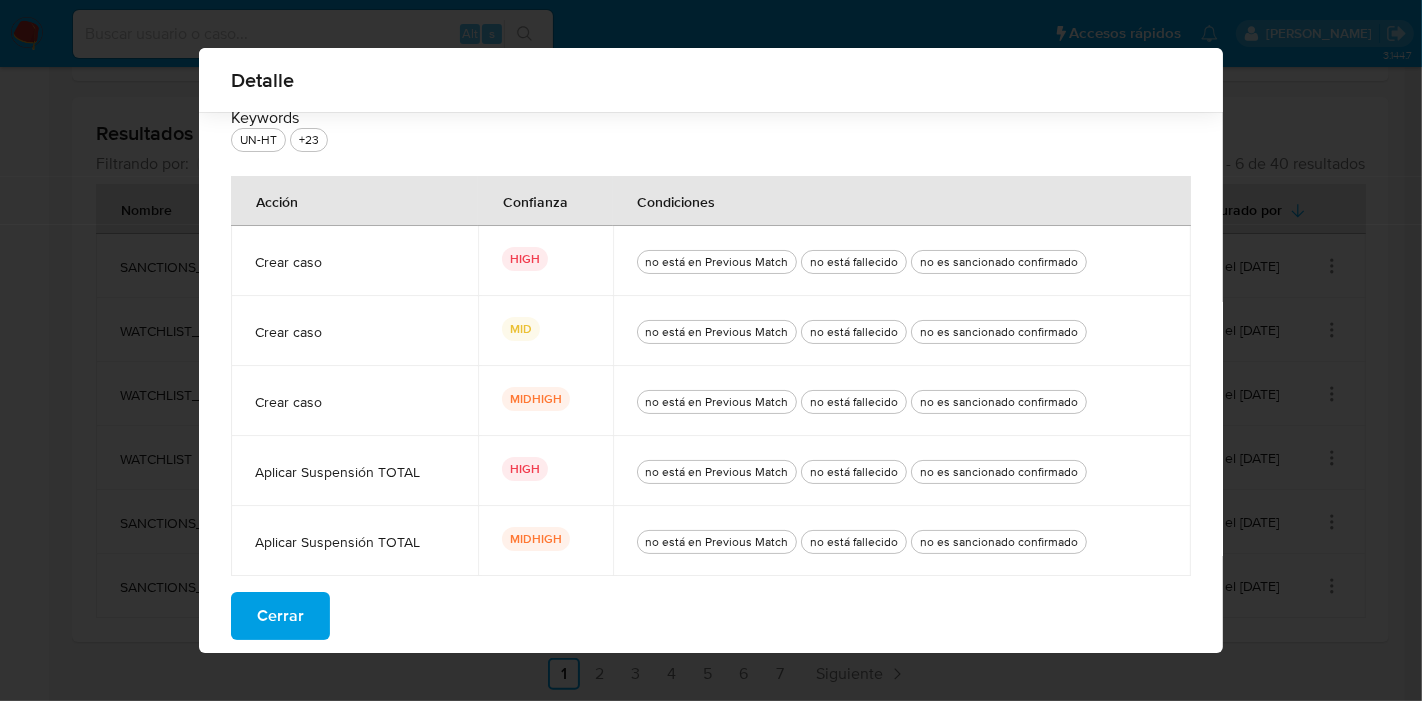 scroll, scrollTop: 102, scrollLeft: 0, axis: vertical 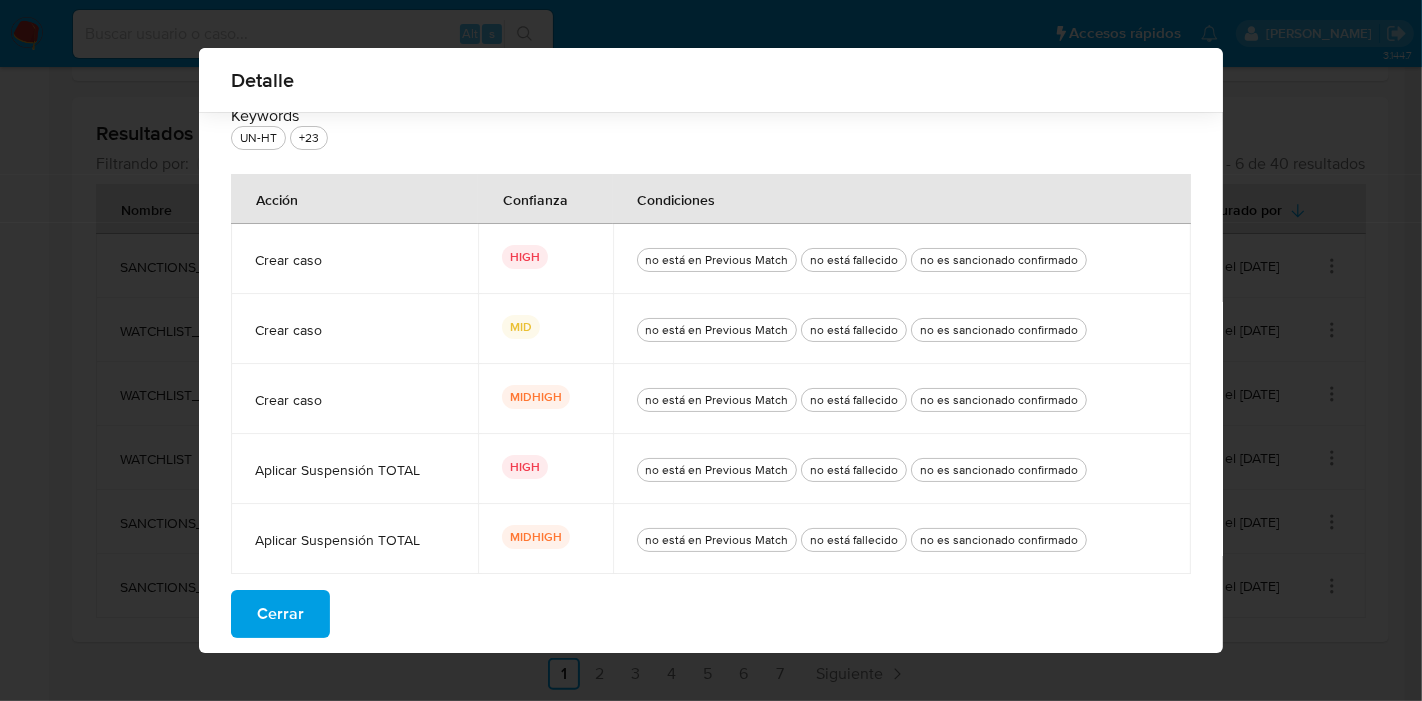 drag, startPoint x: 292, startPoint y: 467, endPoint x: 405, endPoint y: 477, distance: 113.44161 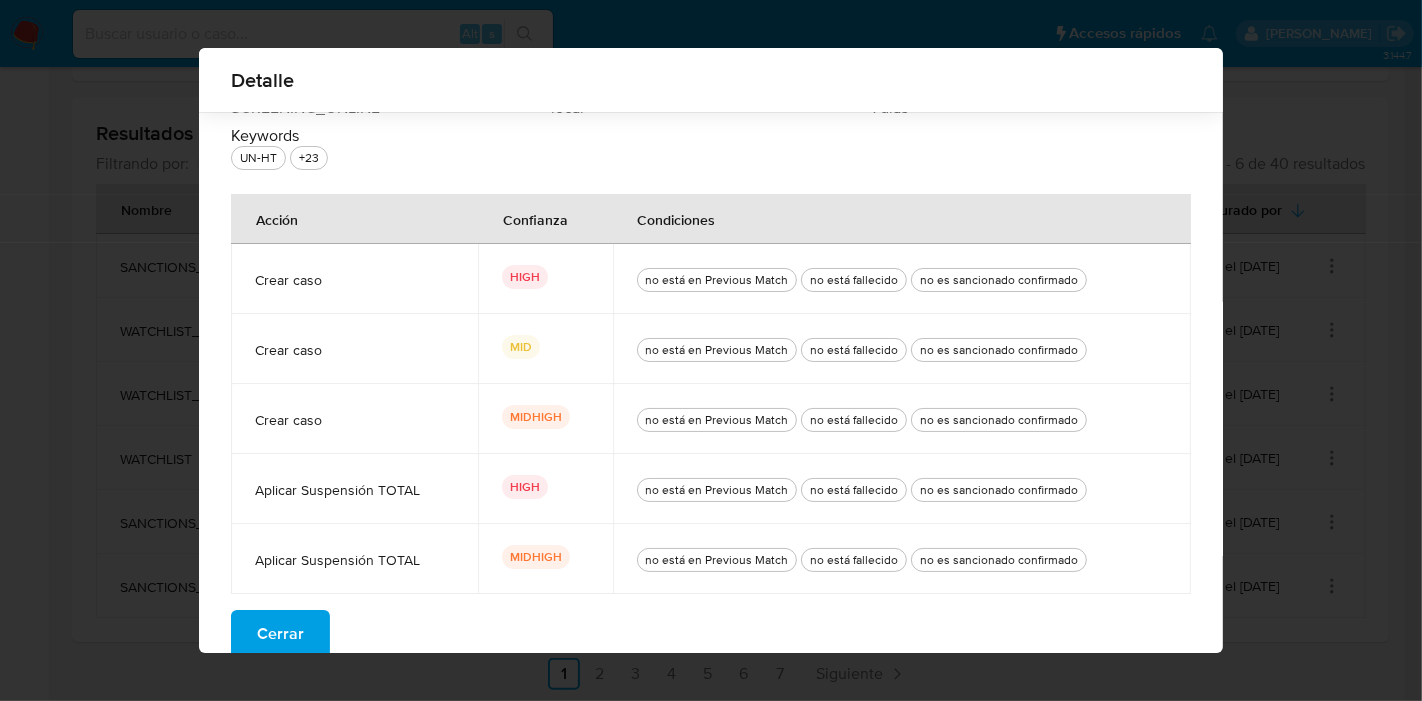 scroll, scrollTop: 102, scrollLeft: 0, axis: vertical 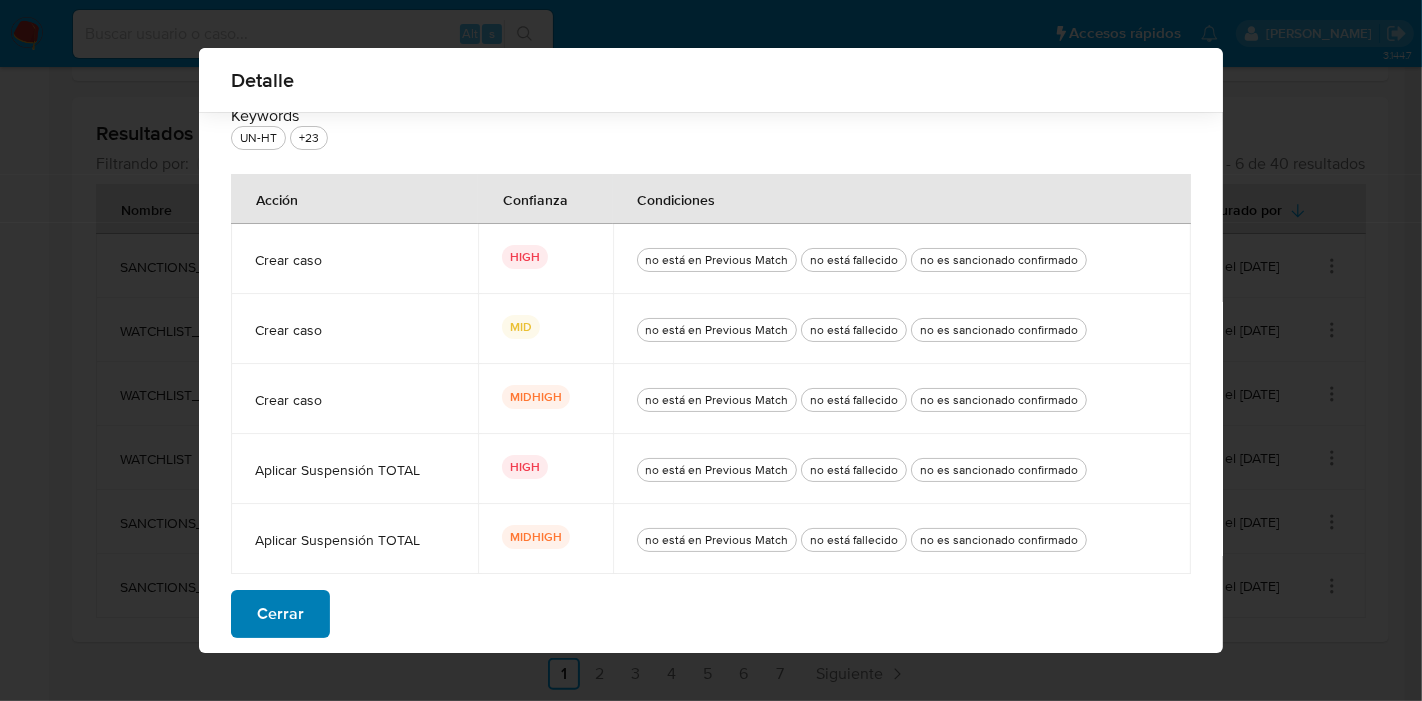 click on "Cerrar" at bounding box center (280, 614) 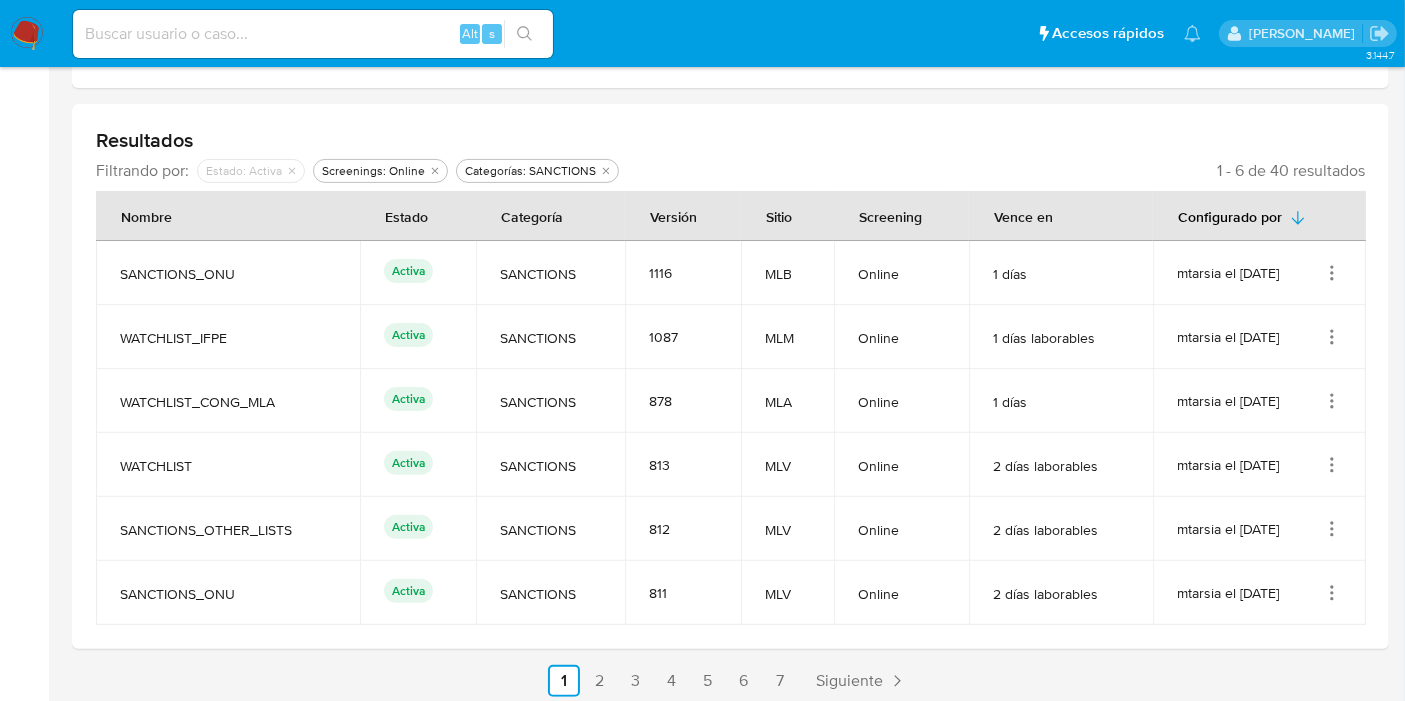 scroll, scrollTop: 536, scrollLeft: 0, axis: vertical 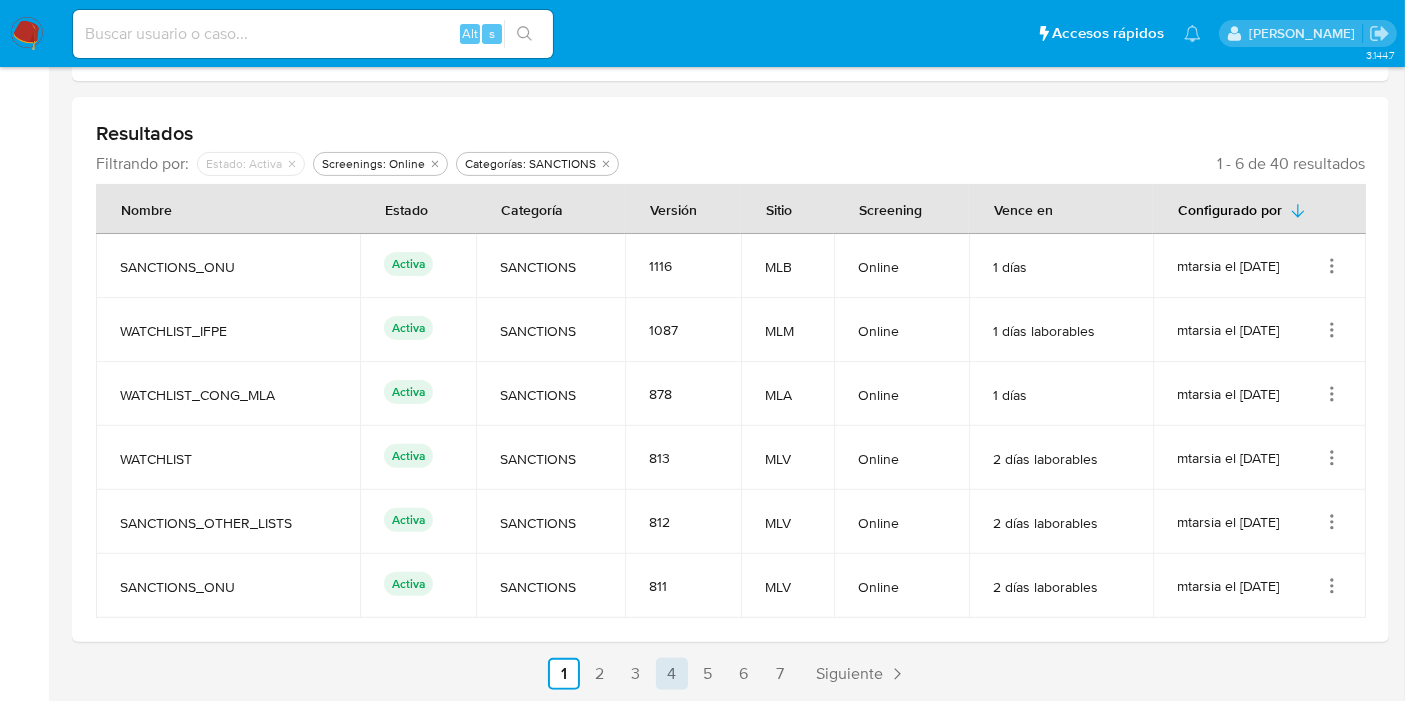 click on "7" at bounding box center [780, 674] 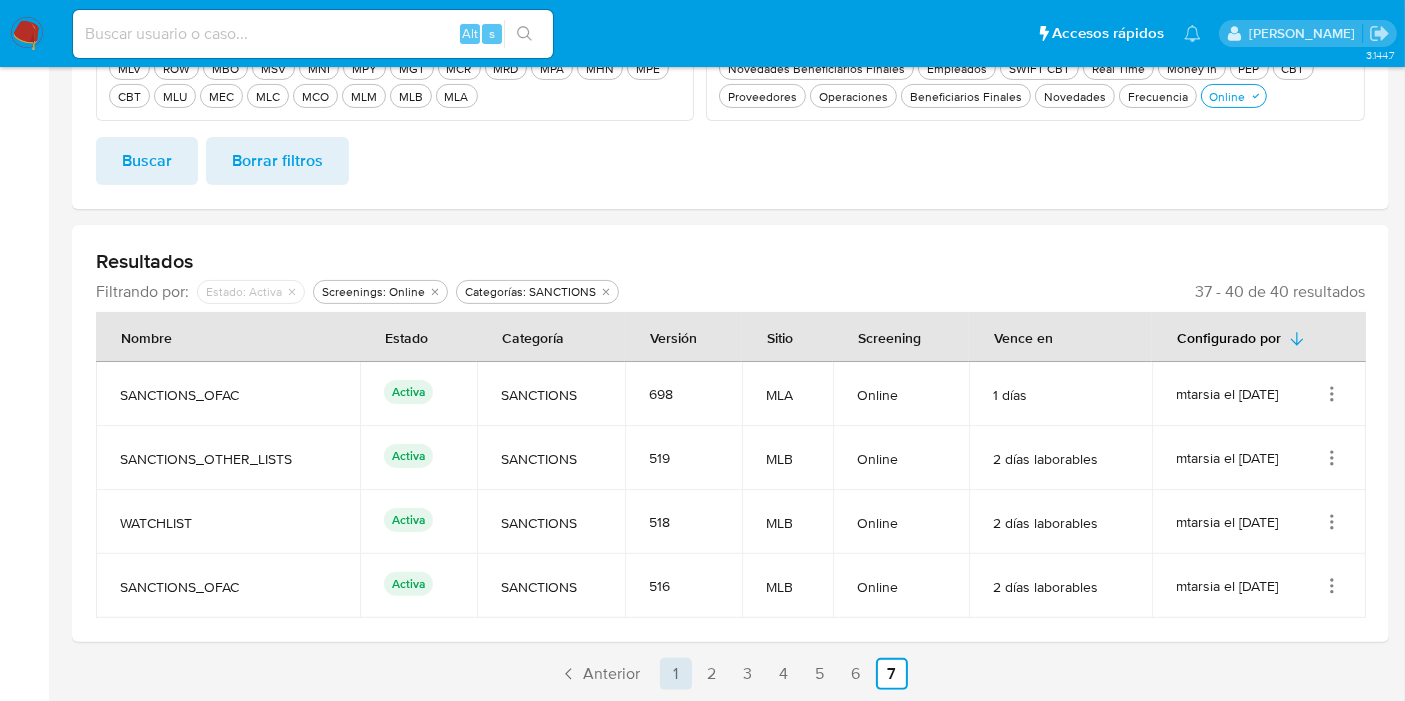 click on "1" at bounding box center [676, 674] 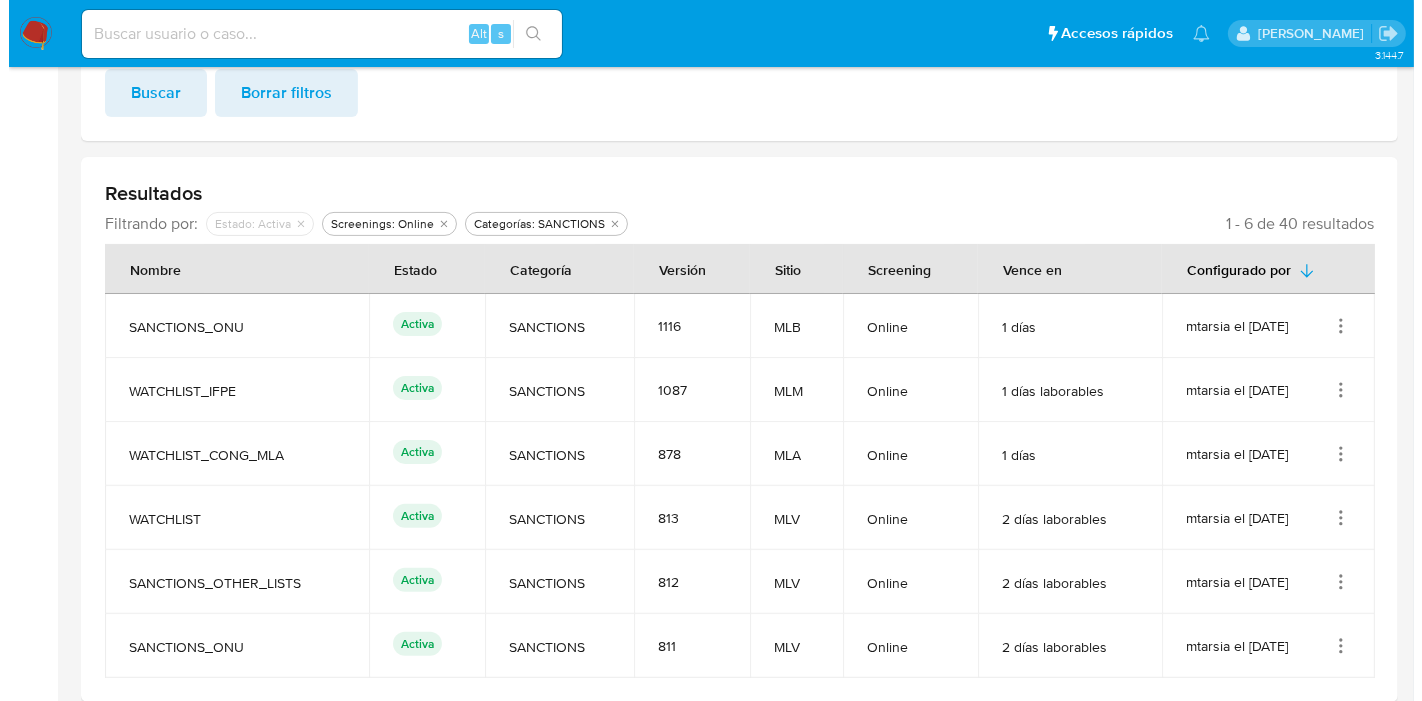 scroll, scrollTop: 536, scrollLeft: 0, axis: vertical 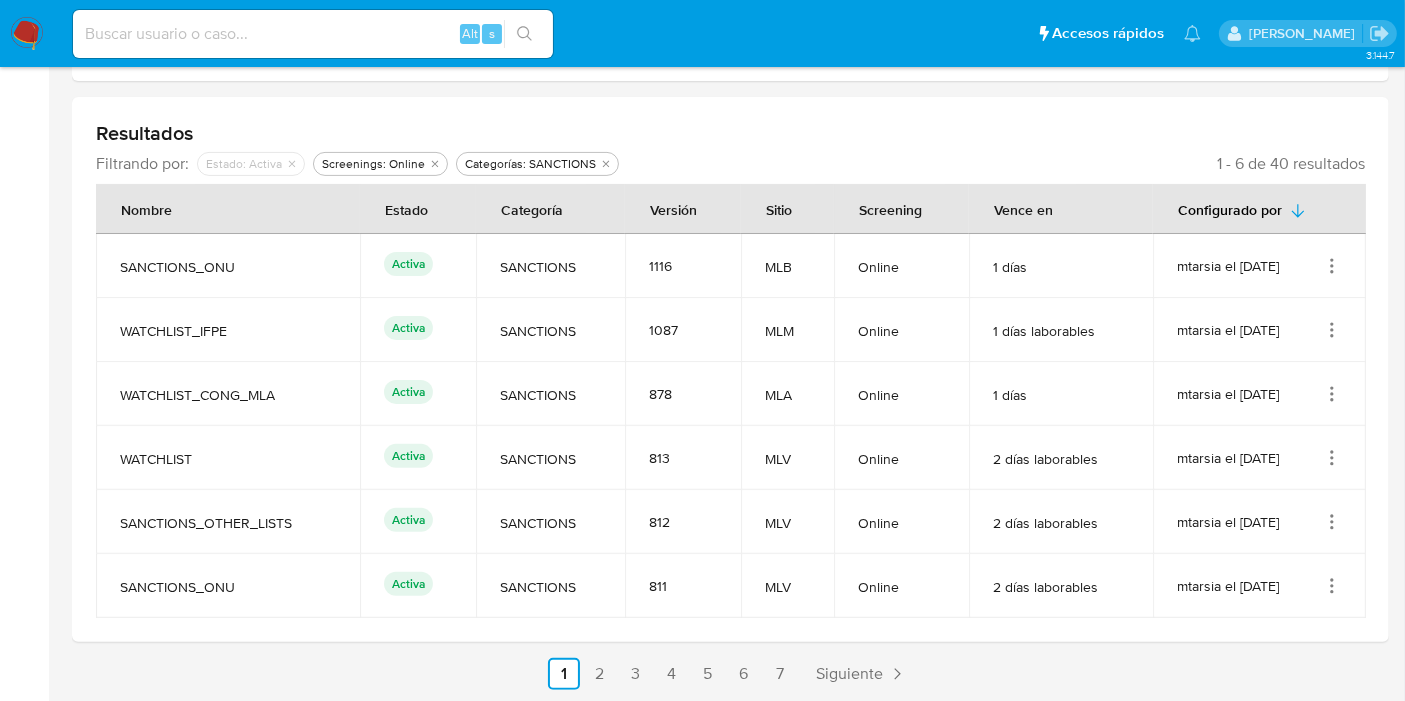 click 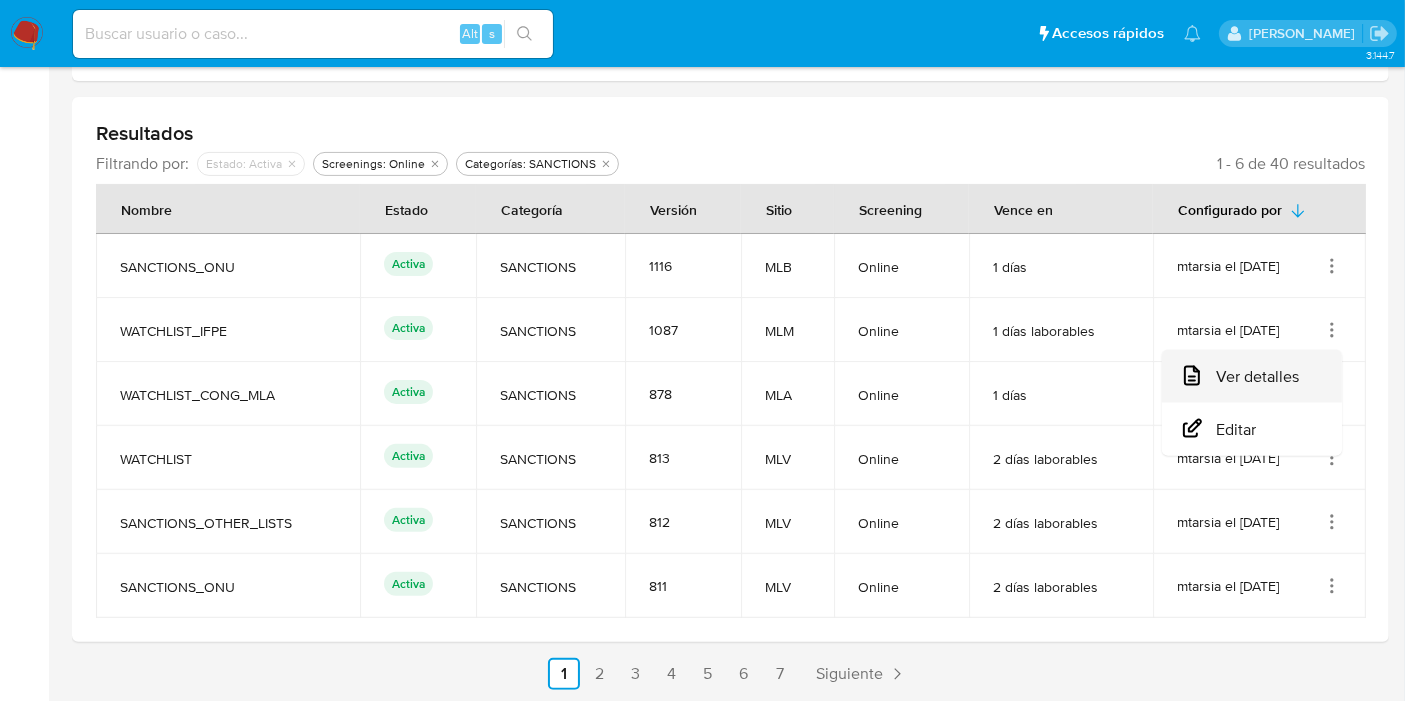 click on "Ver detalles" at bounding box center (1252, 376) 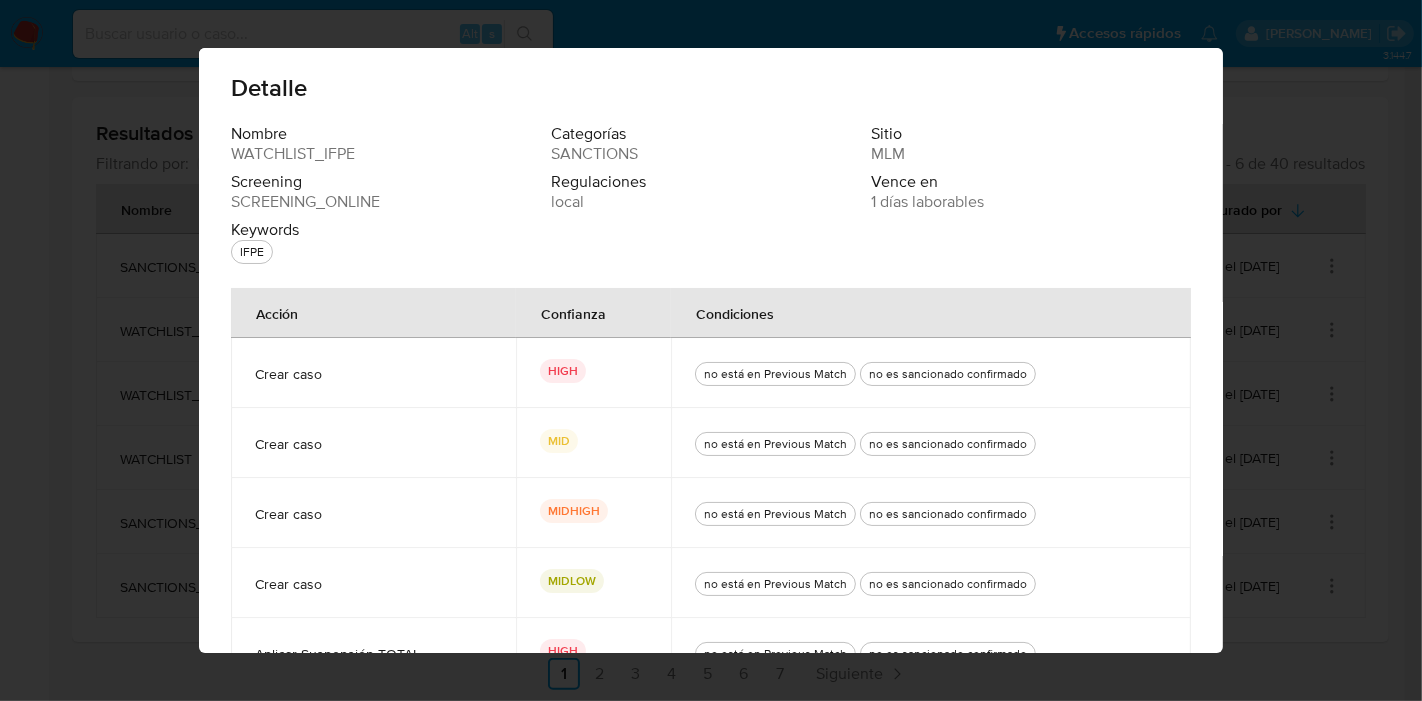scroll, scrollTop: 0, scrollLeft: 0, axis: both 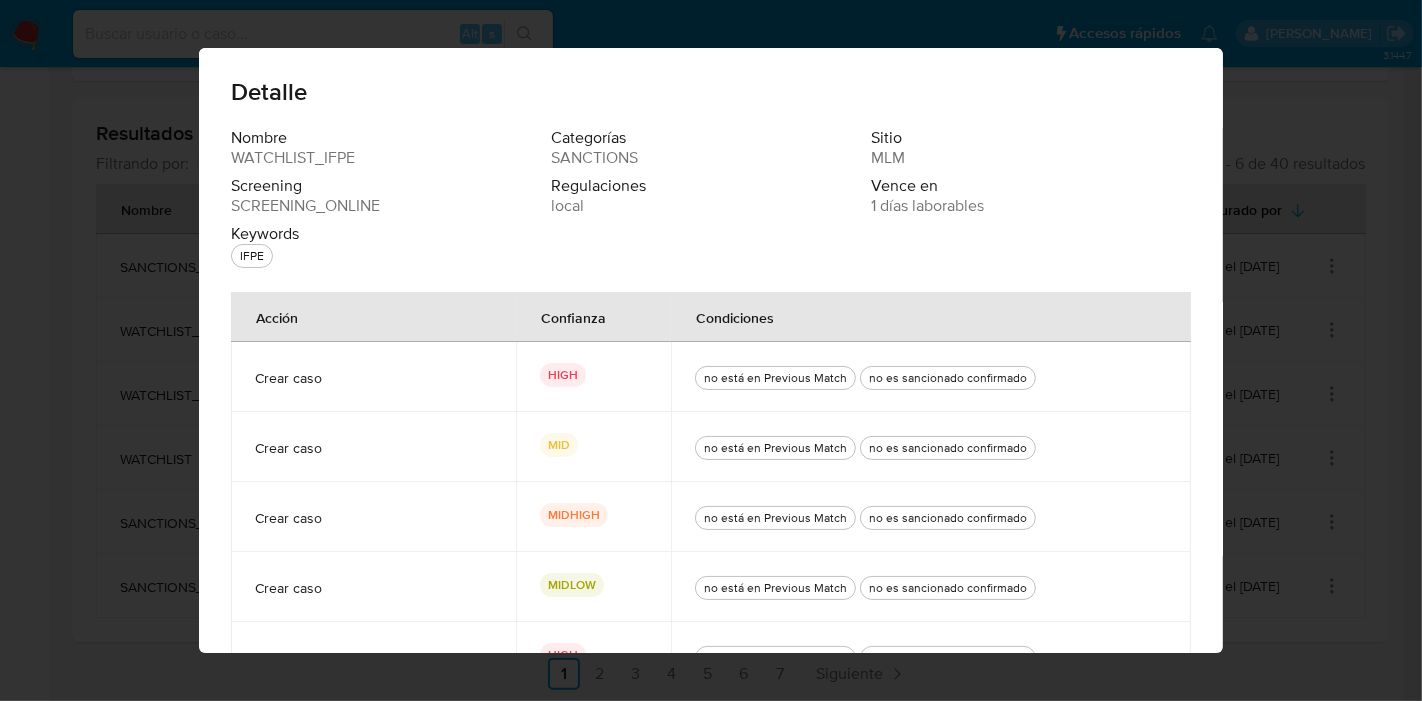 click on "Detalle Nombre WATCHLIST_IFPE Categorías SANCTIONS Sitio MLM Screening SCREENING_ONLINE Regulaciones local Vence en 1 días laborables Keywords IFPE Acción Confianza Condiciones Crear caso HIGH no está en Previous Match no es sancionado confirmado Crear caso MID no está en Previous Match no es sancionado confirmado Crear caso MIDHIGH no está en Previous Match no es sancionado confirmado Crear caso MIDLOW no está en Previous Match no es sancionado confirmado Aplicar Suspensión TOTAL HIGH no está en Previous Match no es sancionado confirmado Aplicar Suspensión TOTAL MID no está en Previous Match no es sancionado confirmado Aplicar Suspensión TOTAL MIDHIGH no está en Previous Match no es sancionado confirmado Aplicar Suspensión TOTAL MIDLOW no está en Previous Match no es sancionado confirmado Cerrar" at bounding box center (711, 350) 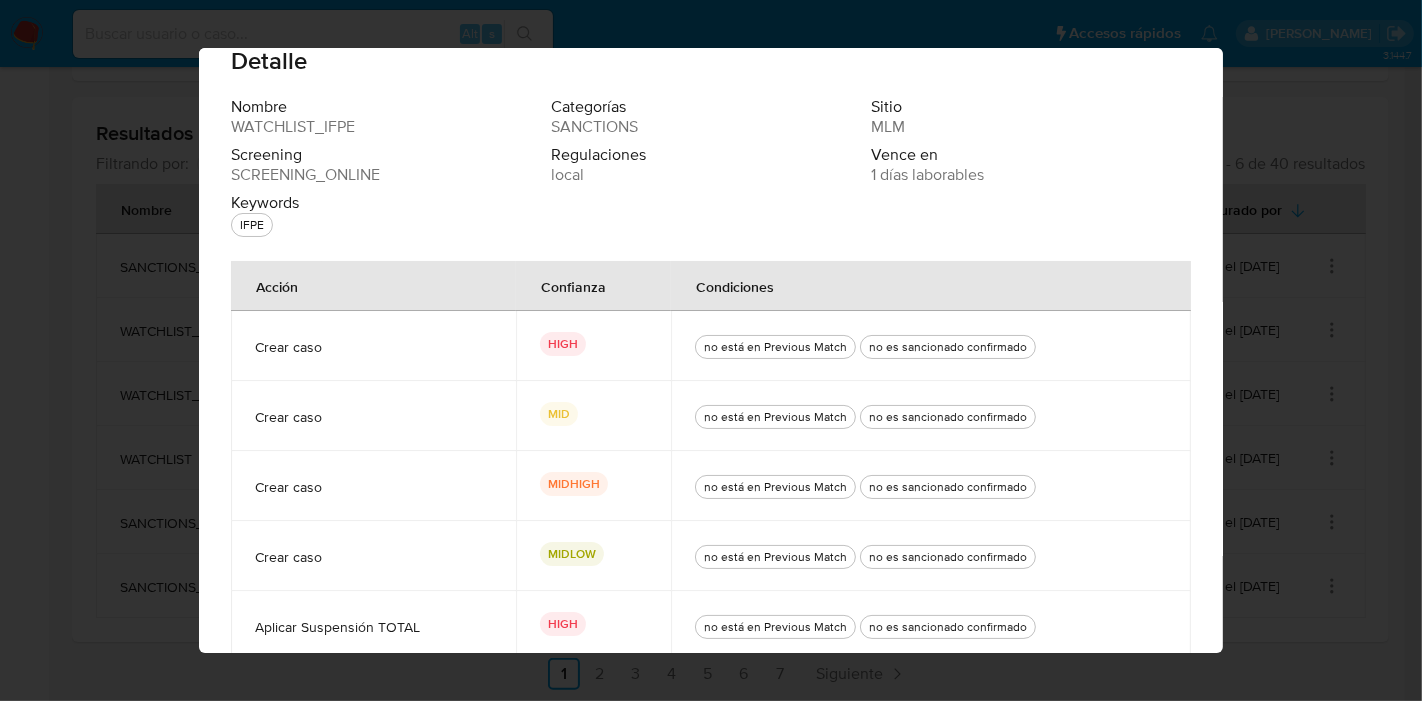 scroll, scrollTop: 0, scrollLeft: 0, axis: both 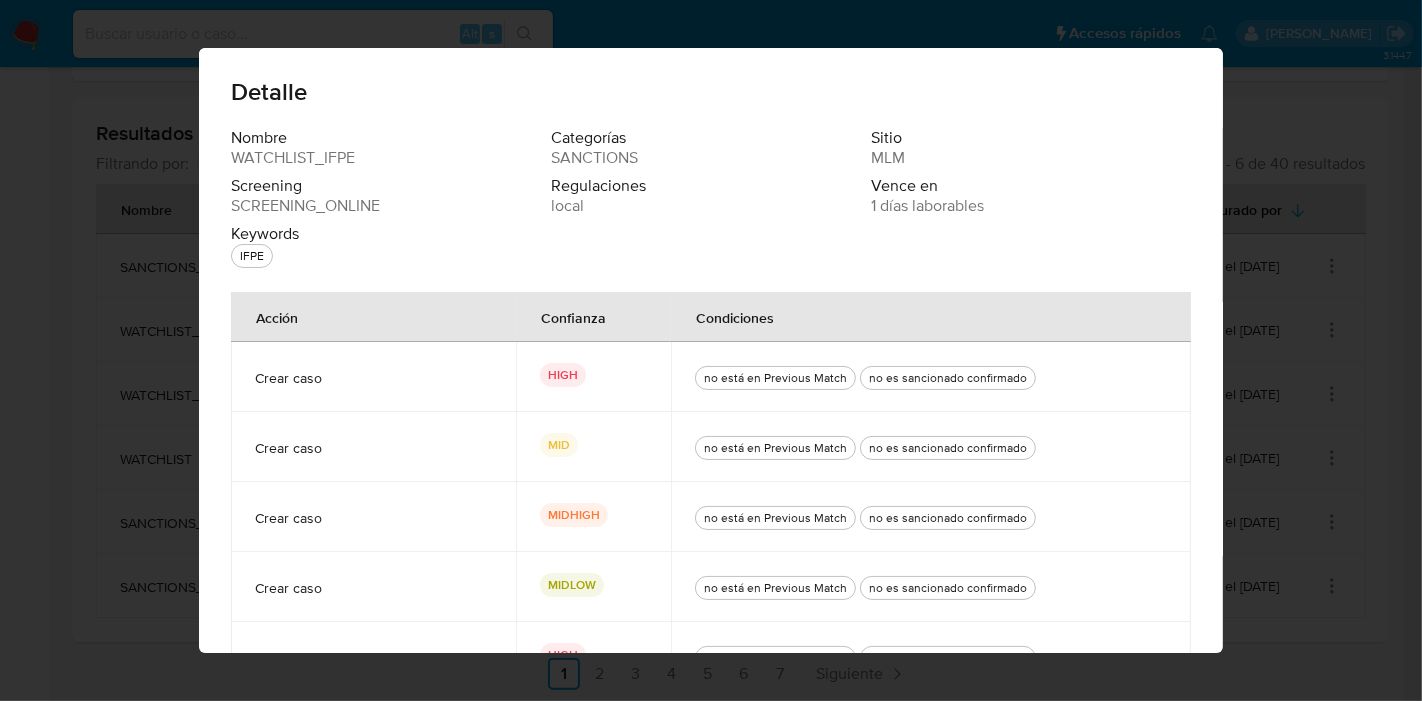 drag, startPoint x: 223, startPoint y: 162, endPoint x: 351, endPoint y: 152, distance: 128.39003 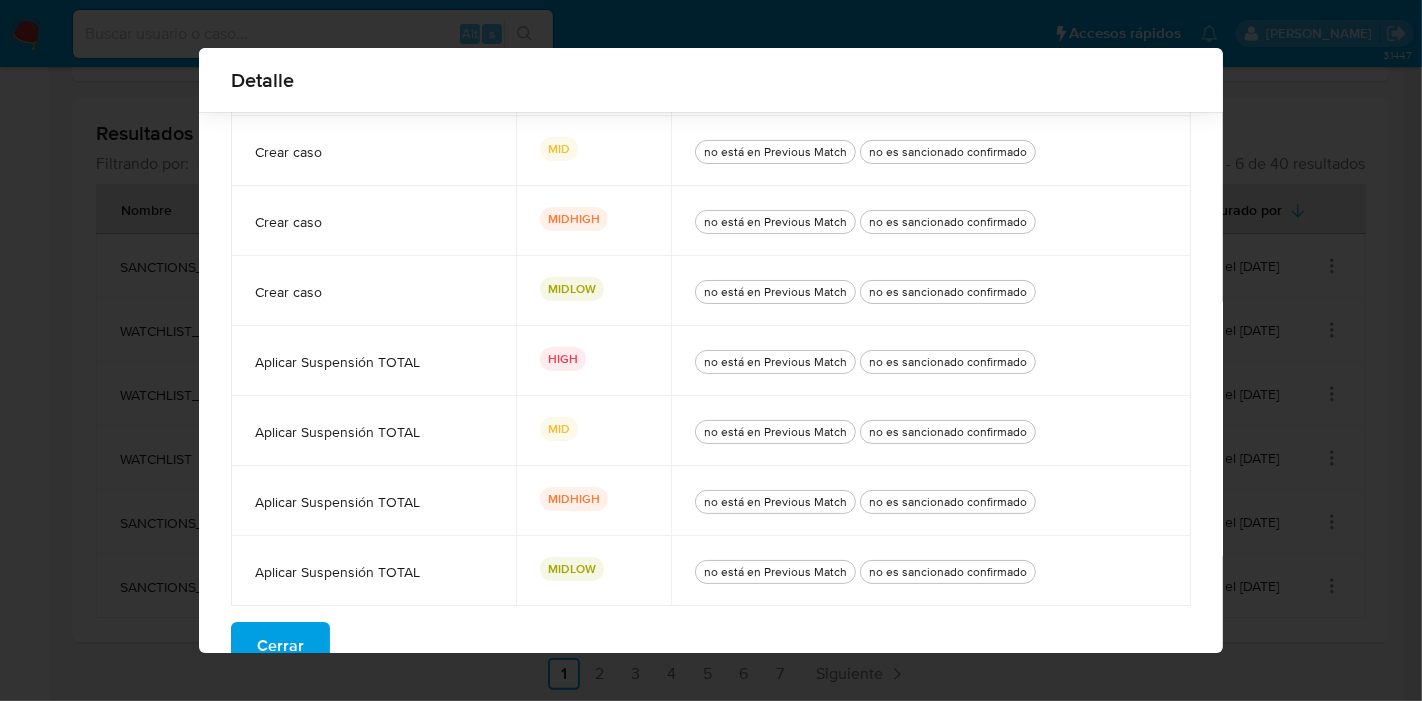 scroll, scrollTop: 312, scrollLeft: 0, axis: vertical 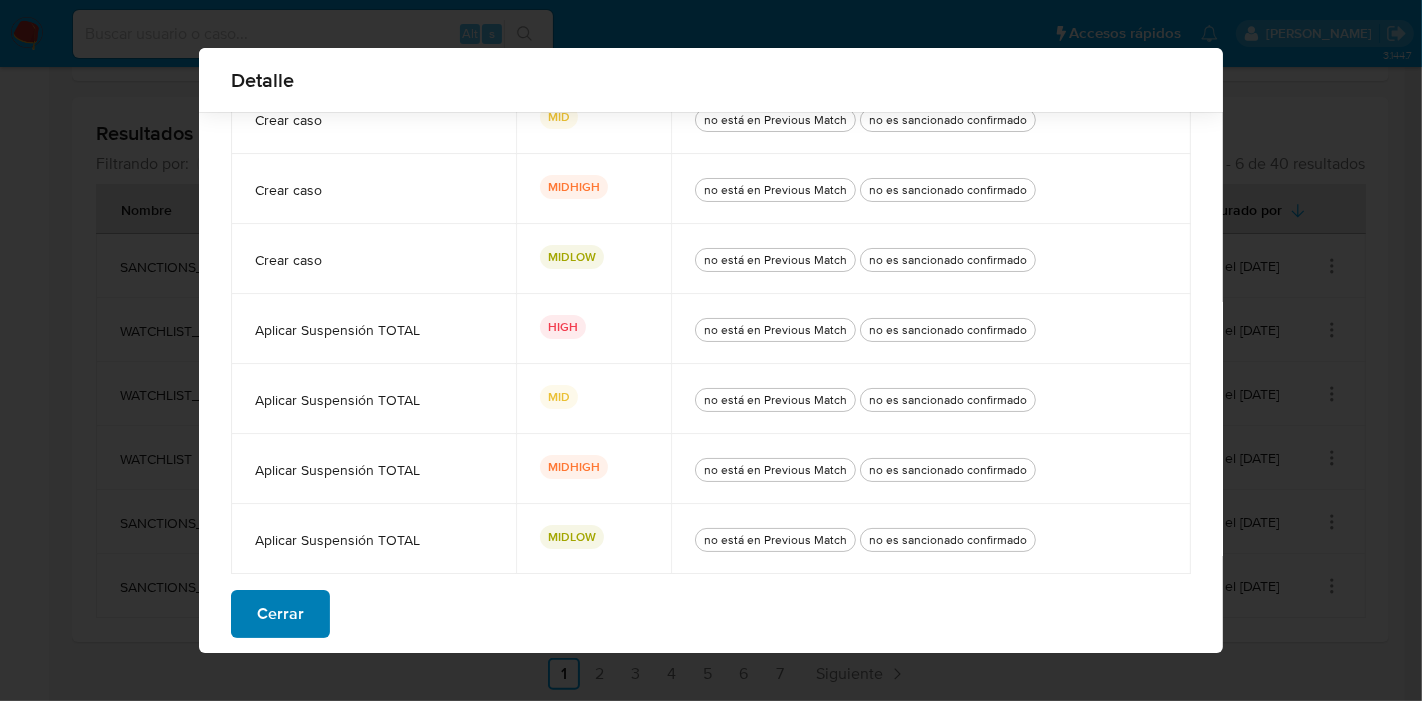click on "Cerrar" at bounding box center (280, 614) 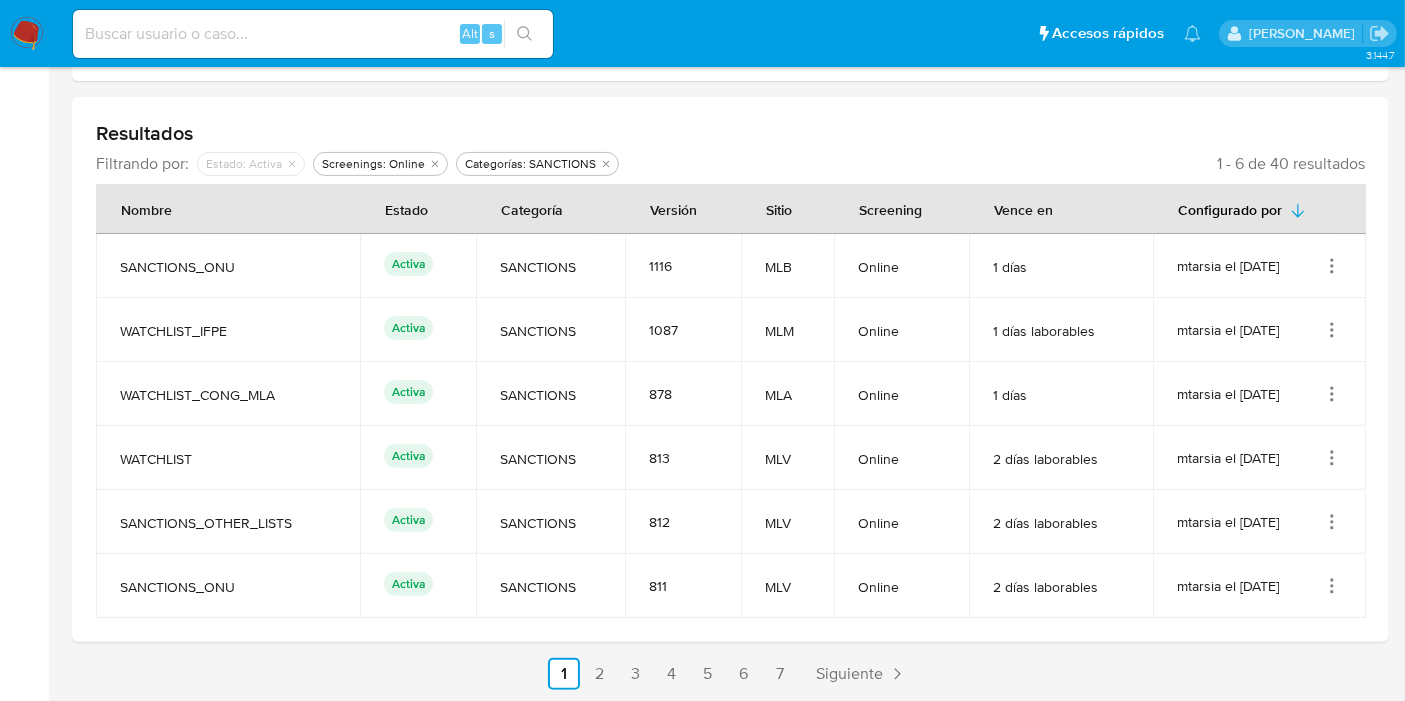 click on "mtarsia el 30/09/2024" at bounding box center [1260, 394] 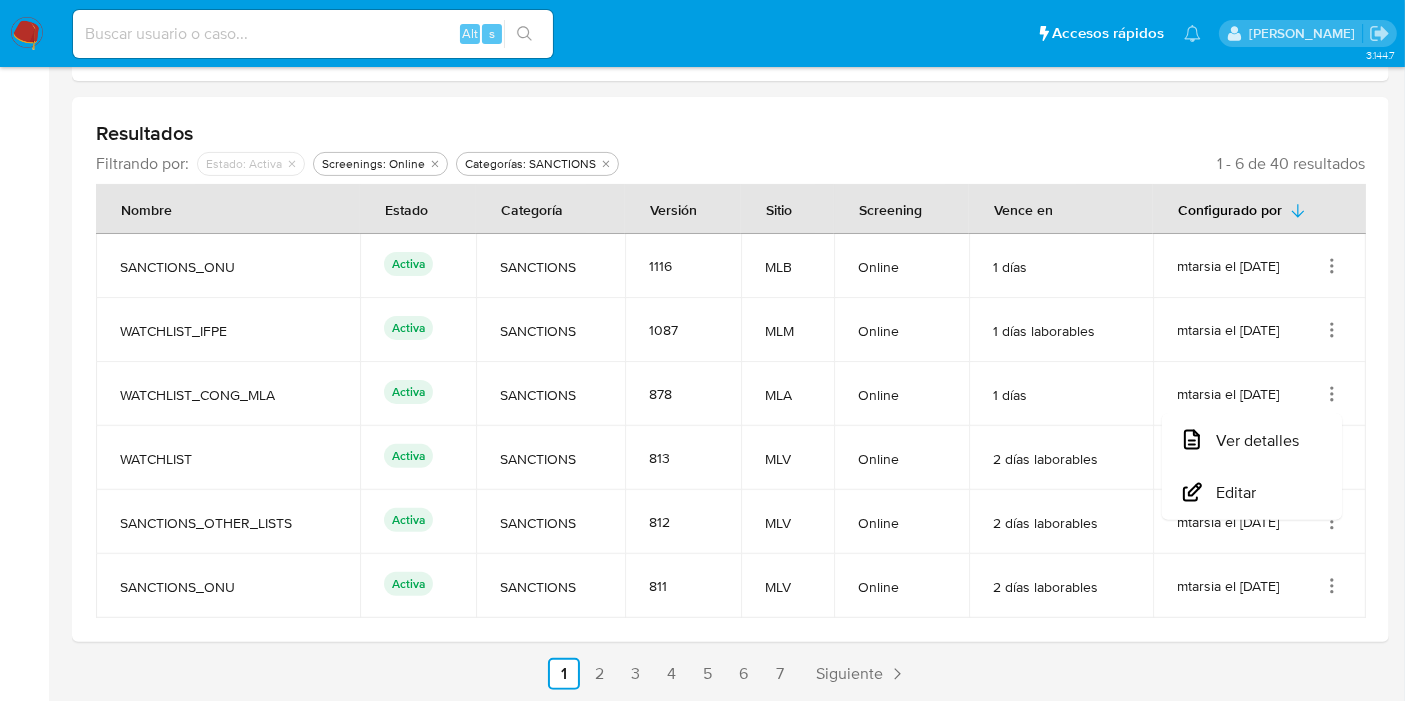click on "1 días laborables" at bounding box center [1061, 330] 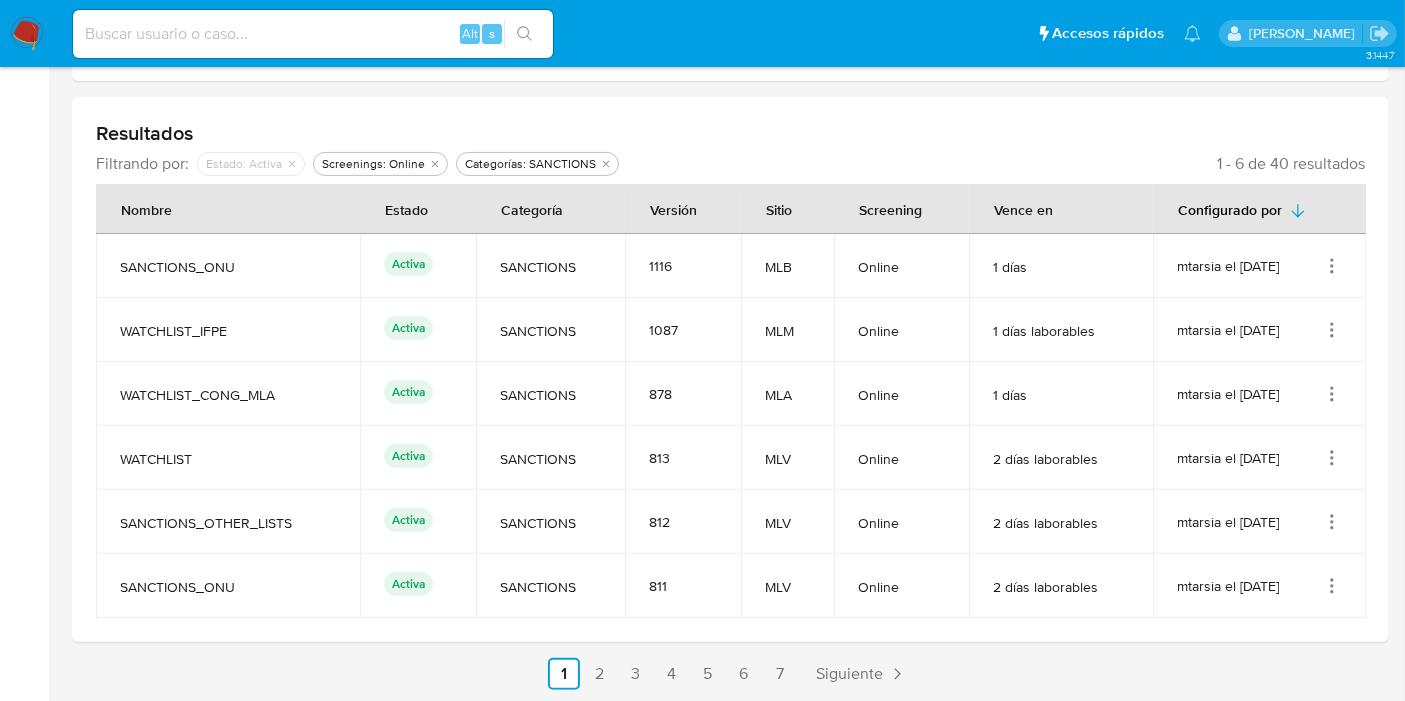 click on "mtarsia el 30/09/2024" at bounding box center (1260, 394) 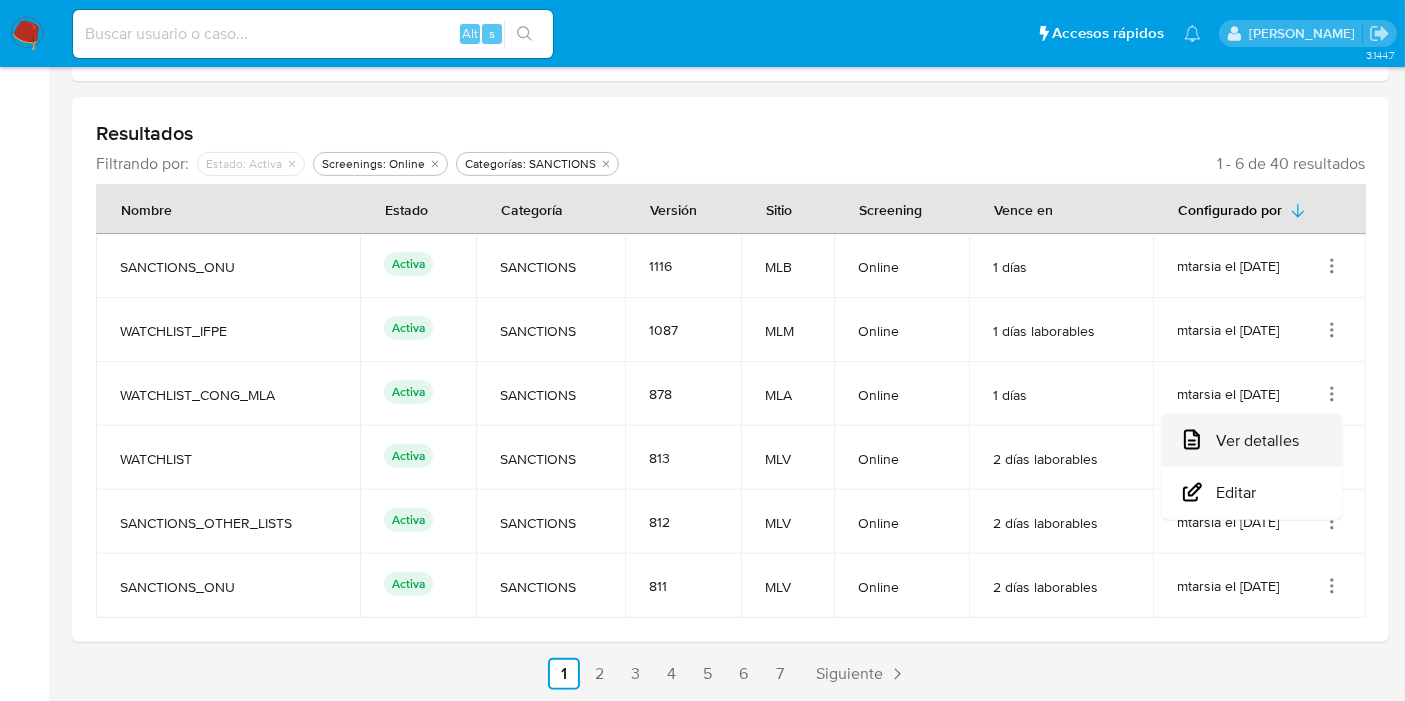 click on "Ver detalles" at bounding box center [1252, 440] 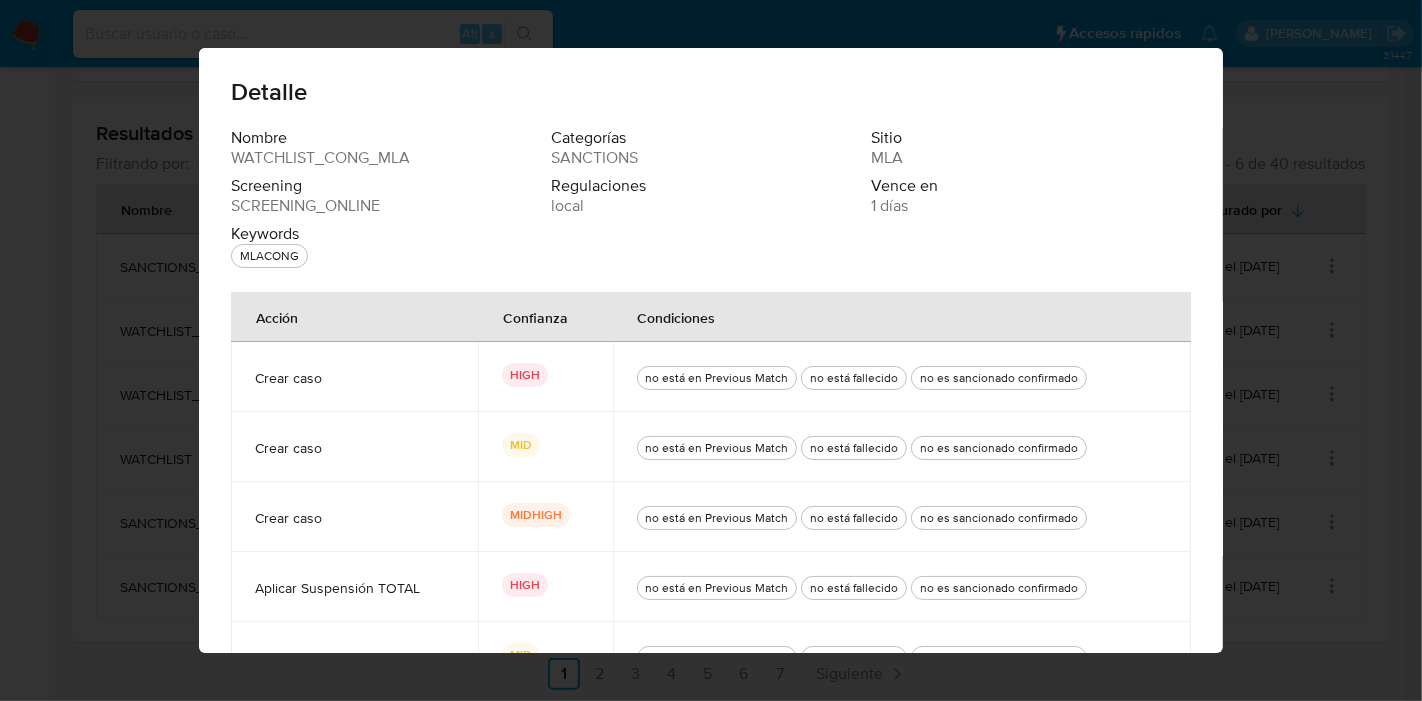 drag, startPoint x: 223, startPoint y: 161, endPoint x: 410, endPoint y: 162, distance: 187.00267 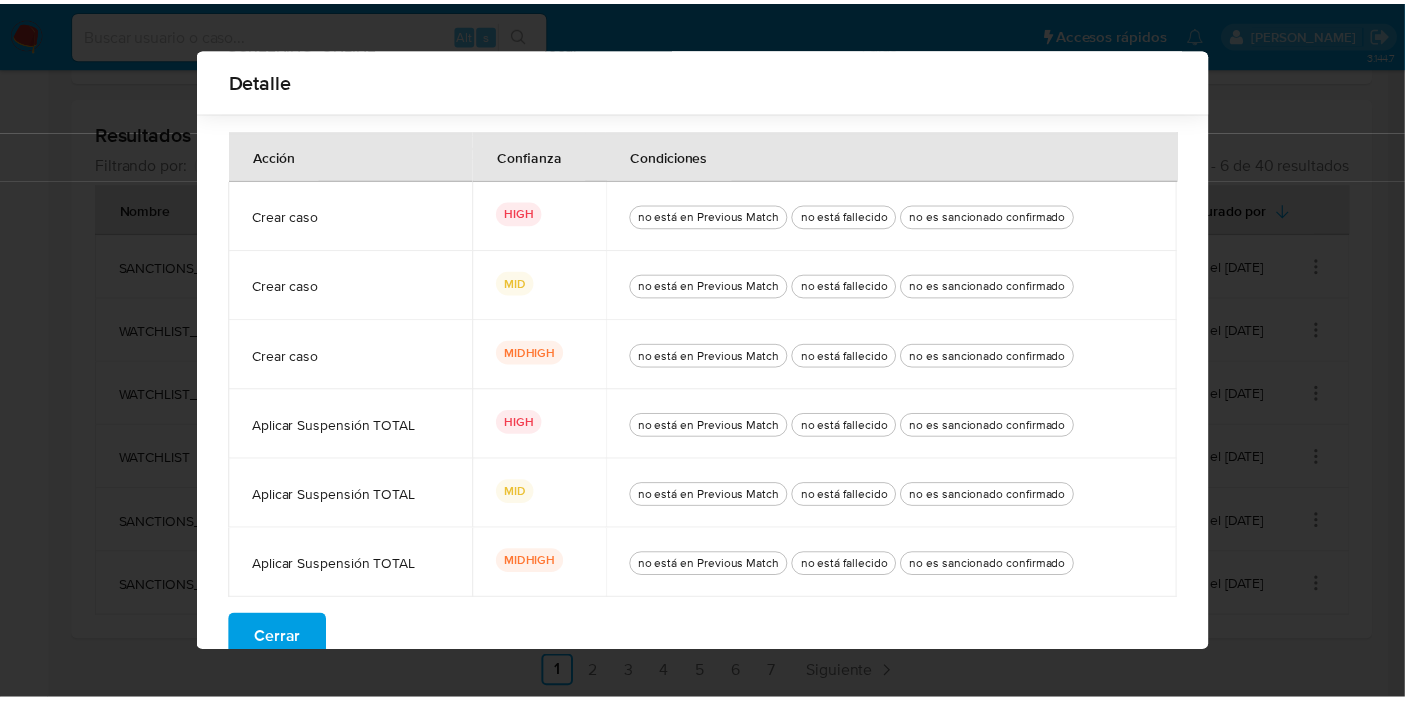 scroll, scrollTop: 172, scrollLeft: 0, axis: vertical 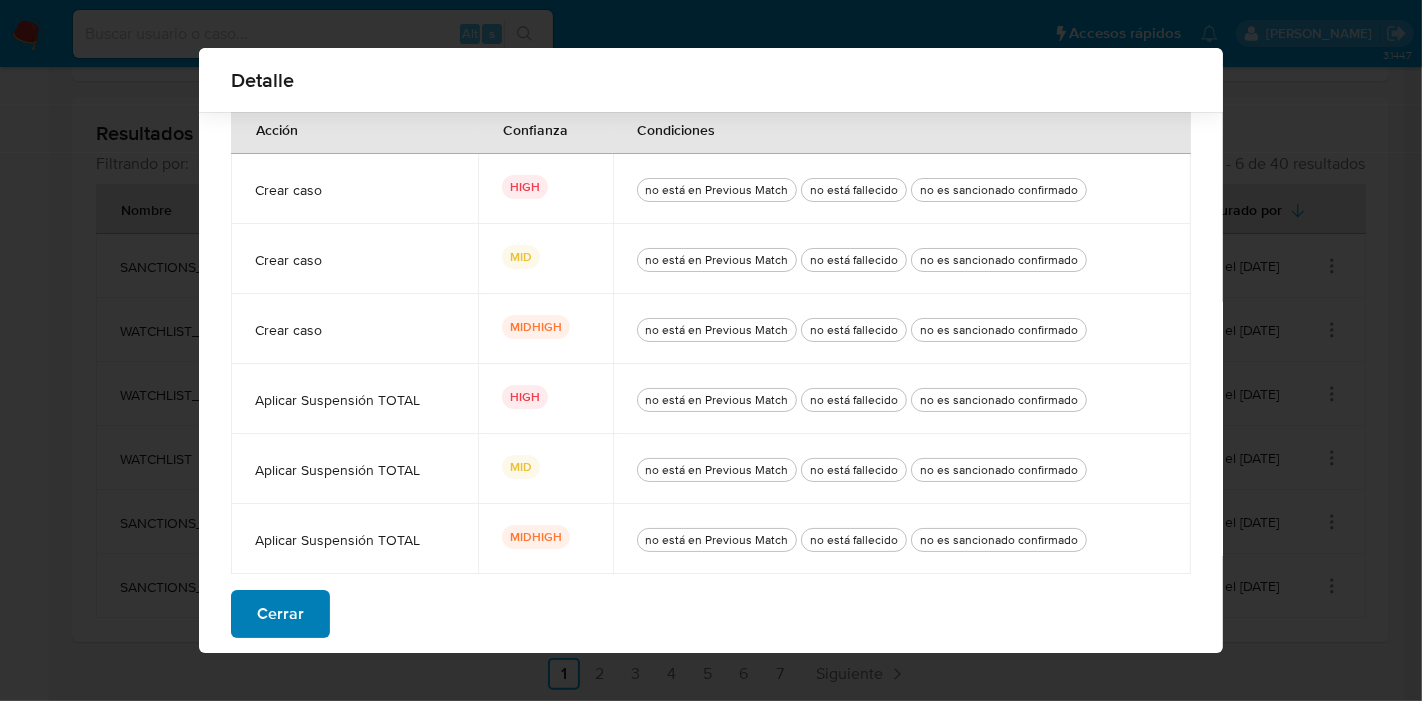 click on "Cerrar" at bounding box center [280, 614] 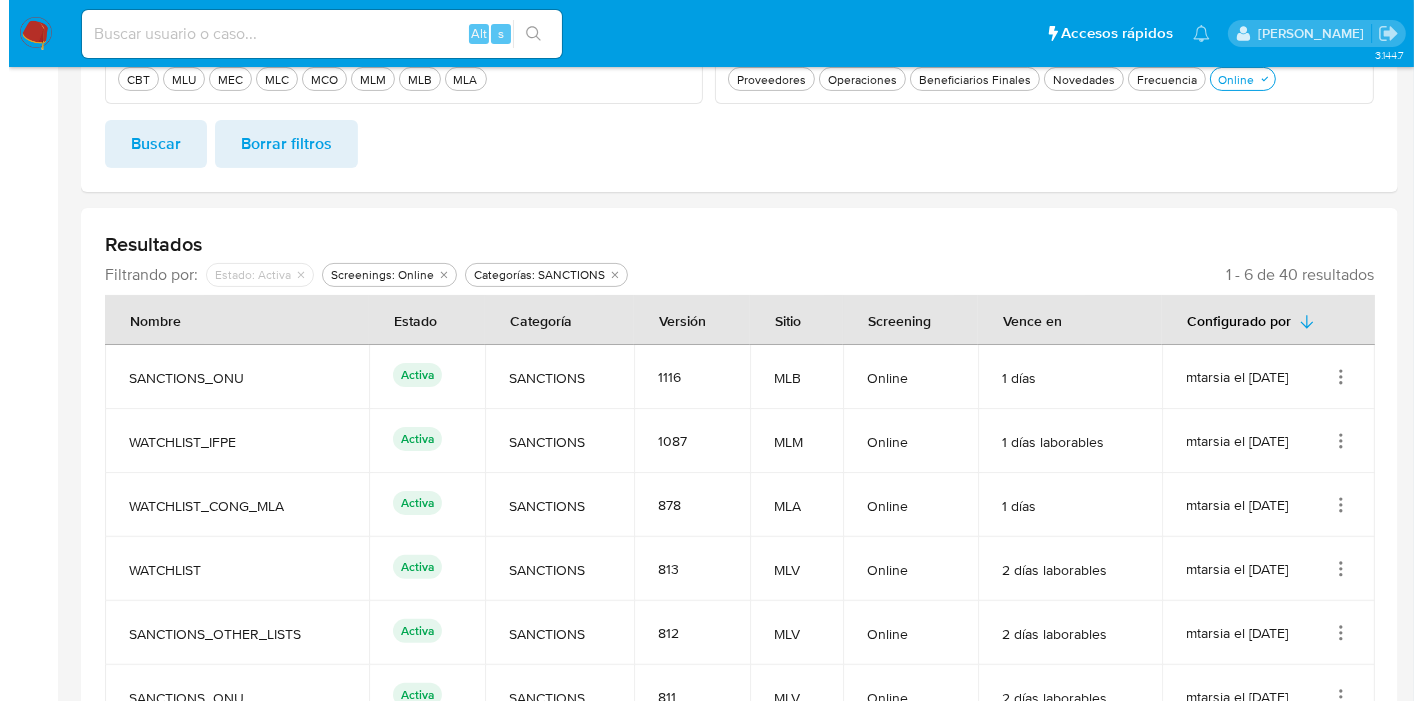 scroll, scrollTop: 536, scrollLeft: 0, axis: vertical 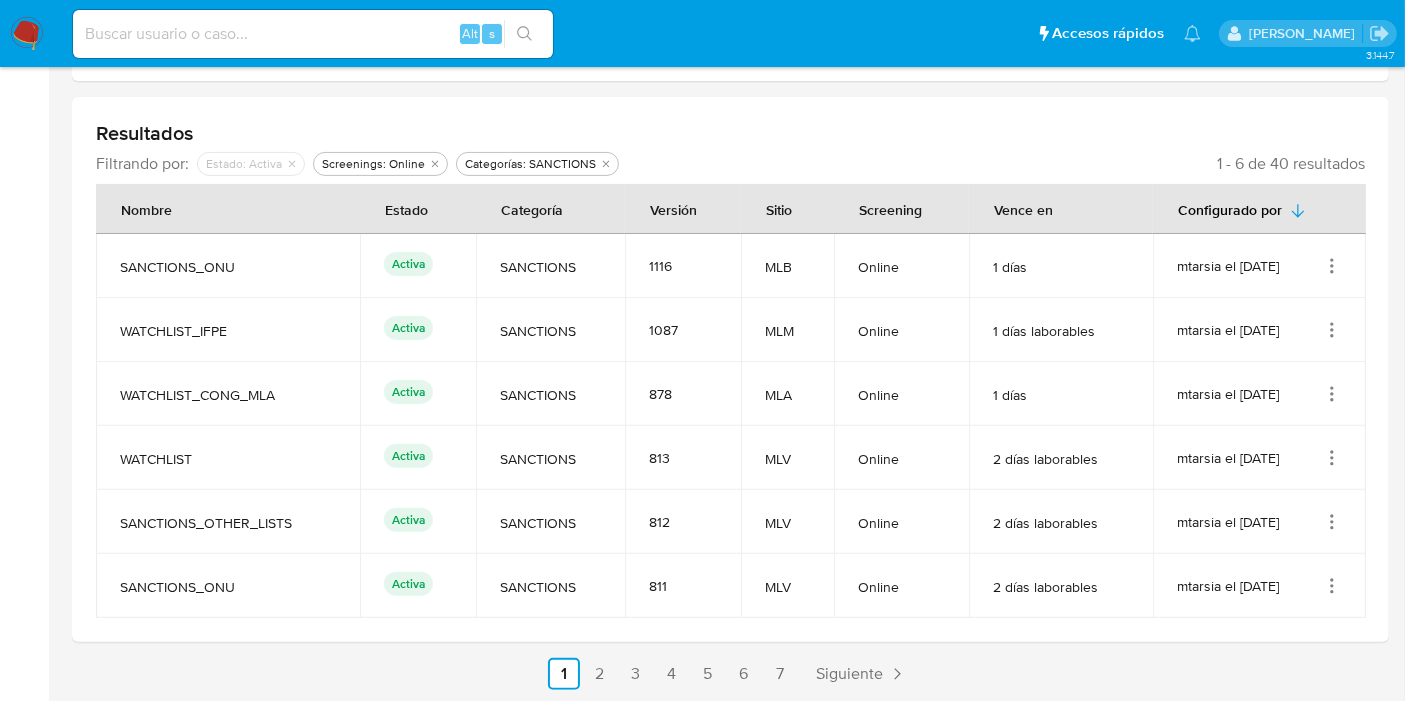click 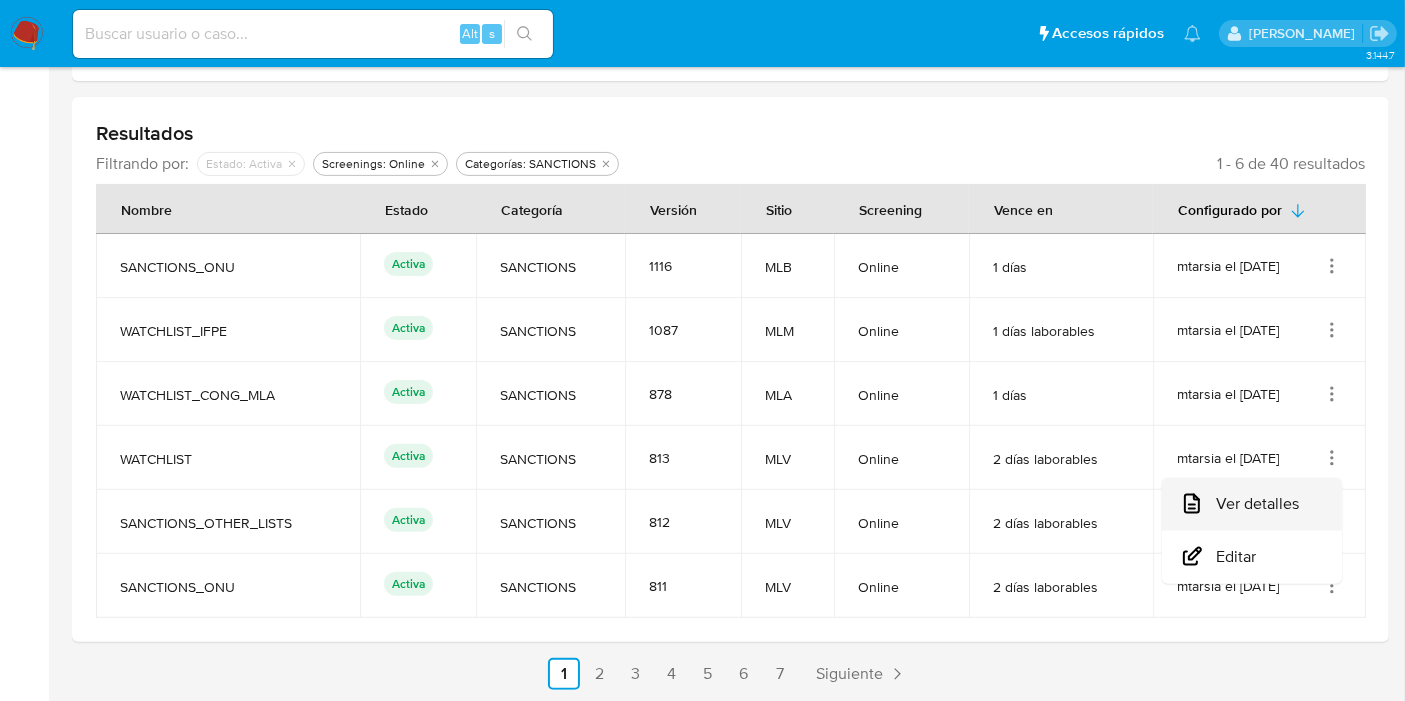 click on "Ver detalles" at bounding box center [1252, 504] 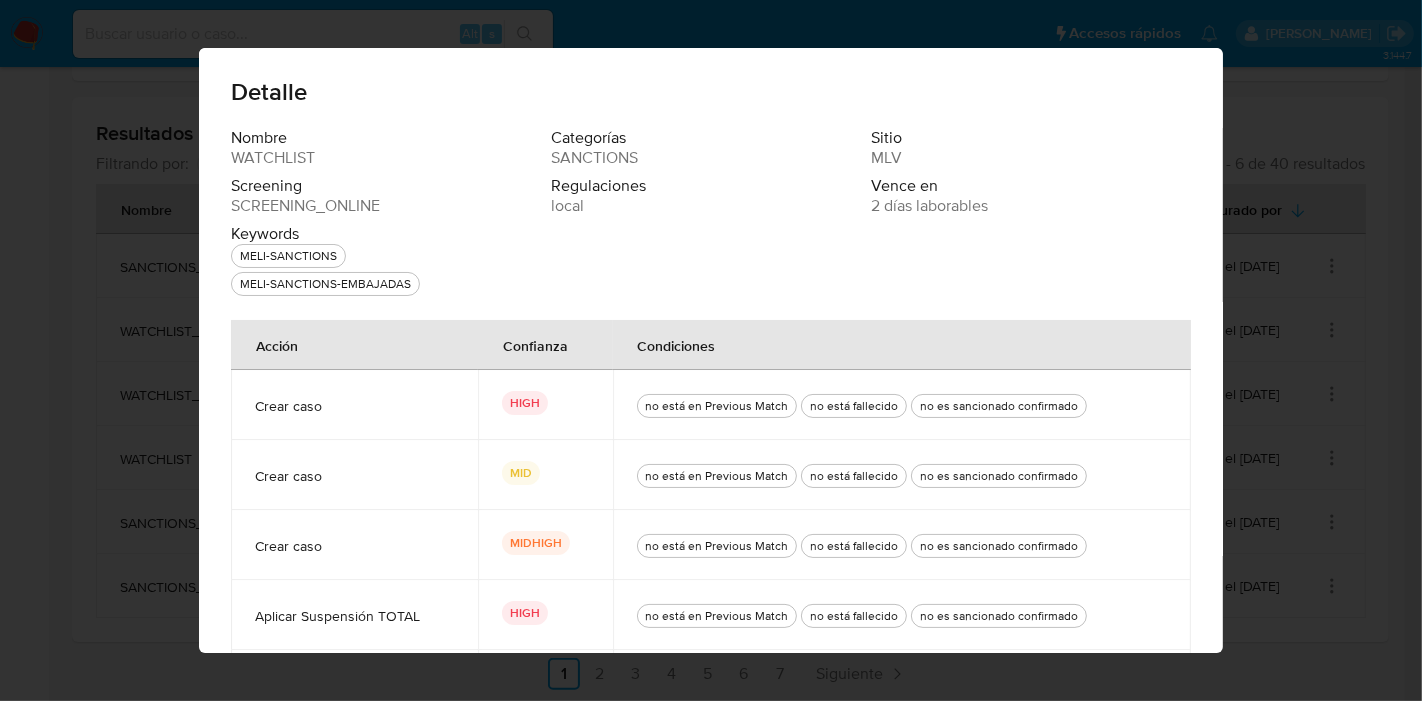 scroll, scrollTop: 0, scrollLeft: 0, axis: both 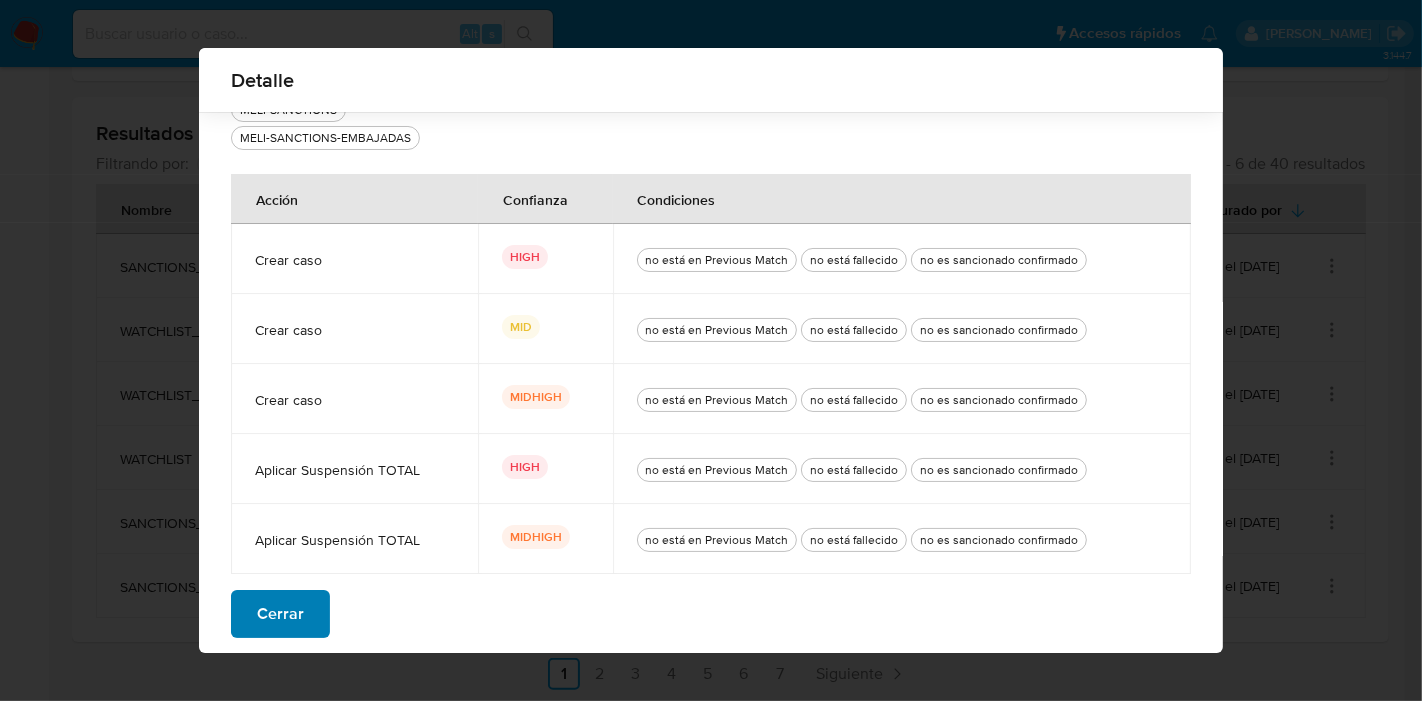 click on "Cerrar" at bounding box center (280, 614) 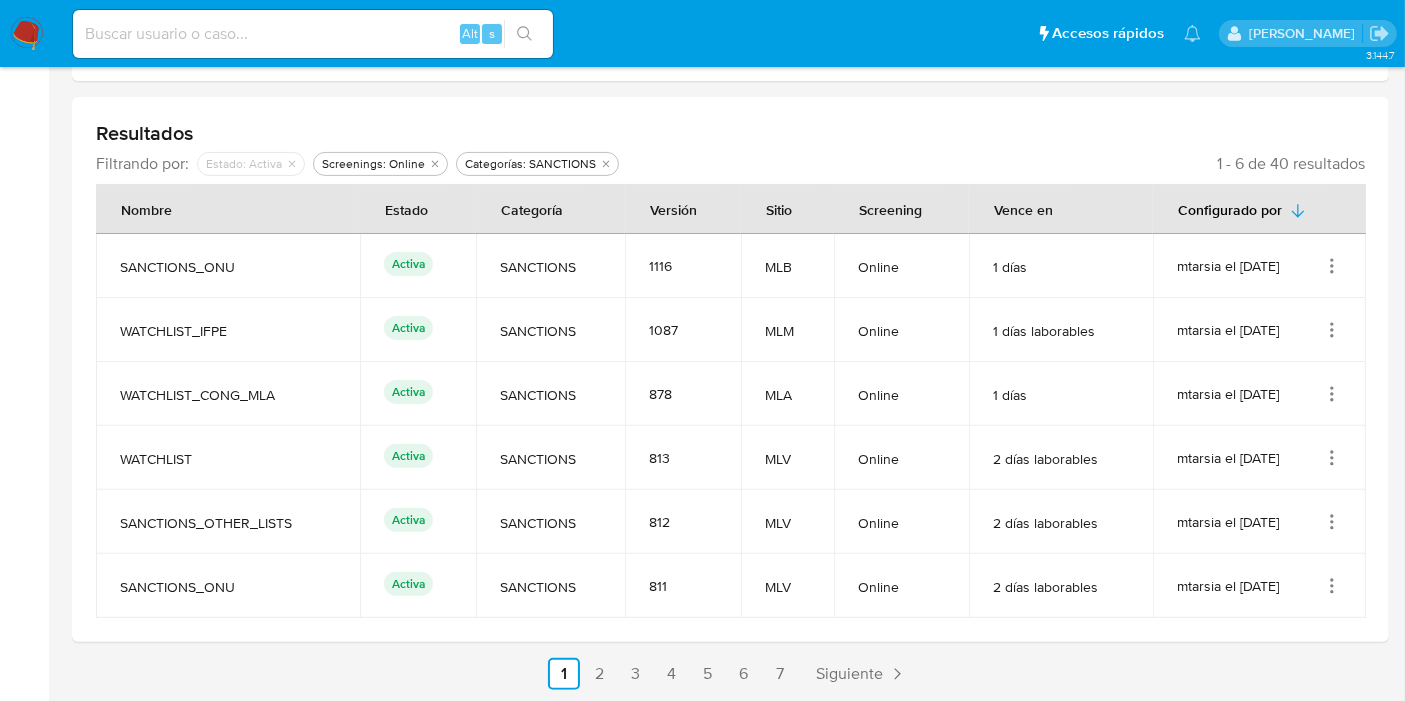 click 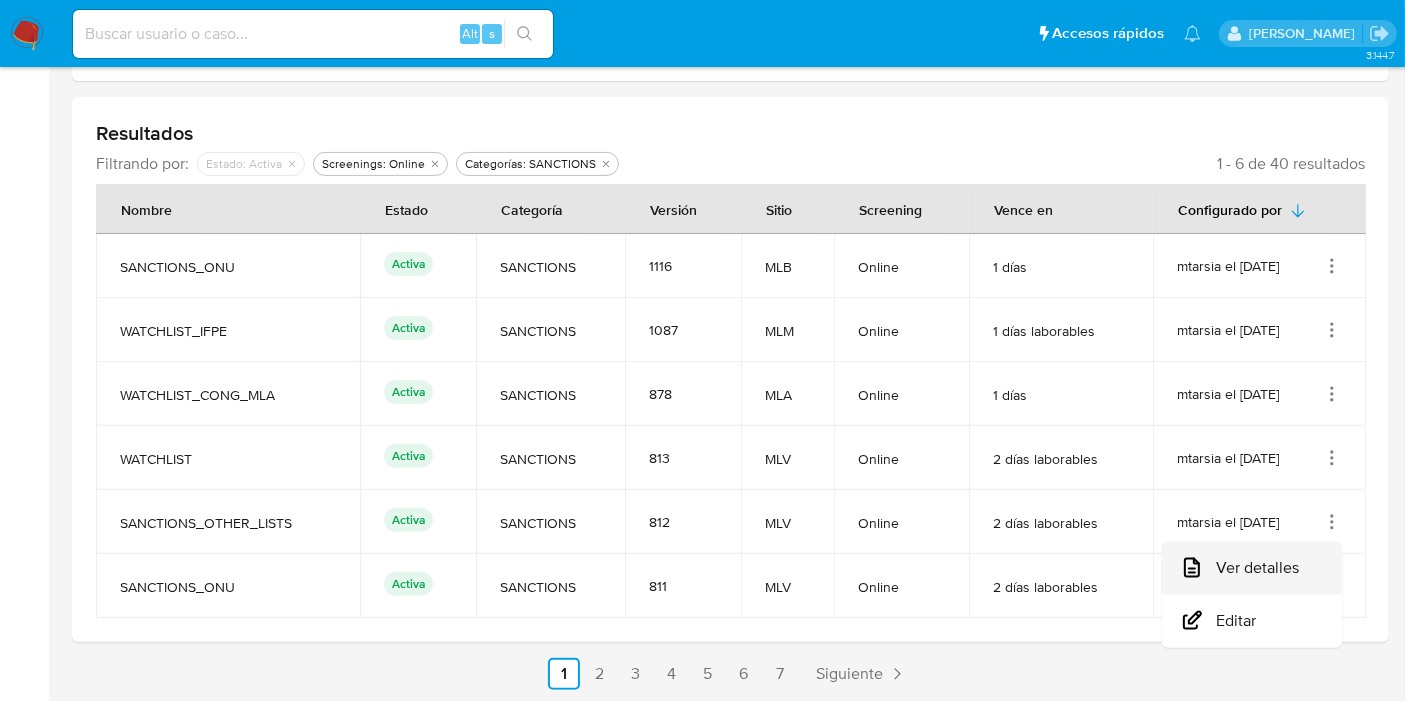 click on "Ver detalles" at bounding box center (1252, 568) 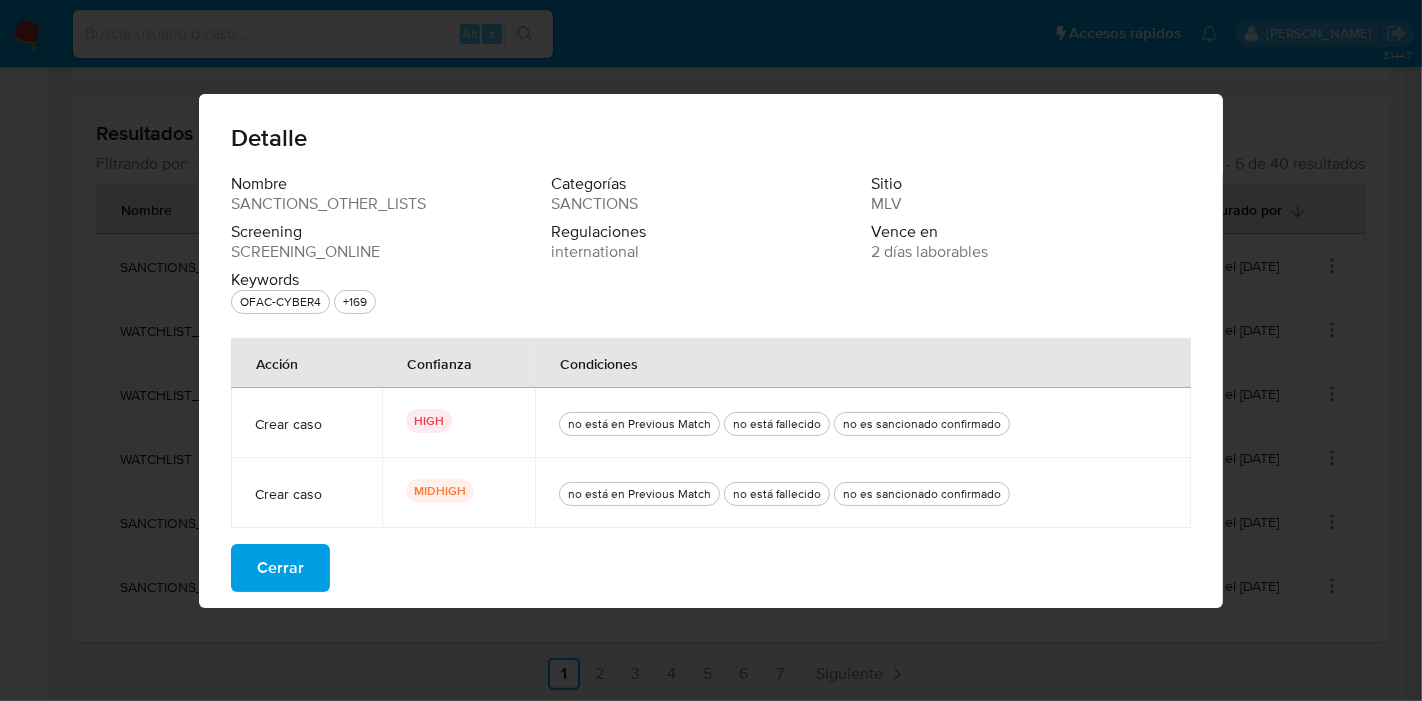 drag, startPoint x: 234, startPoint y: 204, endPoint x: 438, endPoint y: 197, distance: 204.12006 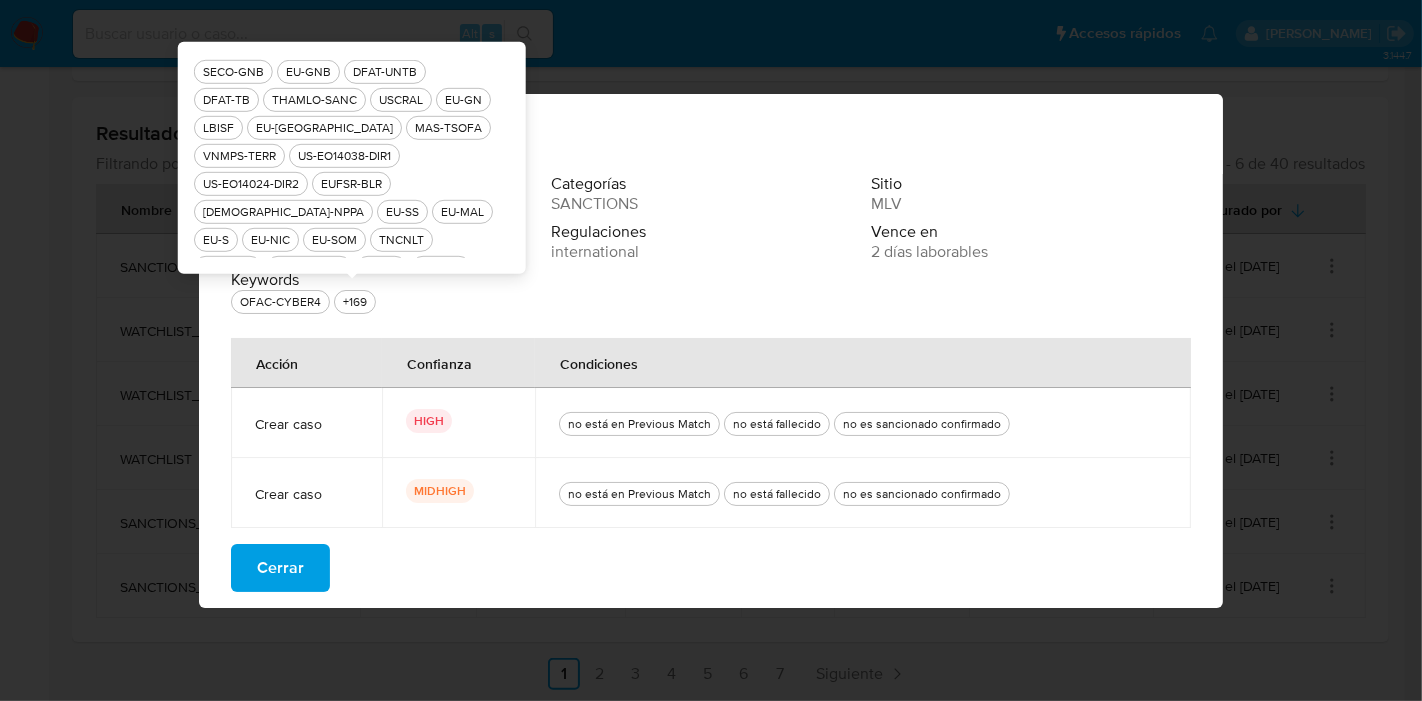 scroll, scrollTop: 1222, scrollLeft: 0, axis: vertical 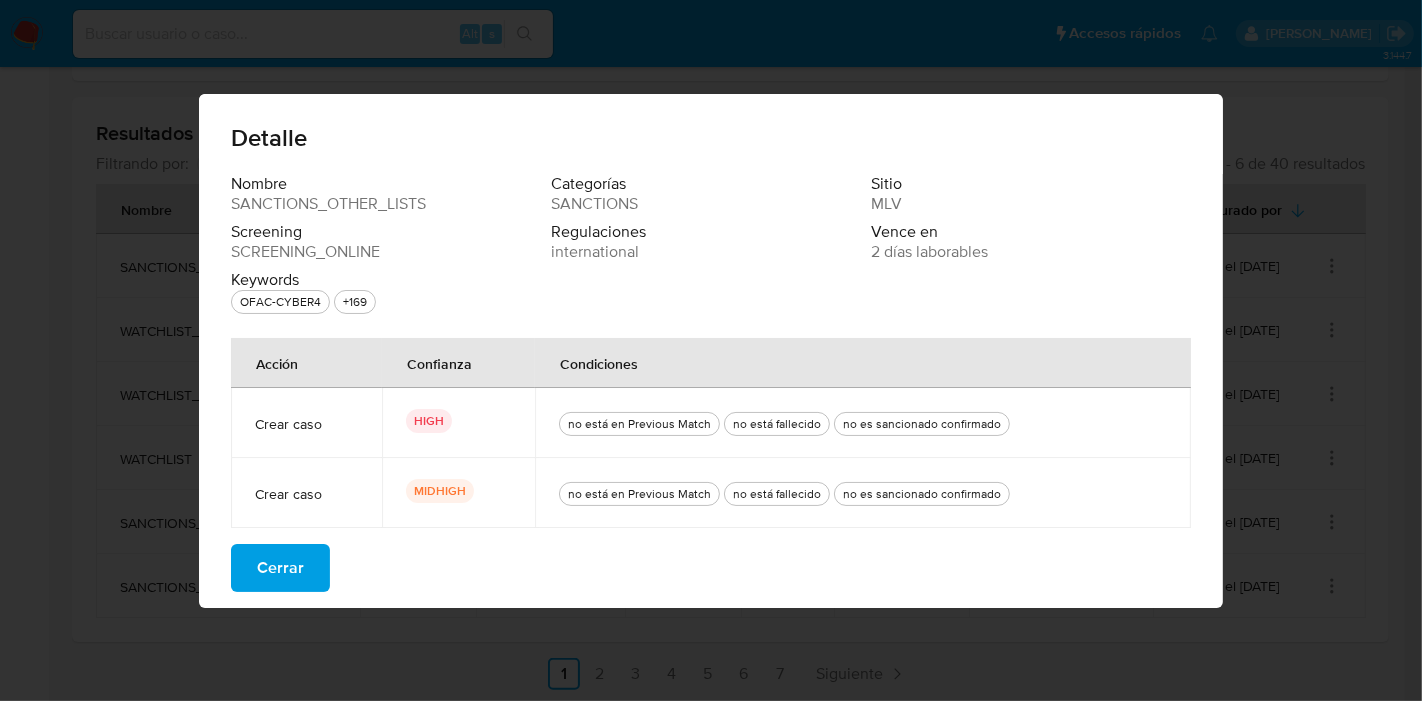 click on "Keywords OFAC-CYBER4 +169   OFAC-PAARSSR-EO13894 MUNSSEC SECO-TAL MLMEF KETFS-DL TRMASAK-LIST-C TRMASAK-LIST-B TRMASAK-LIST-D TRMASAK-LIST-A KWMOFA SAPCTC EU-RUSDA EU-SPT EU-HRV-RUS CANSEMESV SECO-HM CANSEMHM EU-GU EU-HM EU-IRN-RUSUKR EU-MLD EU-HT US-EO13959 NS-PEESA NS-IRAN MACNASNU ACB-SANC EU-HRVA EUTB-LBY BISN-EIBA BEFOJ TRMASAK QANCTC BHTOL-Q BISN-CBW BISN-EO12938 AMCBA-TERR EU-TAF EGMLCU ISIS-WC IMOD EU-UKR2 EU-BLR BISN-CAATSA231 EU-TA UKR-EO13662 UNSCPE-WC EU-YEM NS-RUSSIA-EO14024 EUFSR-RUS ZA-FICTFS CES INSAE-WC EU-PCW BISN NZ-MFAT UNSTR UKSANC UKHO UKHMT UE TWMOJ-INT TTFIU SECO-AT SCFM-TERR RSA-AT PKNACTA MINEFI MAS KOFIU FFMS EU-AQ EU DTTOT DBB CSSF BYKGB ARMJH-REPET ANS-TERR AEDTO ACB NZPOL-TSA NZPOL IOMSO HKMA DFAT-UN1373 DFAT-UN DFAT CANS SCFM IMOF-WMD EU-IRN EU-SYR BISN-EO13382 USTREAS.311 USEMBARGO UKEMBARGO EUEMBARGO AUS-EMB EU-MY CANS-UN1373 EUFSR-SYR US-EO14024-DIR4 US-EO14024-DIR1 BDBB-SANC INKSNA US-EO14024-DIR3 UKHMT-IB UKHMT-AN MYAGC-SANC BNM-SANC EU-TCO CZFAA-TERR SDTEL DZDTL EU-TUR" at bounding box center (391, 292) 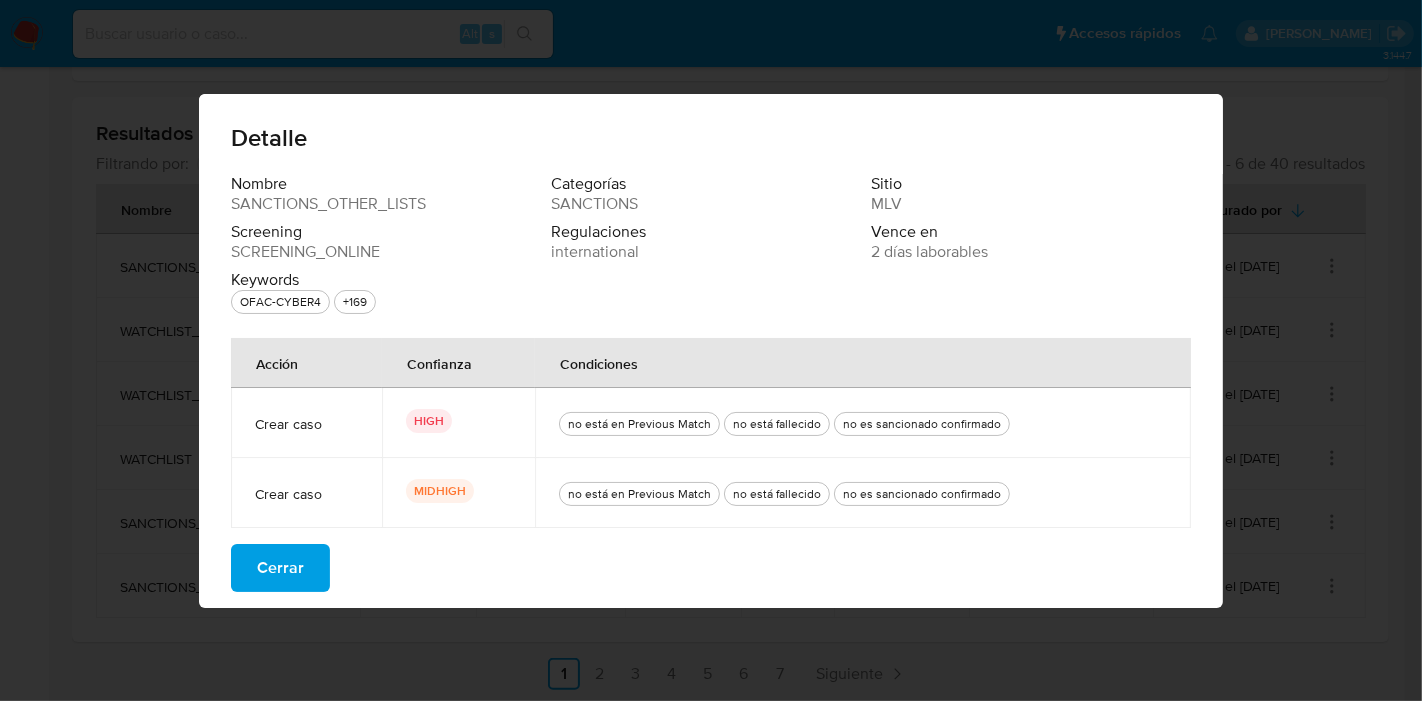 drag, startPoint x: 232, startPoint y: 198, endPoint x: 429, endPoint y: 204, distance: 197.09135 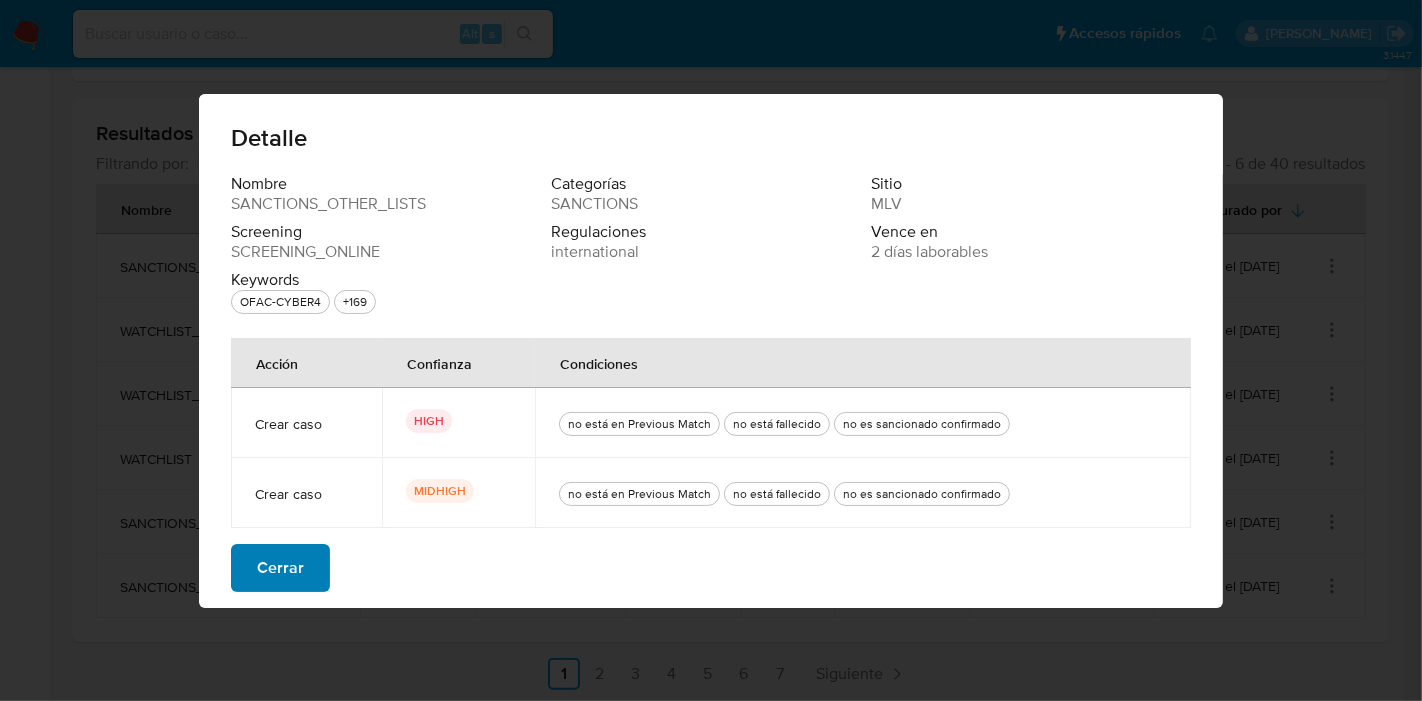 click on "Cerrar" at bounding box center (280, 568) 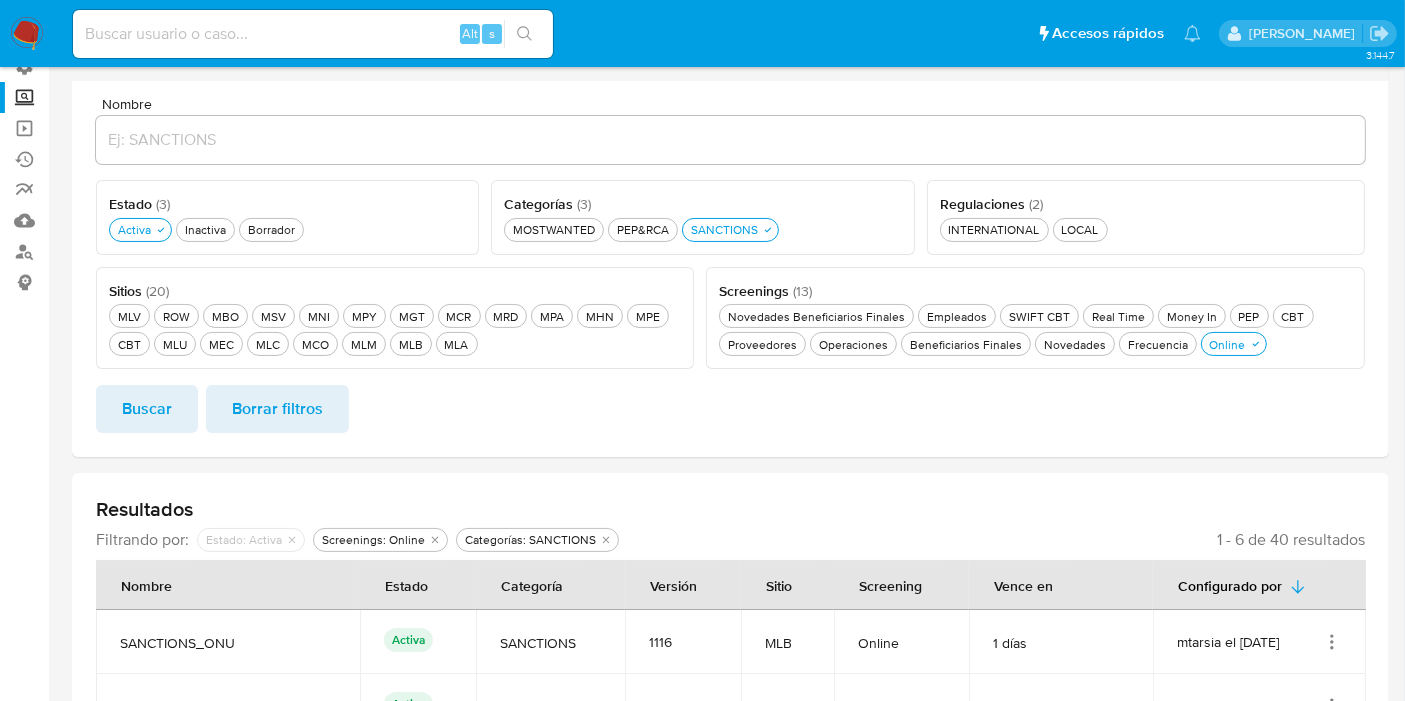 scroll, scrollTop: 0, scrollLeft: 0, axis: both 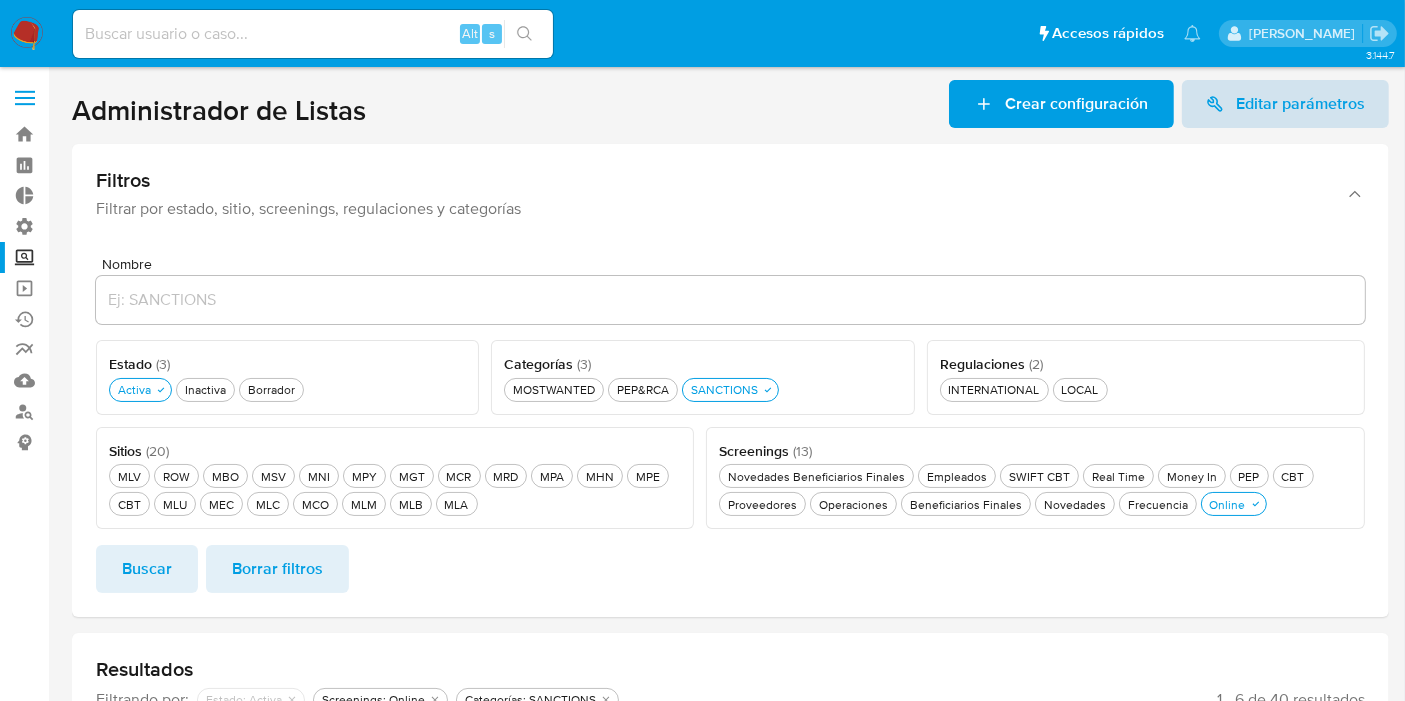 click on "Editar parámetros" at bounding box center [1285, 104] 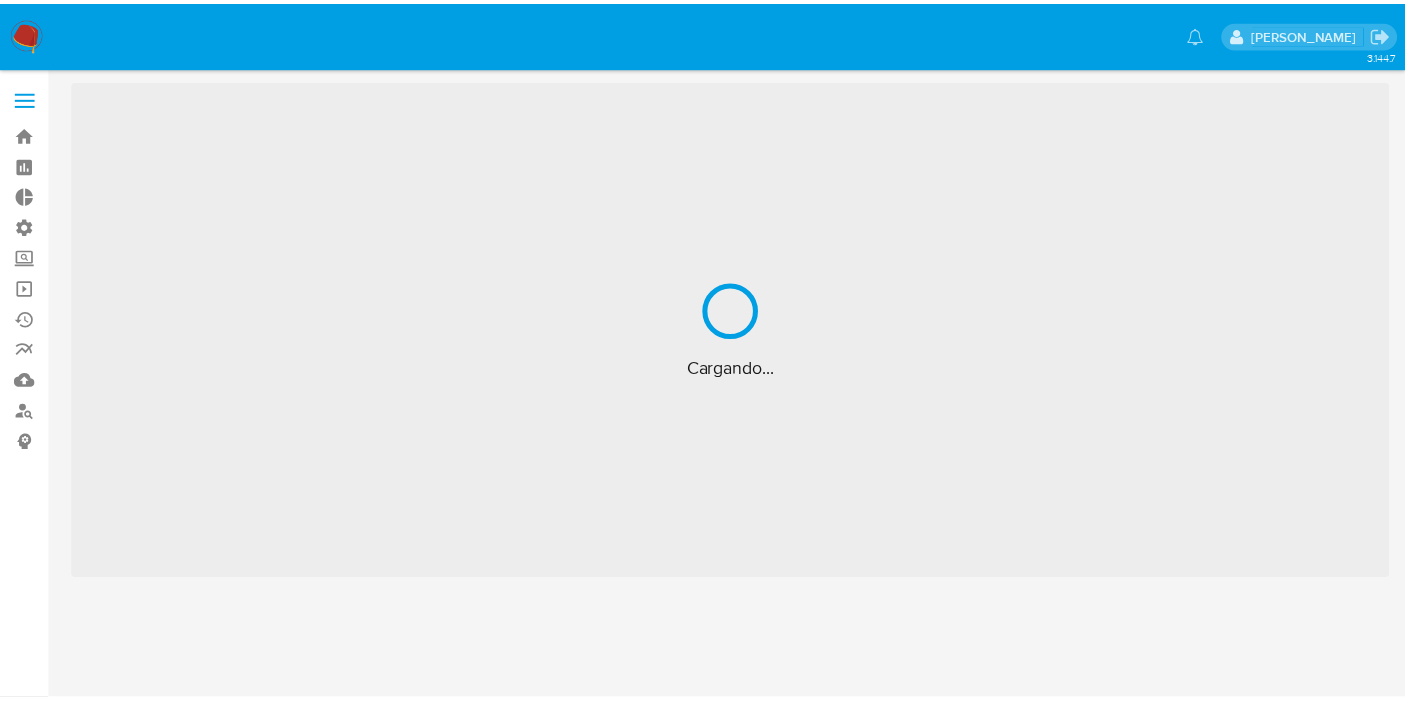 scroll, scrollTop: 0, scrollLeft: 0, axis: both 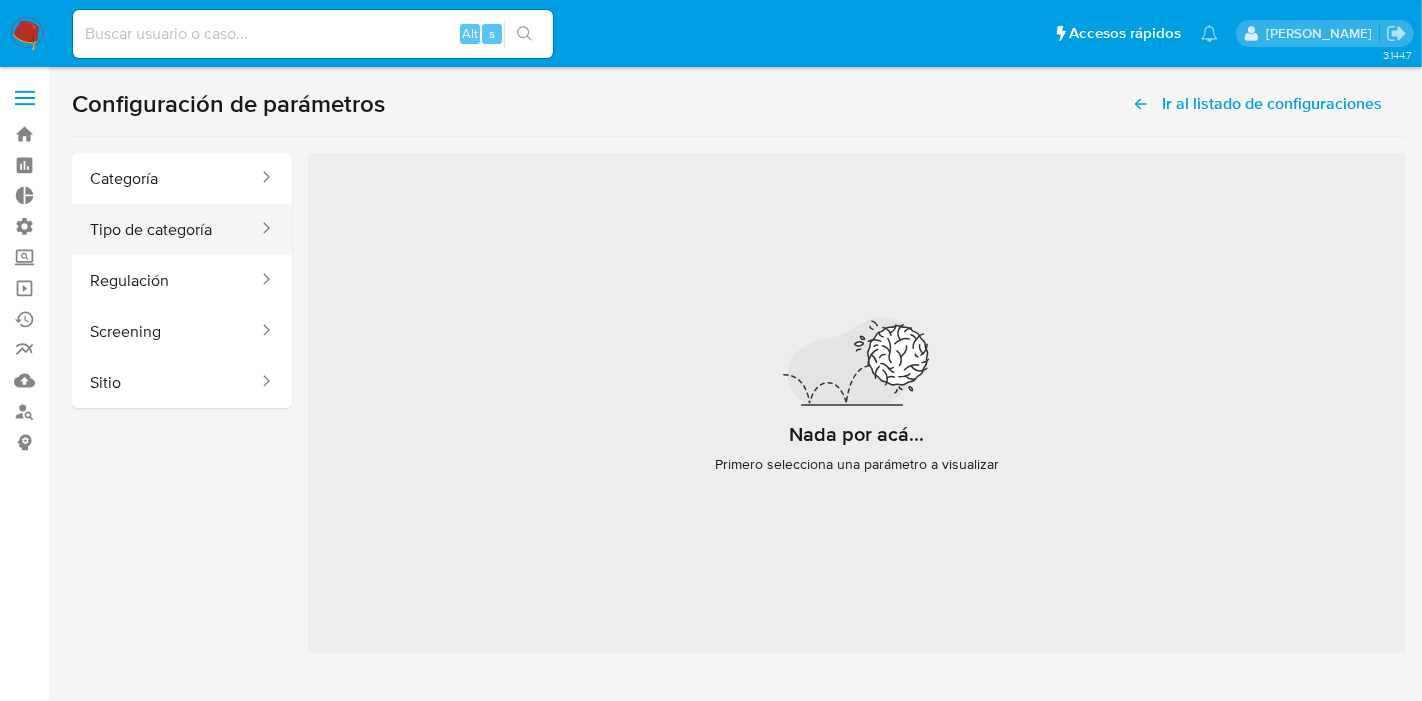 click on "Tipo de categoría" at bounding box center (166, 229) 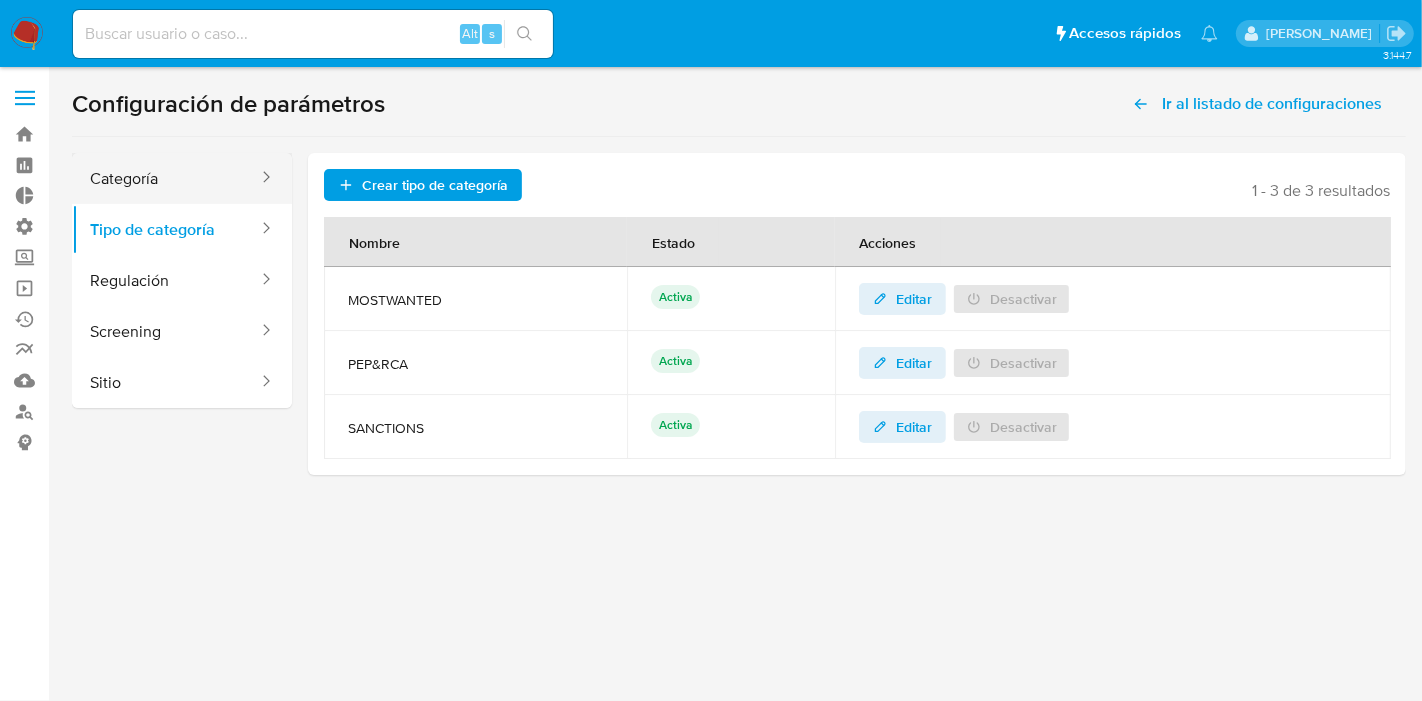 click on "Categoría" at bounding box center [166, 178] 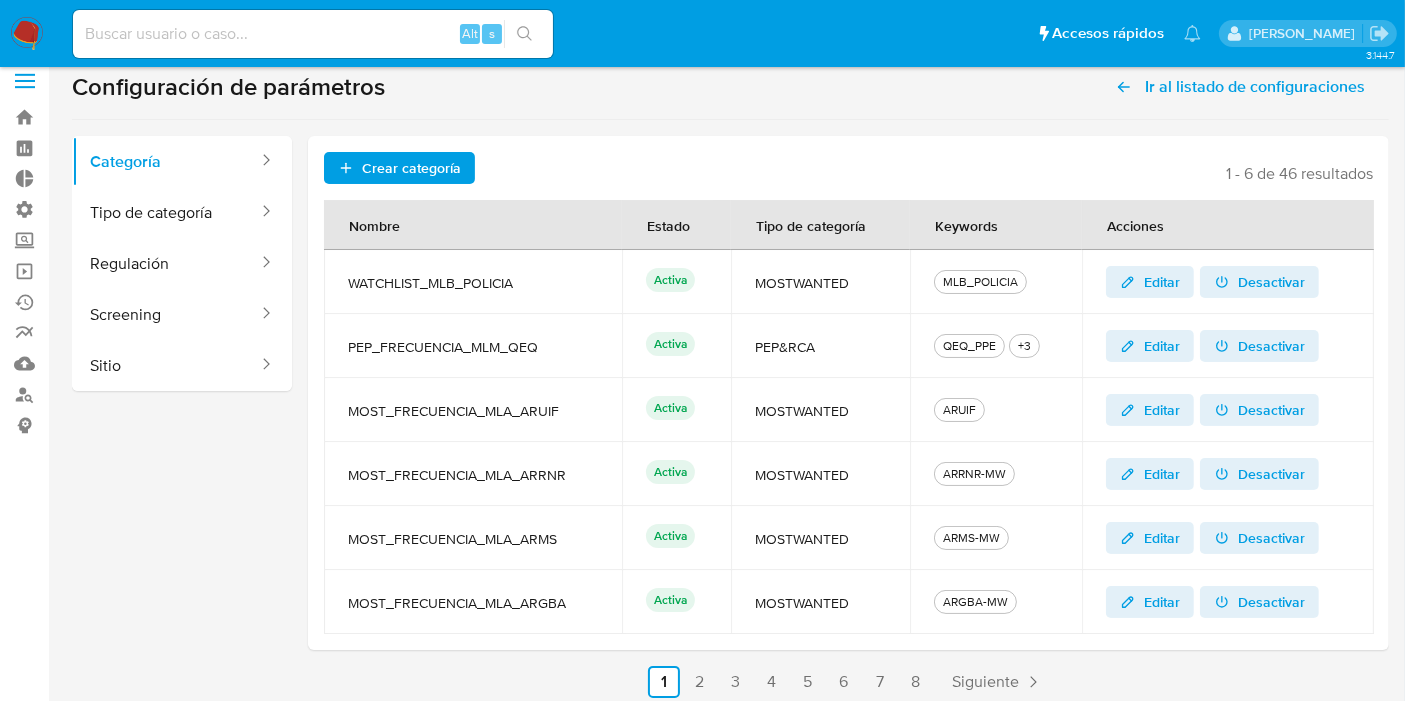 scroll, scrollTop: 25, scrollLeft: 0, axis: vertical 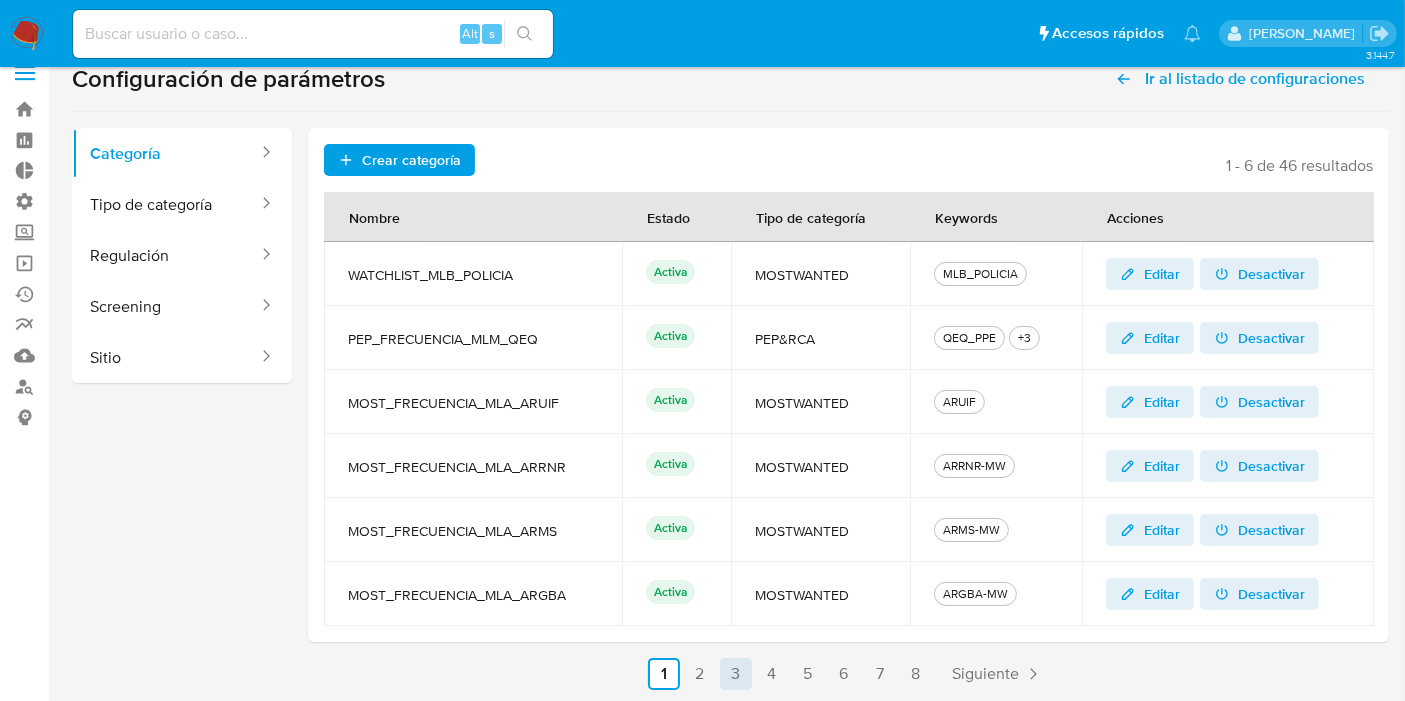 click on "3" at bounding box center [736, 674] 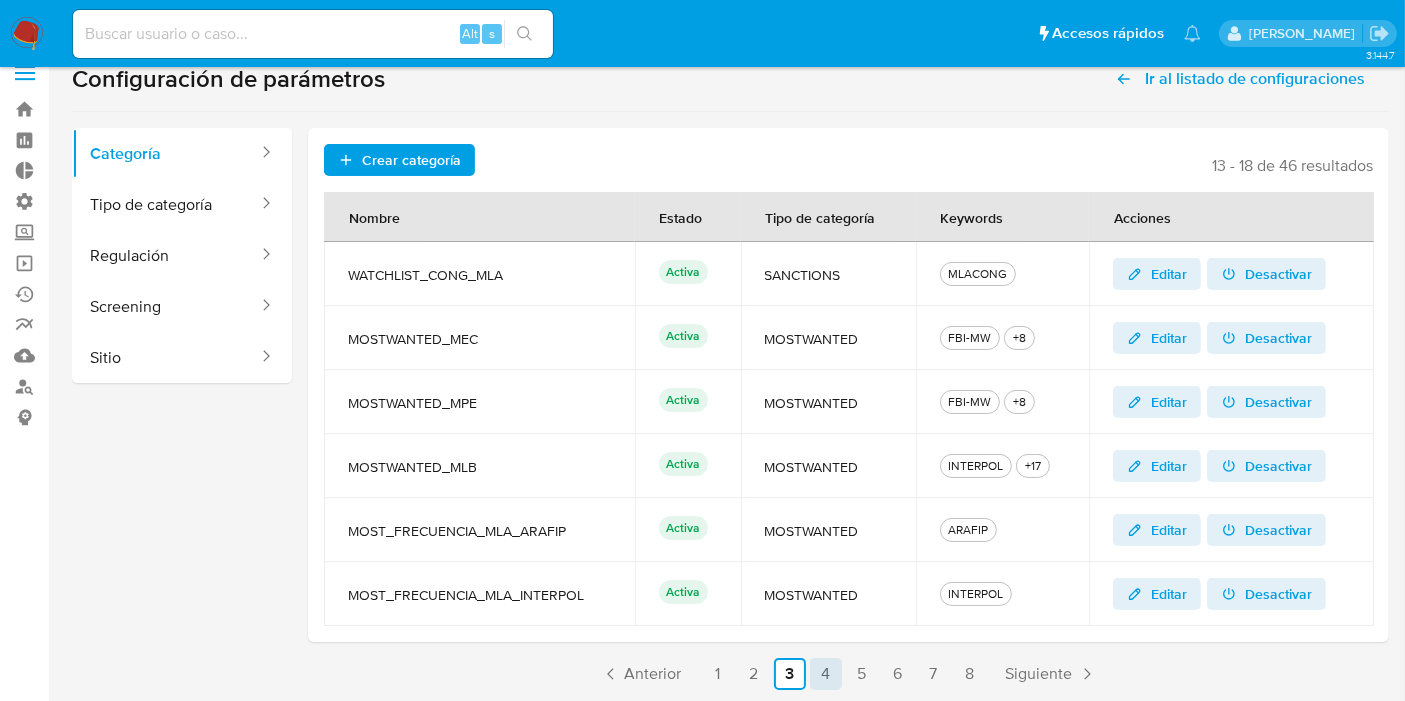 click on "4" at bounding box center [826, 674] 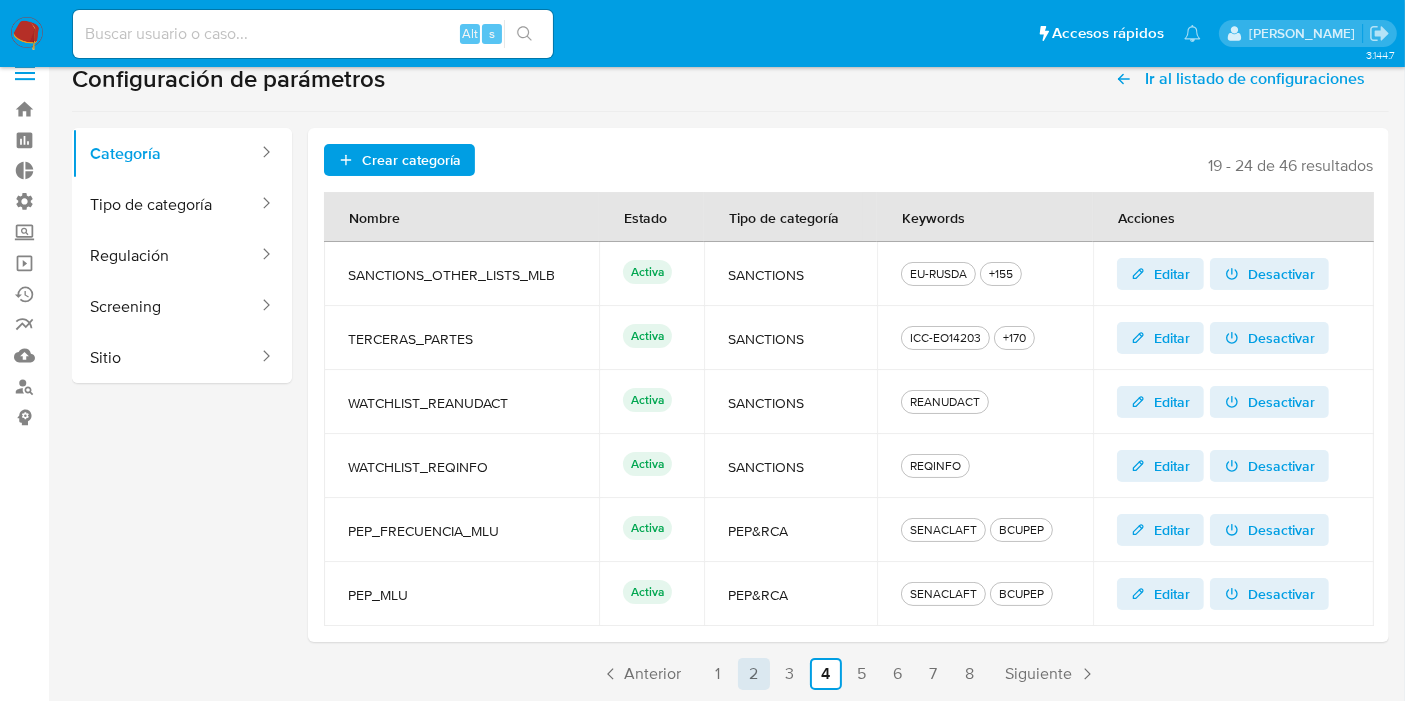 click on "2" at bounding box center (754, 674) 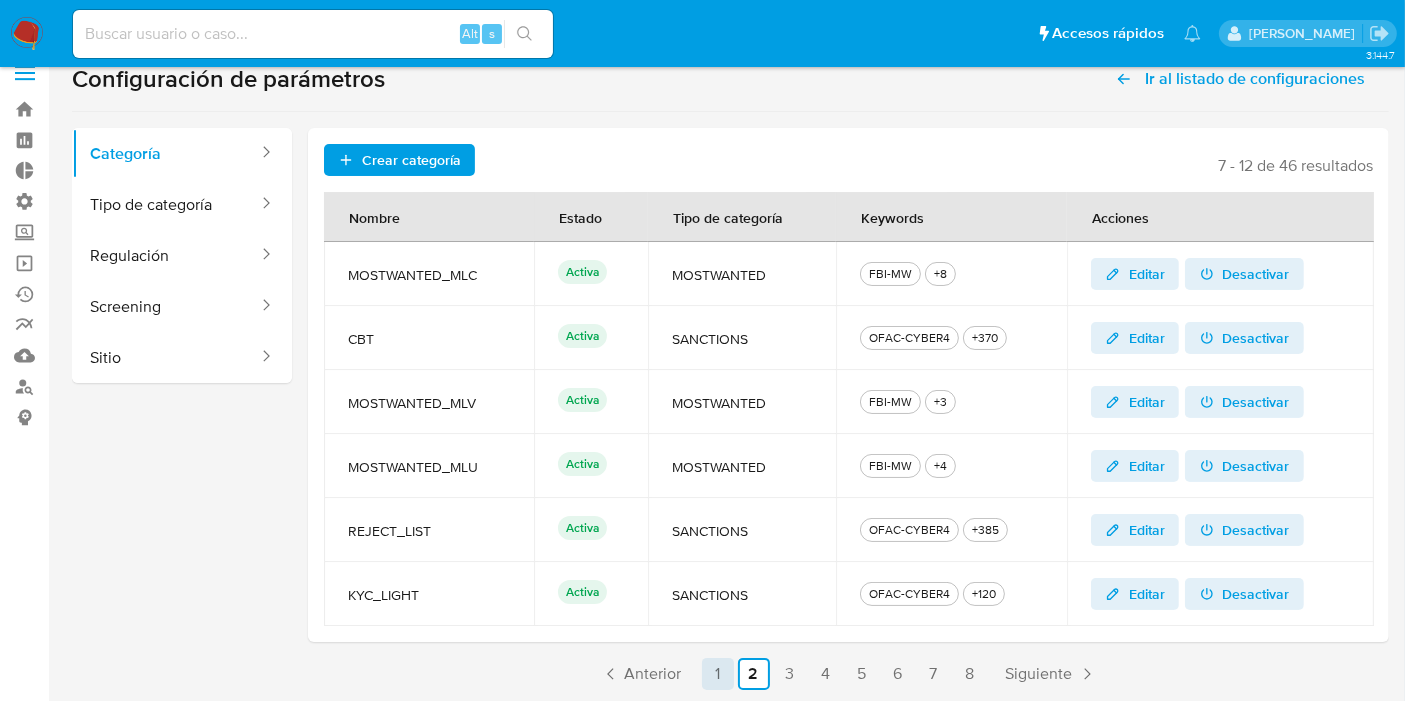 click on "1" at bounding box center [718, 674] 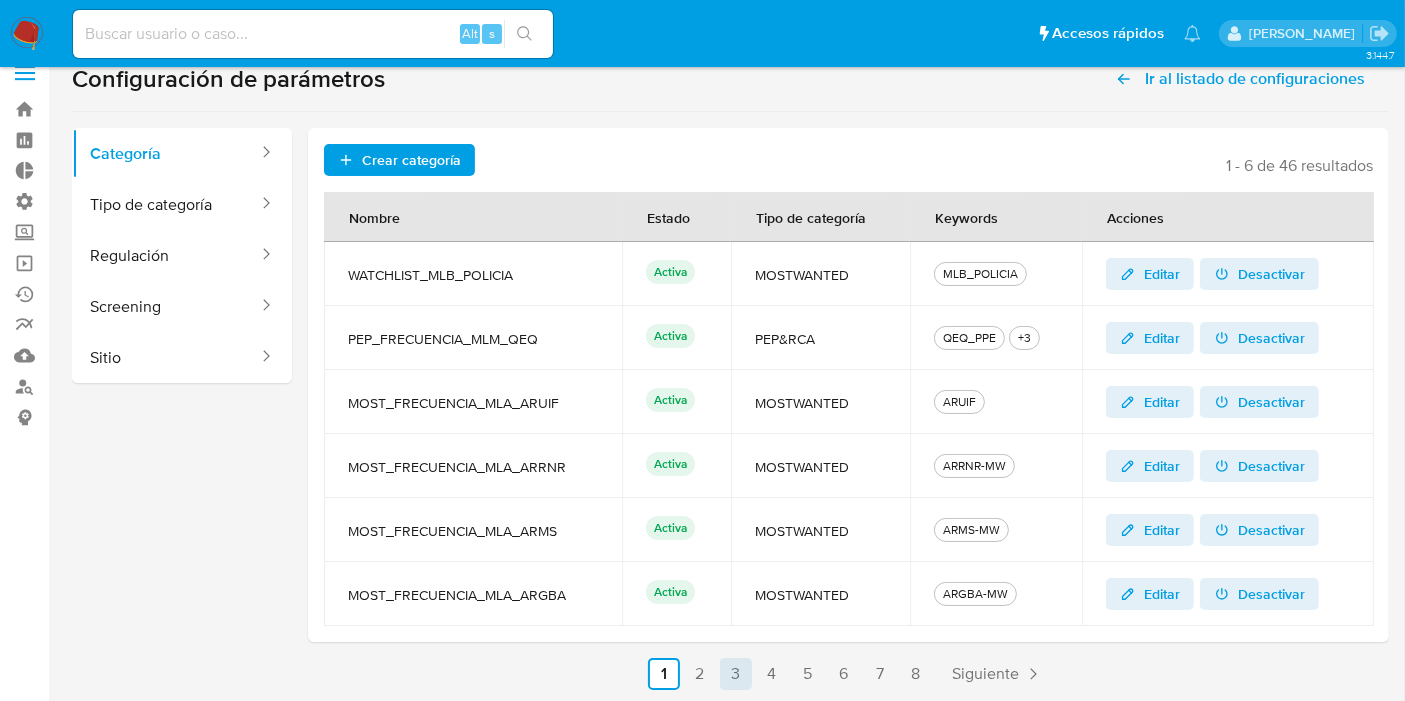 click on "3" at bounding box center [736, 674] 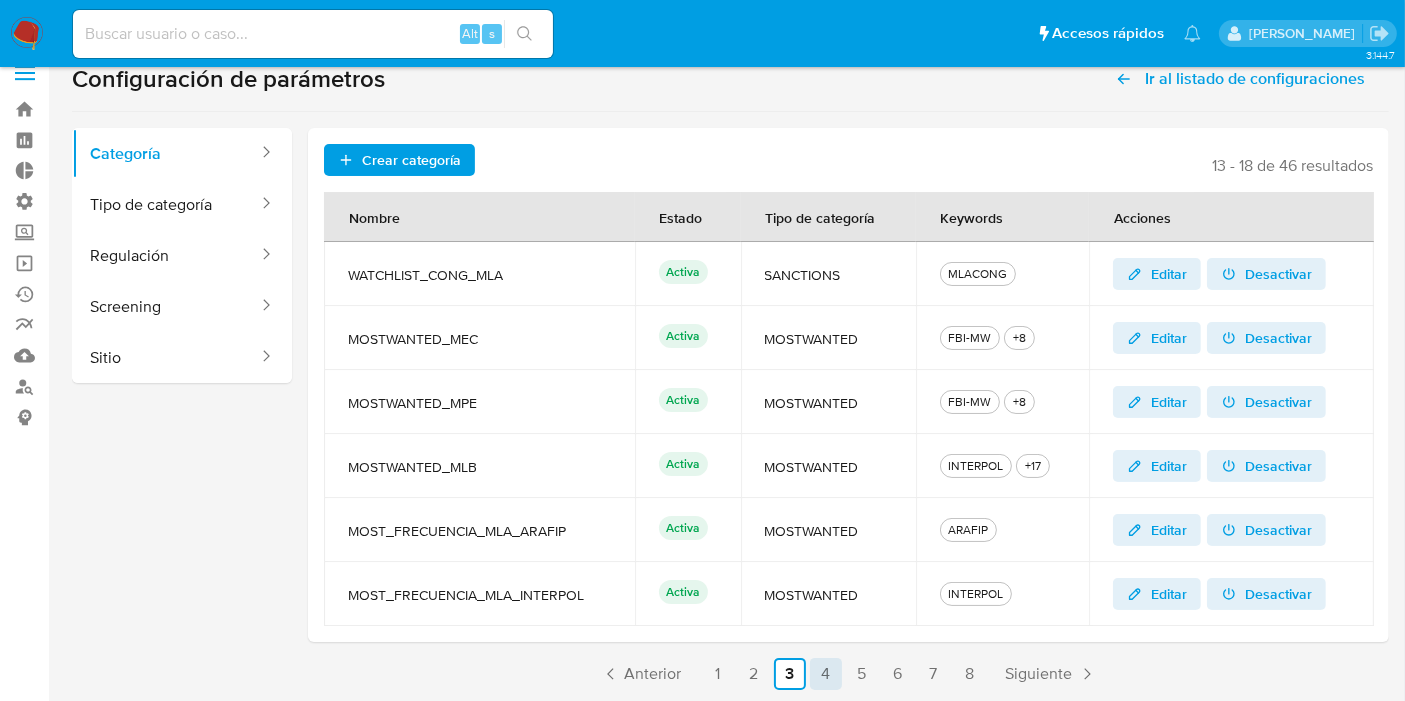 click on "4" at bounding box center [826, 674] 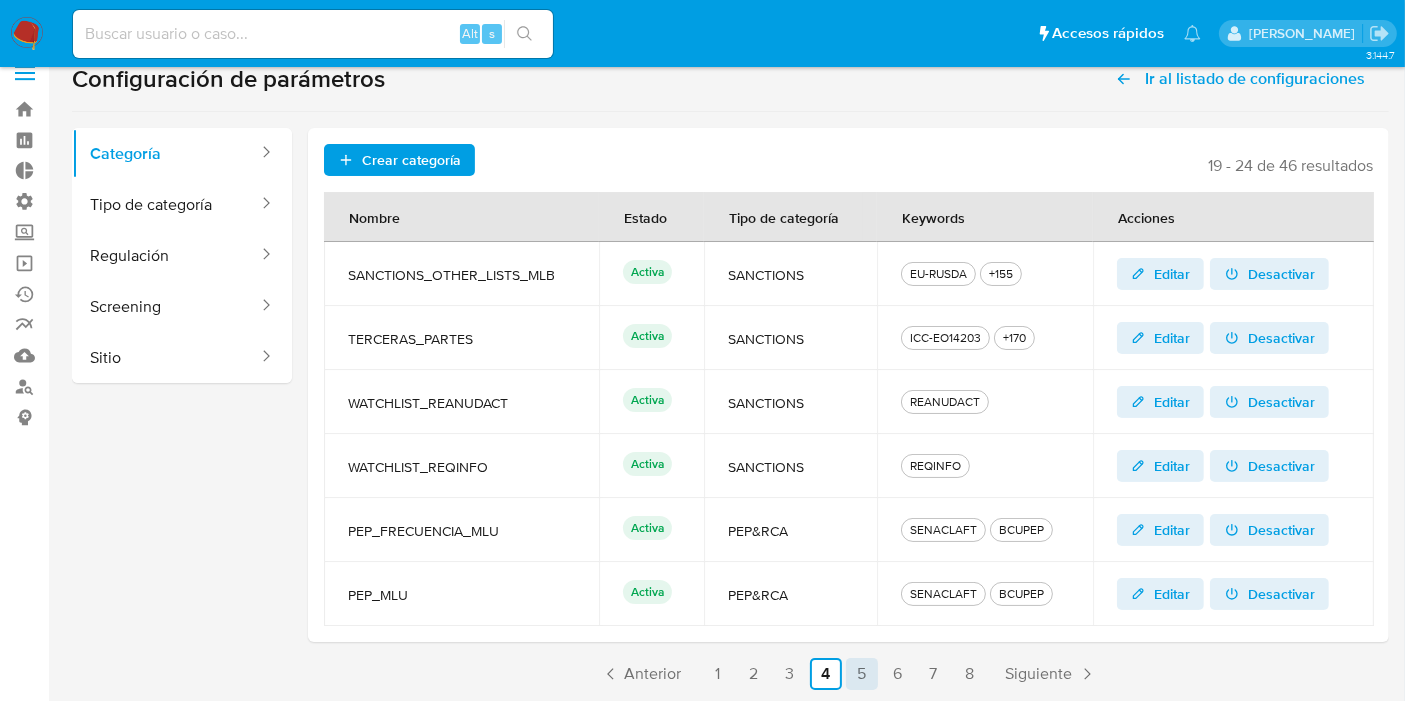 click on "5" at bounding box center (862, 674) 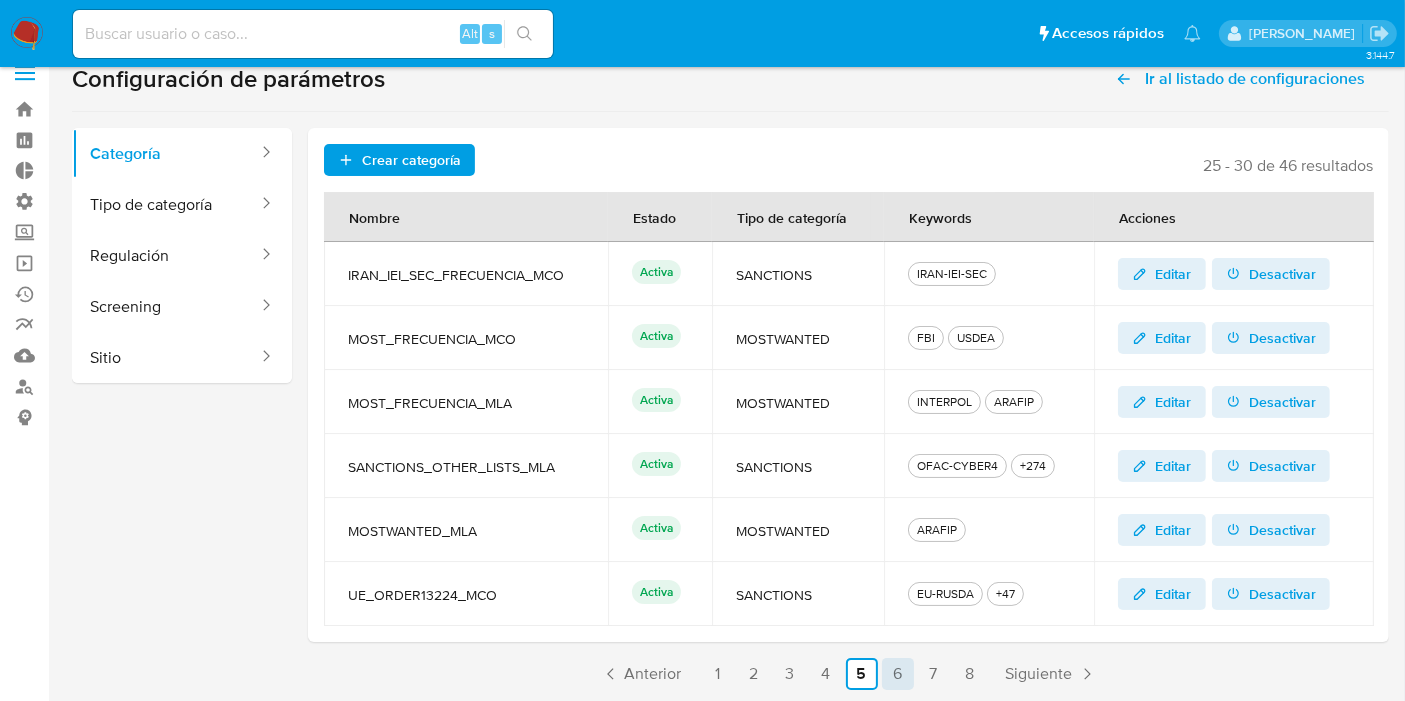 click on "6" at bounding box center [898, 674] 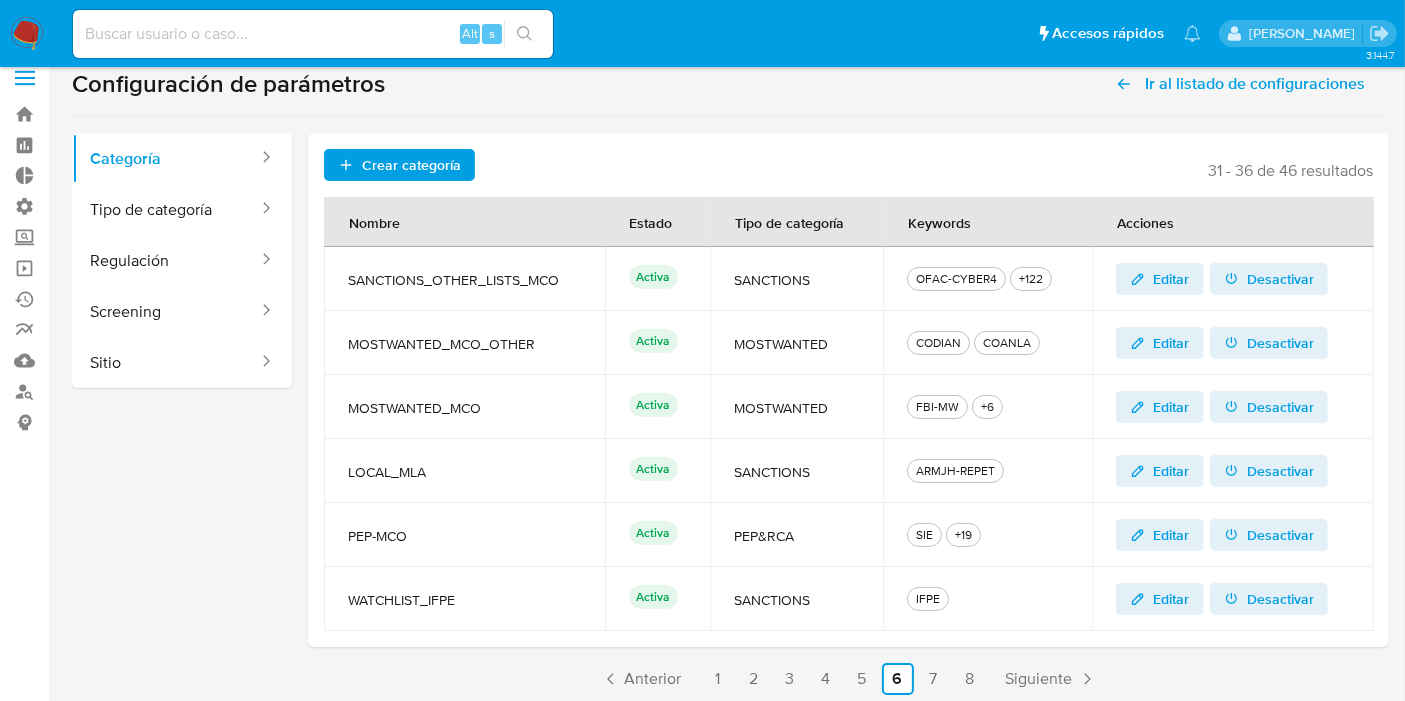 scroll, scrollTop: 25, scrollLeft: 0, axis: vertical 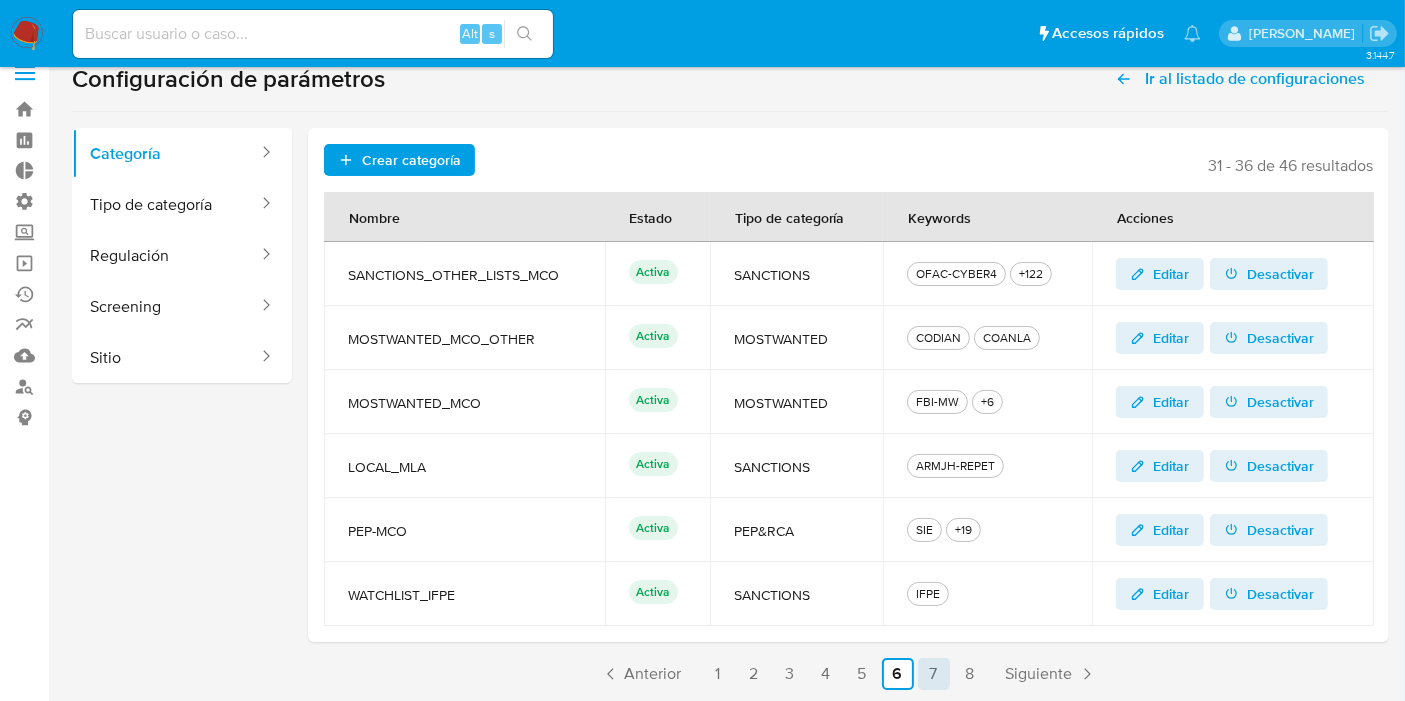 click on "7" at bounding box center [934, 674] 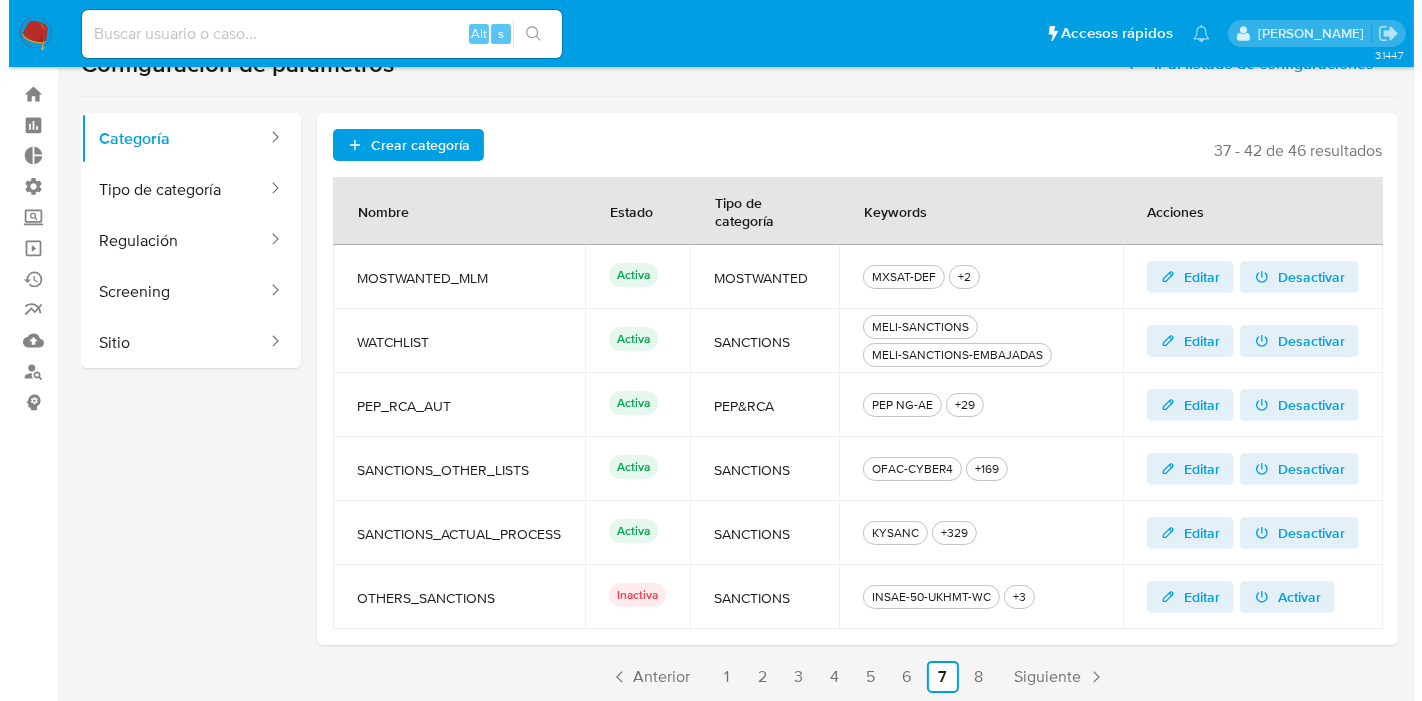 scroll, scrollTop: 43, scrollLeft: 0, axis: vertical 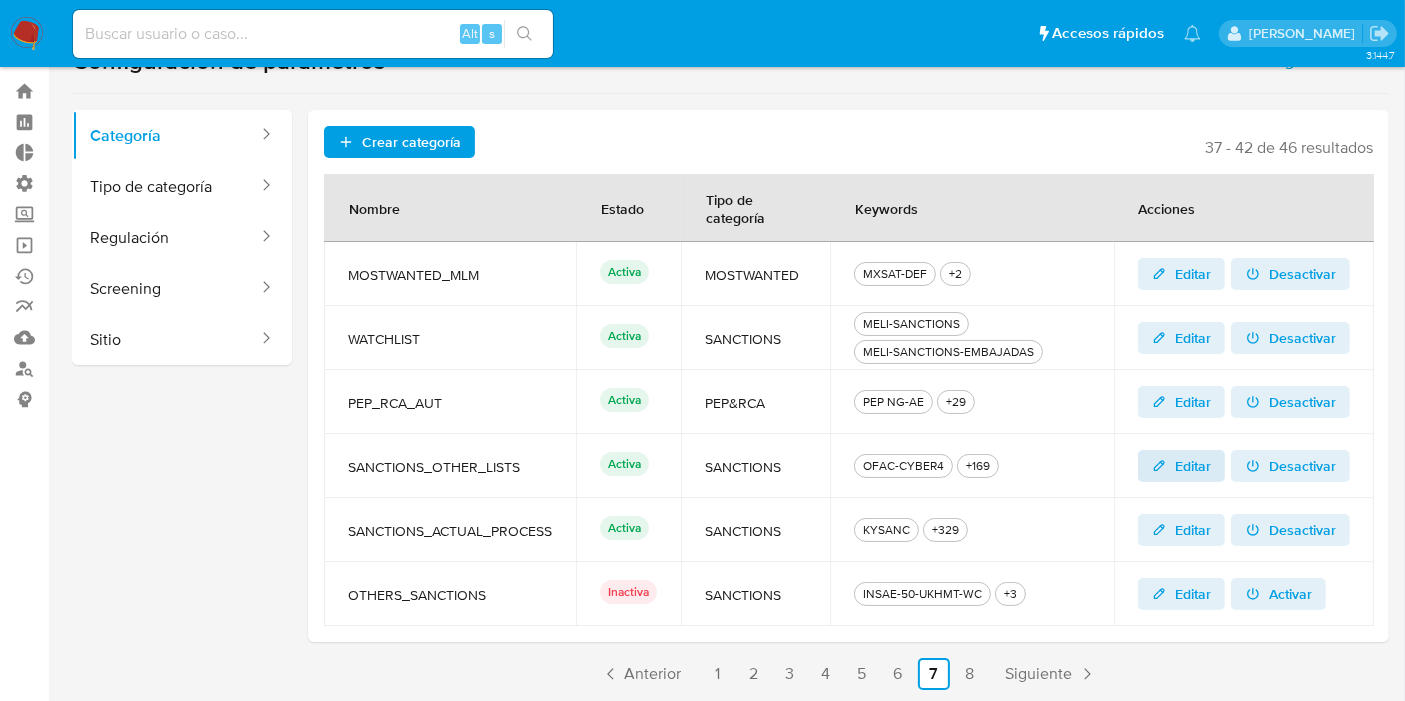 click on "Editar" at bounding box center [1182, 466] 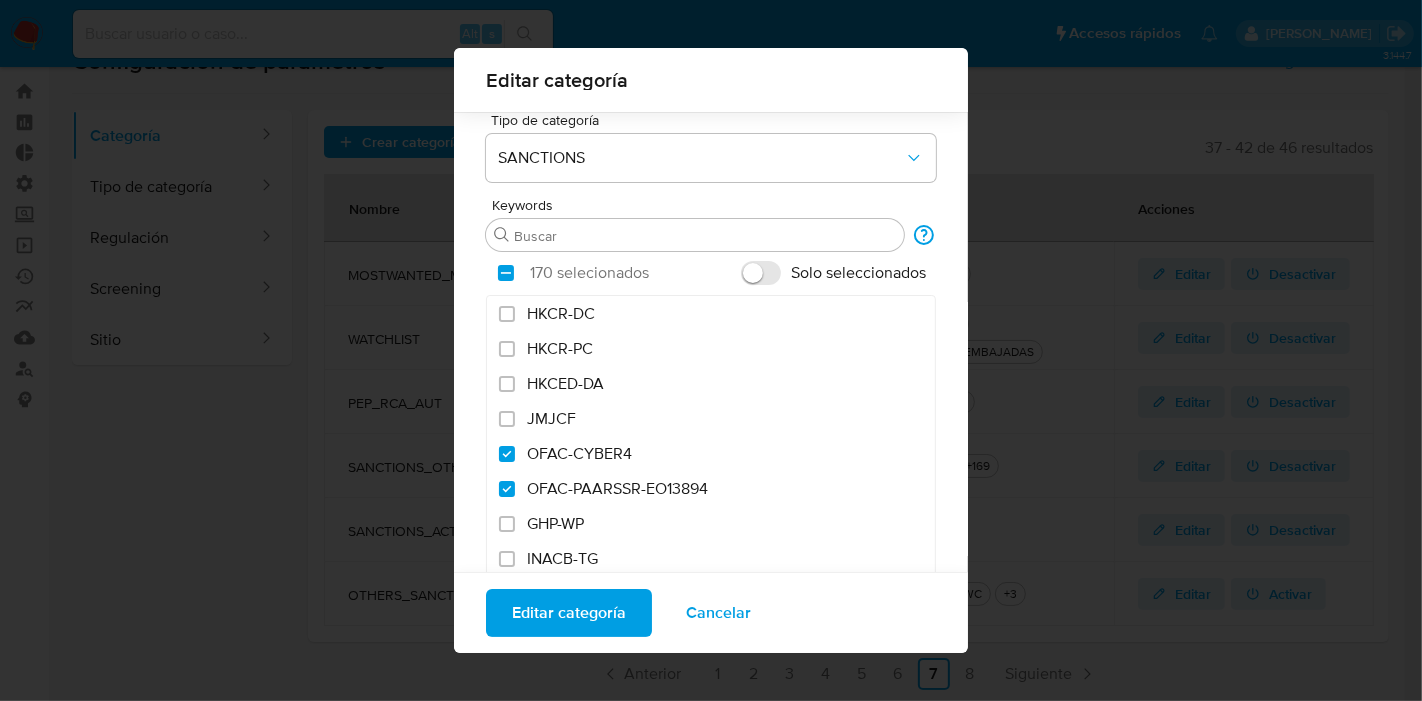 scroll, scrollTop: 153, scrollLeft: 0, axis: vertical 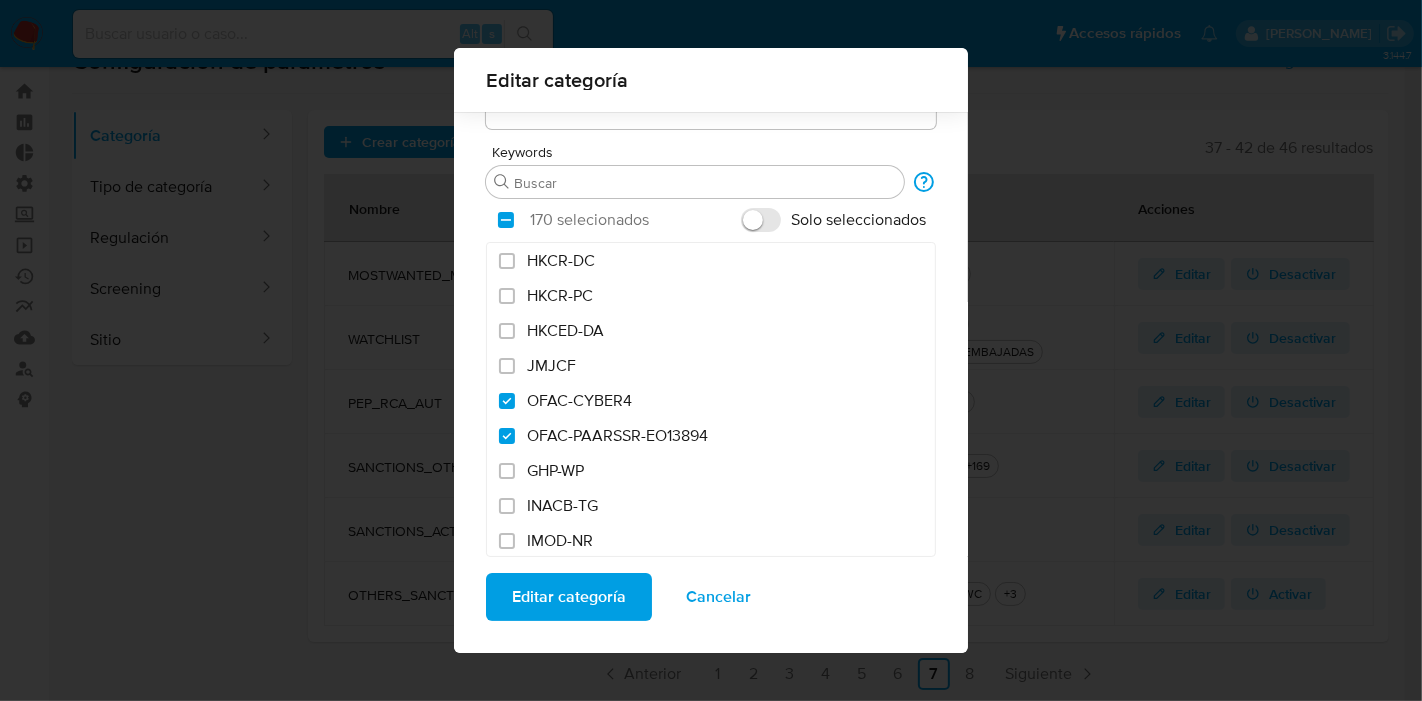 click on "Solo seleccionados" at bounding box center (858, 220) 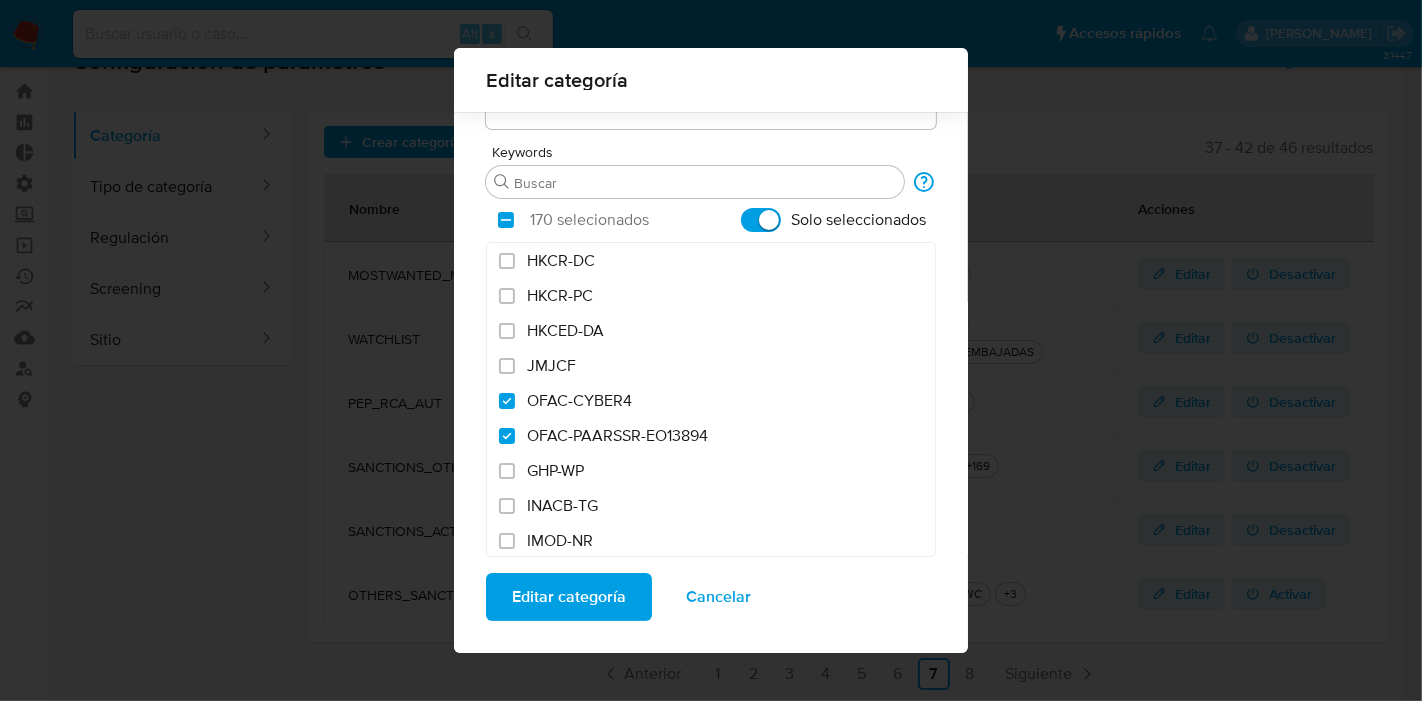checkbox on "true" 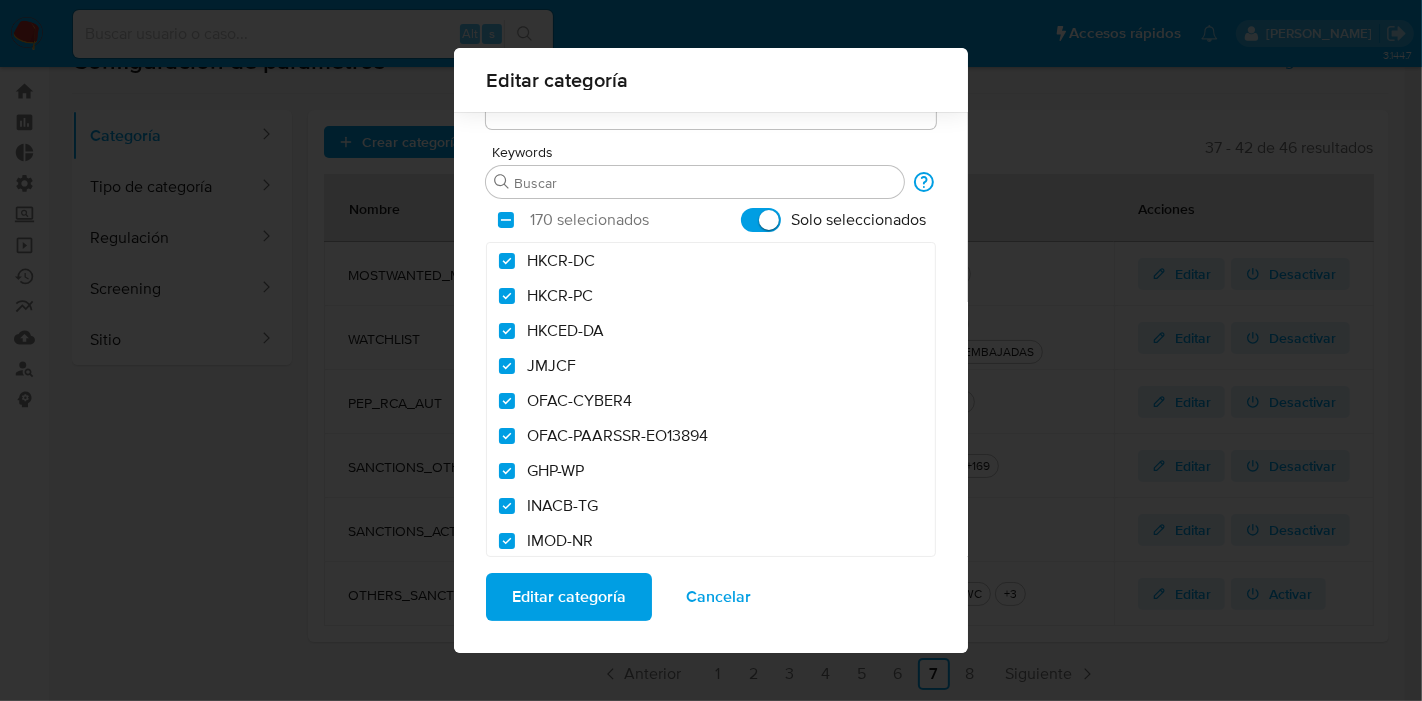 checkbox on "true" 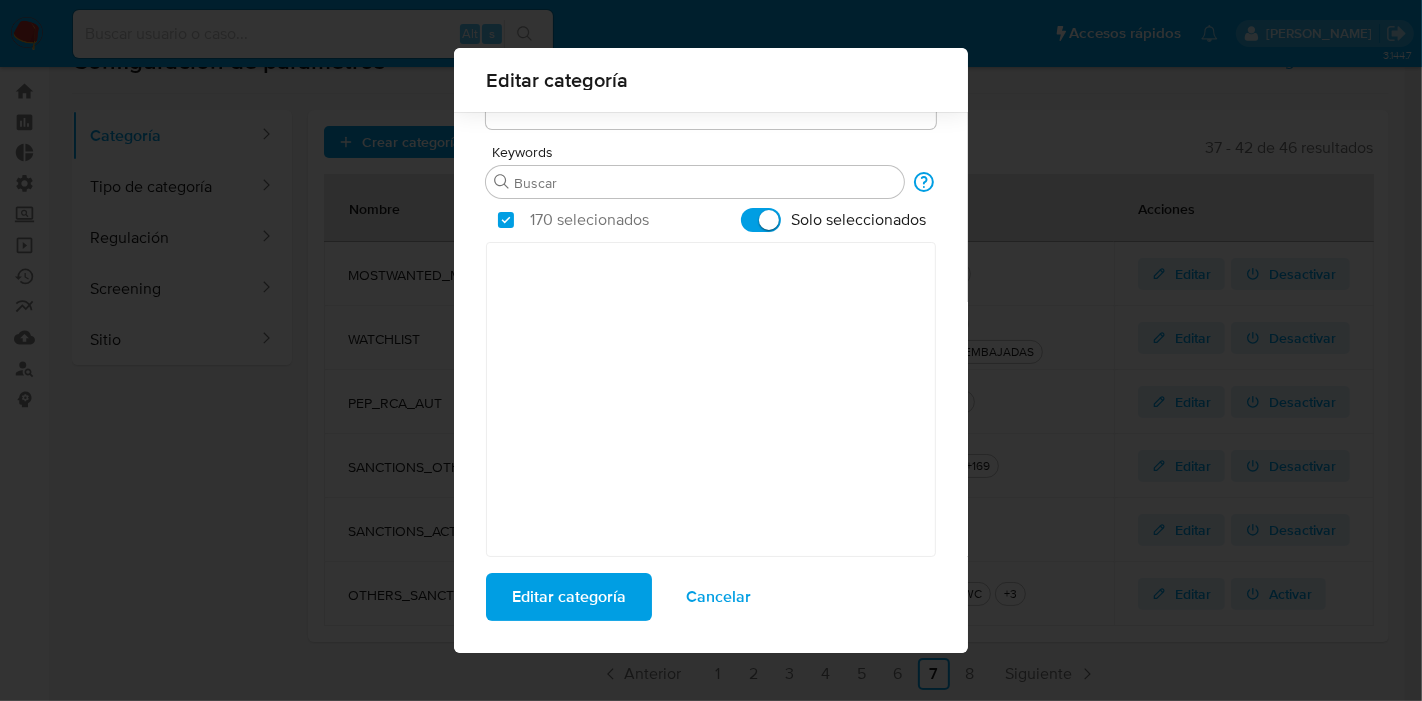 scroll, scrollTop: 0, scrollLeft: 0, axis: both 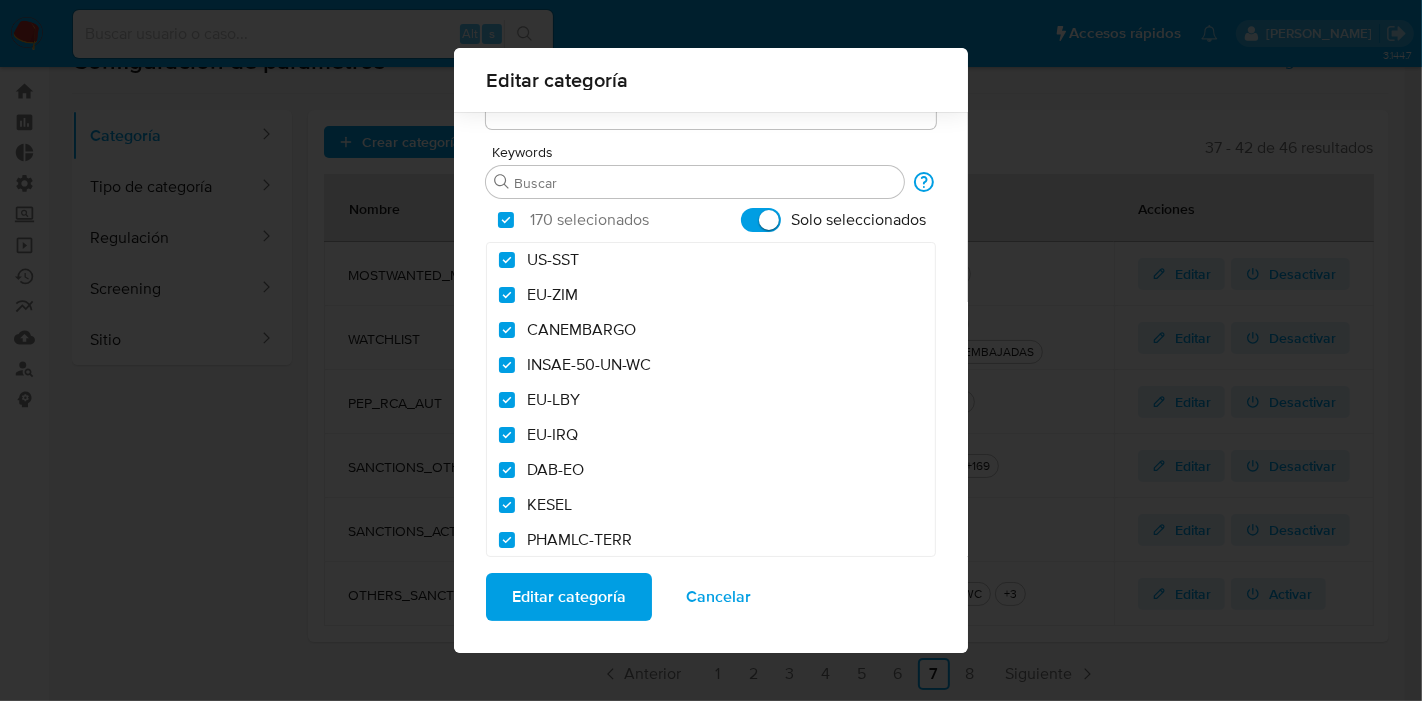 drag, startPoint x: 518, startPoint y: 252, endPoint x: 657, endPoint y: 528, distance: 309.02588 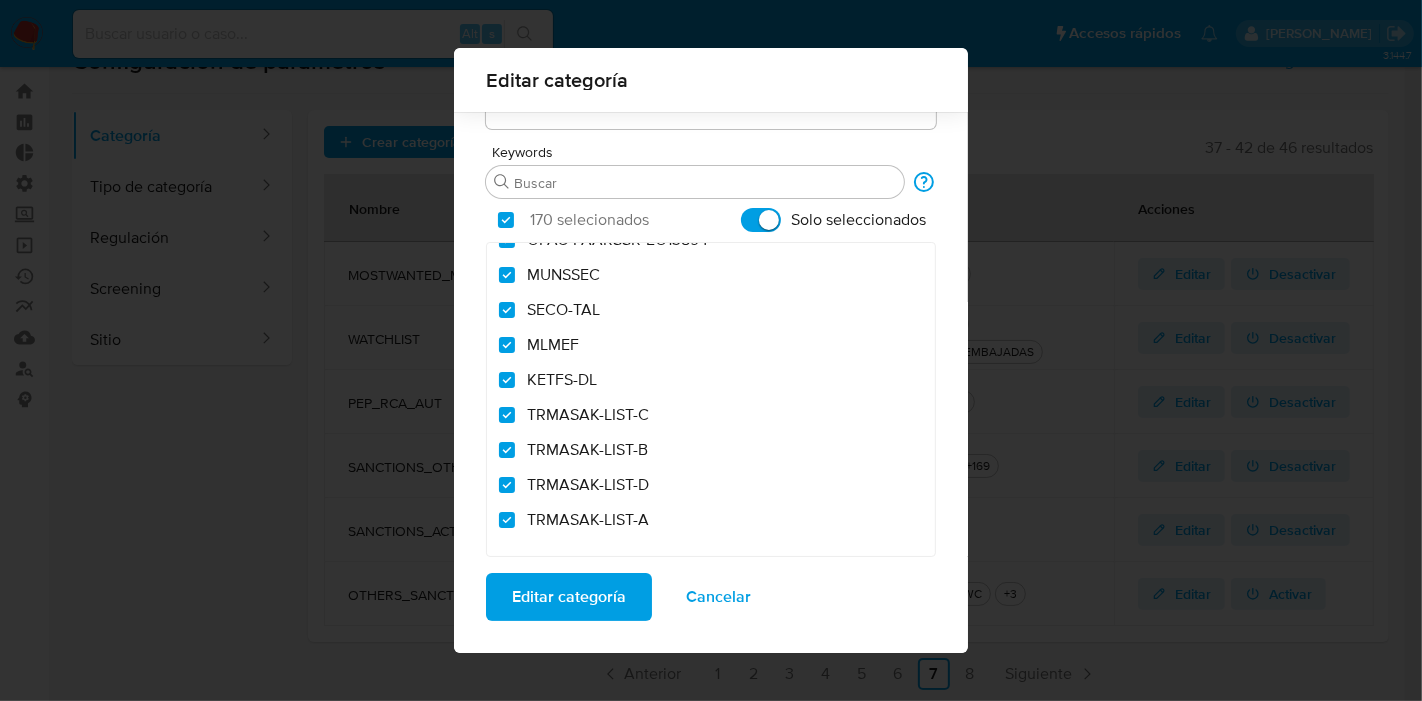 scroll, scrollTop: 0, scrollLeft: 0, axis: both 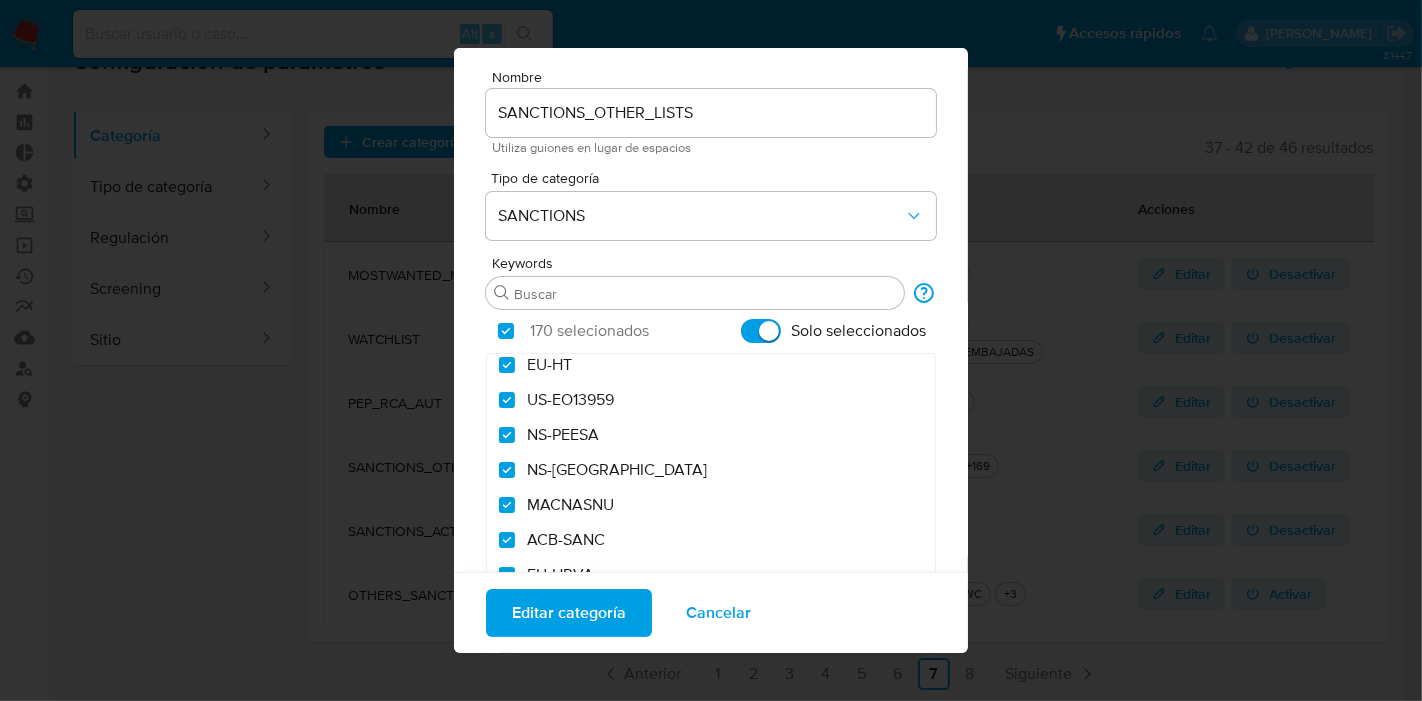 drag, startPoint x: 518, startPoint y: 362, endPoint x: 614, endPoint y: 464, distance: 140.07141 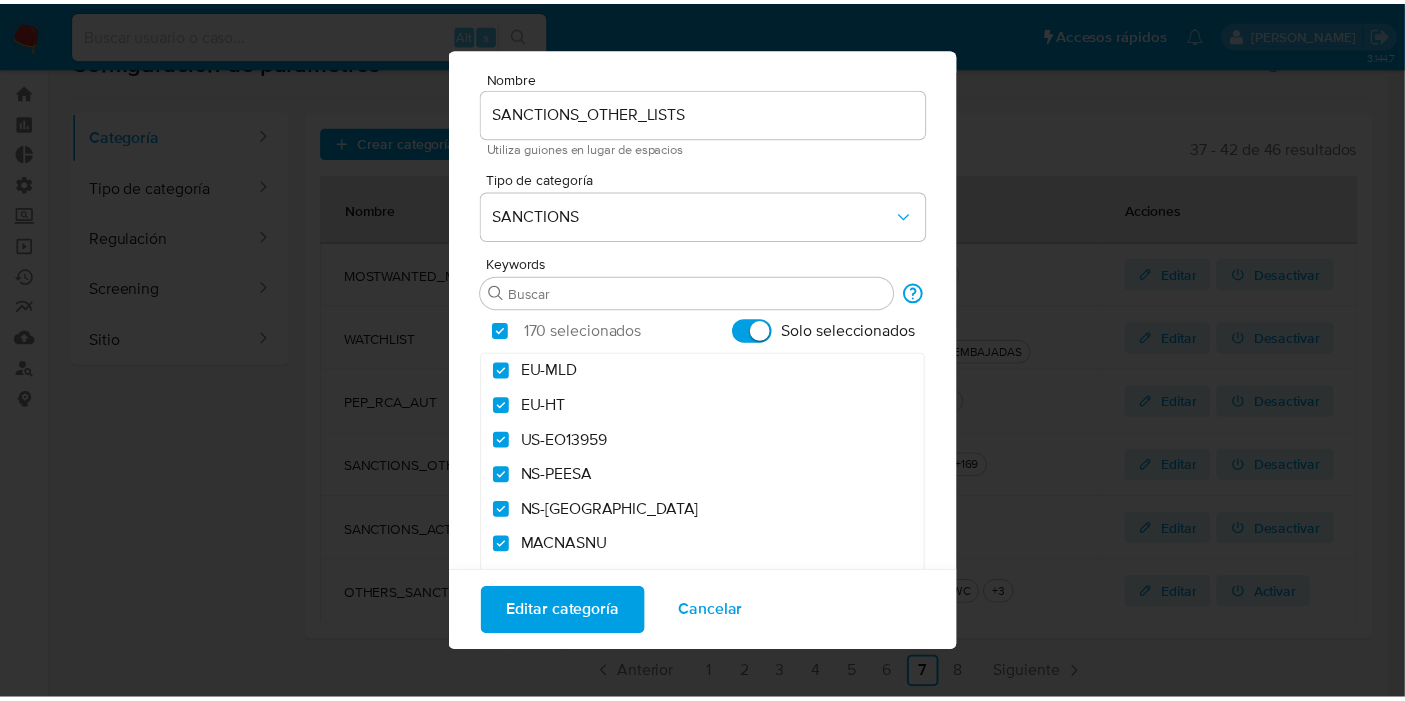 scroll, scrollTop: 777, scrollLeft: 0, axis: vertical 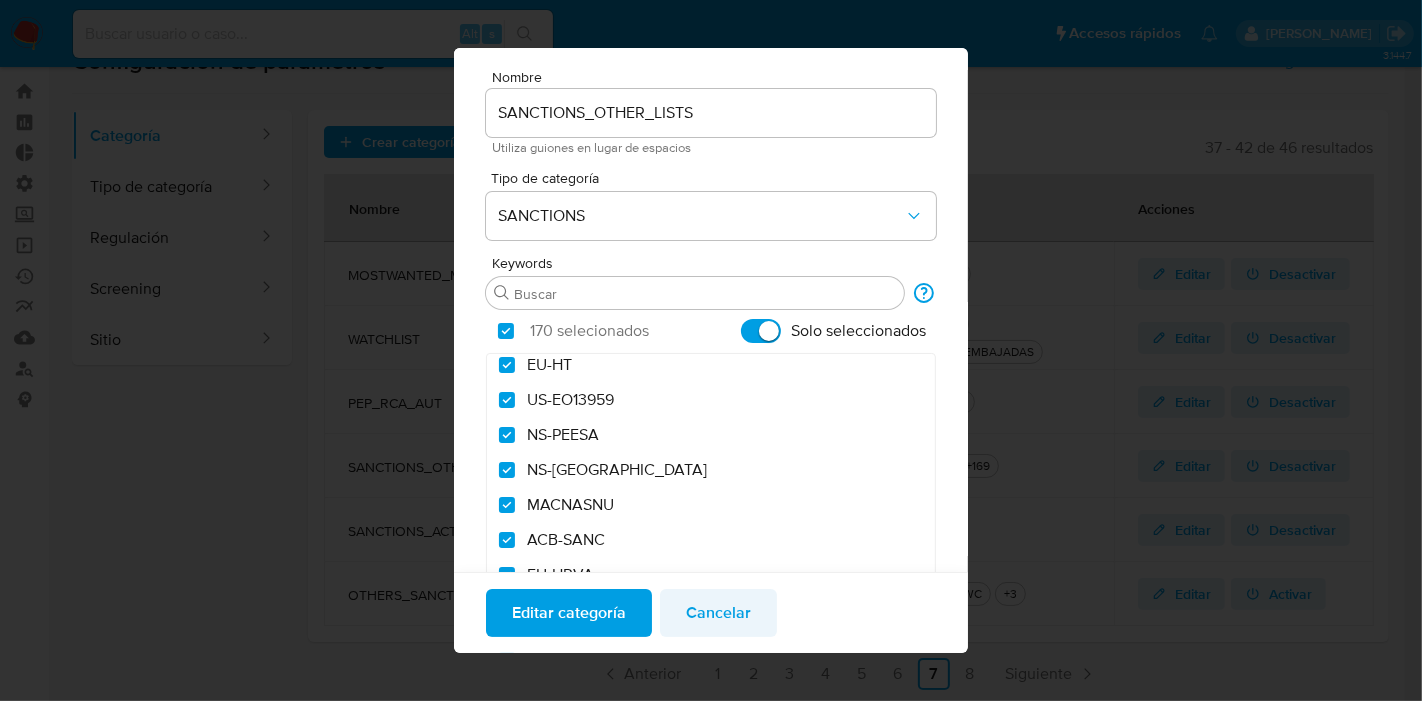 click on "Cancelar" at bounding box center [718, 613] 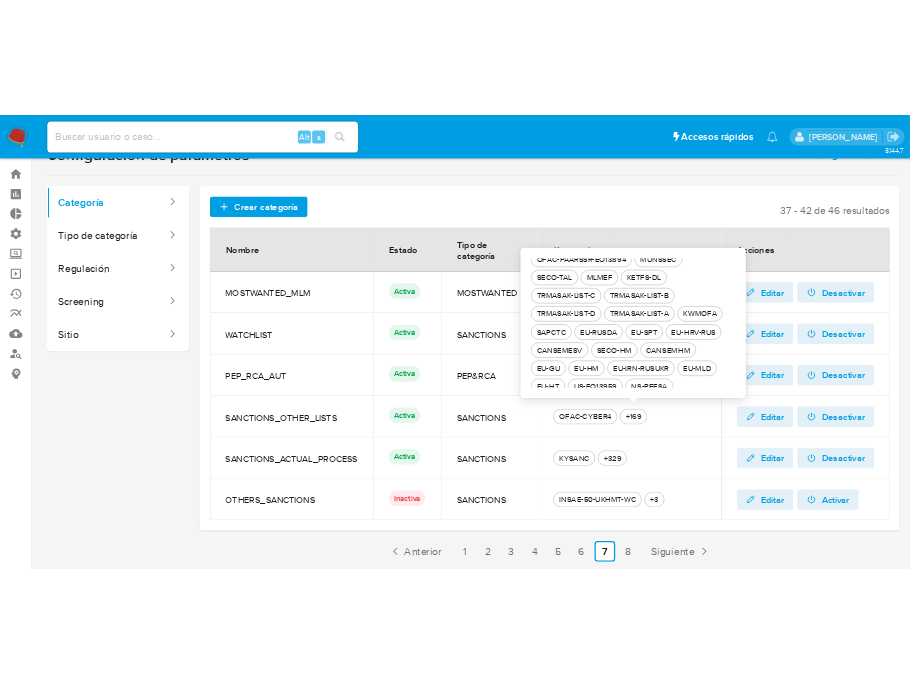 scroll, scrollTop: 0, scrollLeft: 0, axis: both 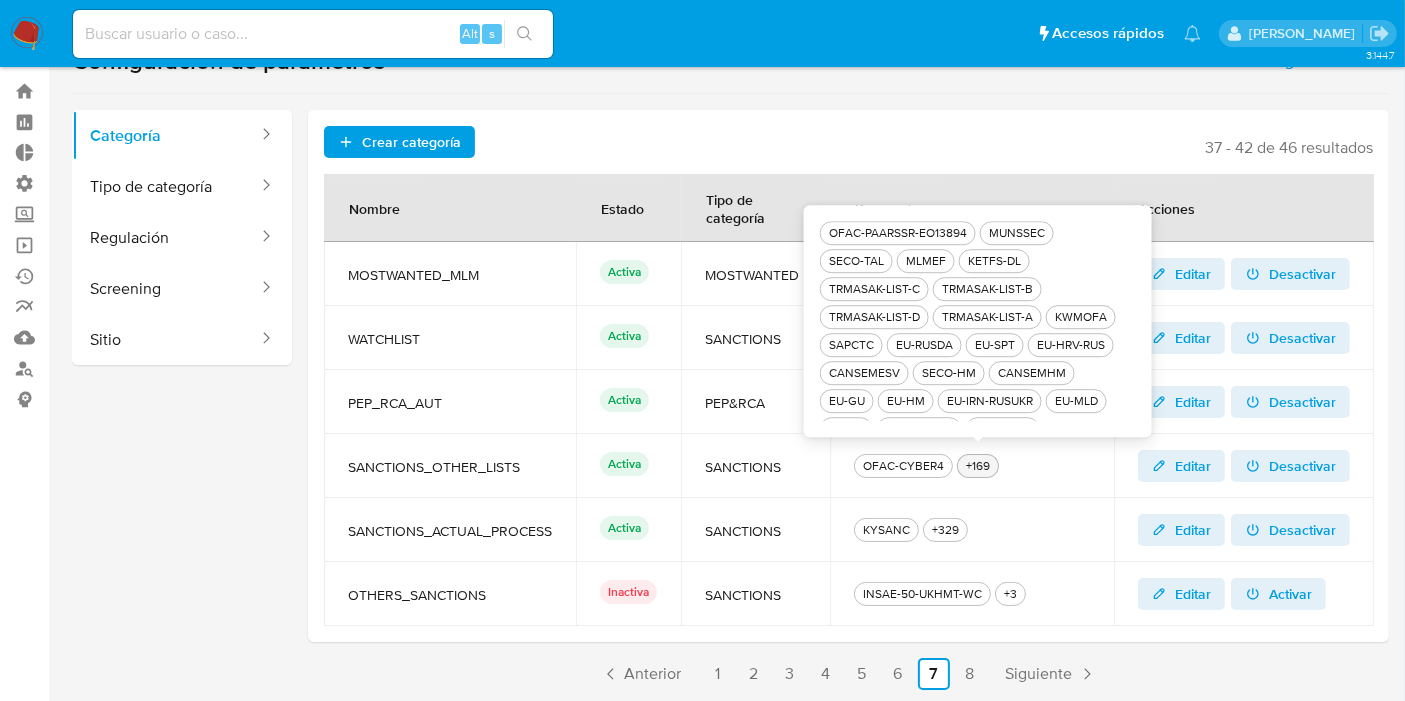 drag, startPoint x: 829, startPoint y: 227, endPoint x: 997, endPoint y: 470, distance: 295.42004 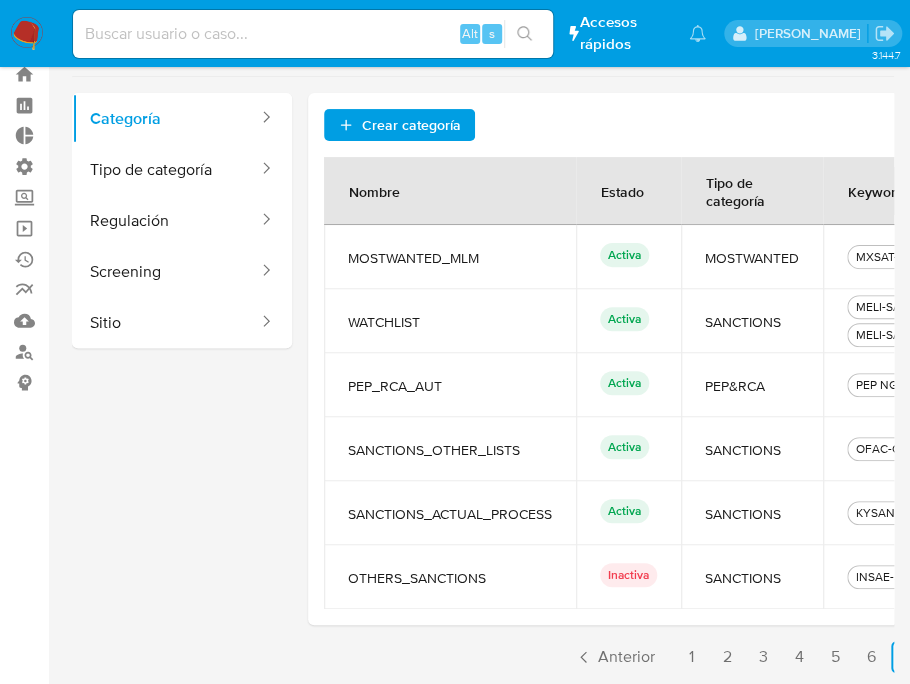 scroll, scrollTop: 0, scrollLeft: 0, axis: both 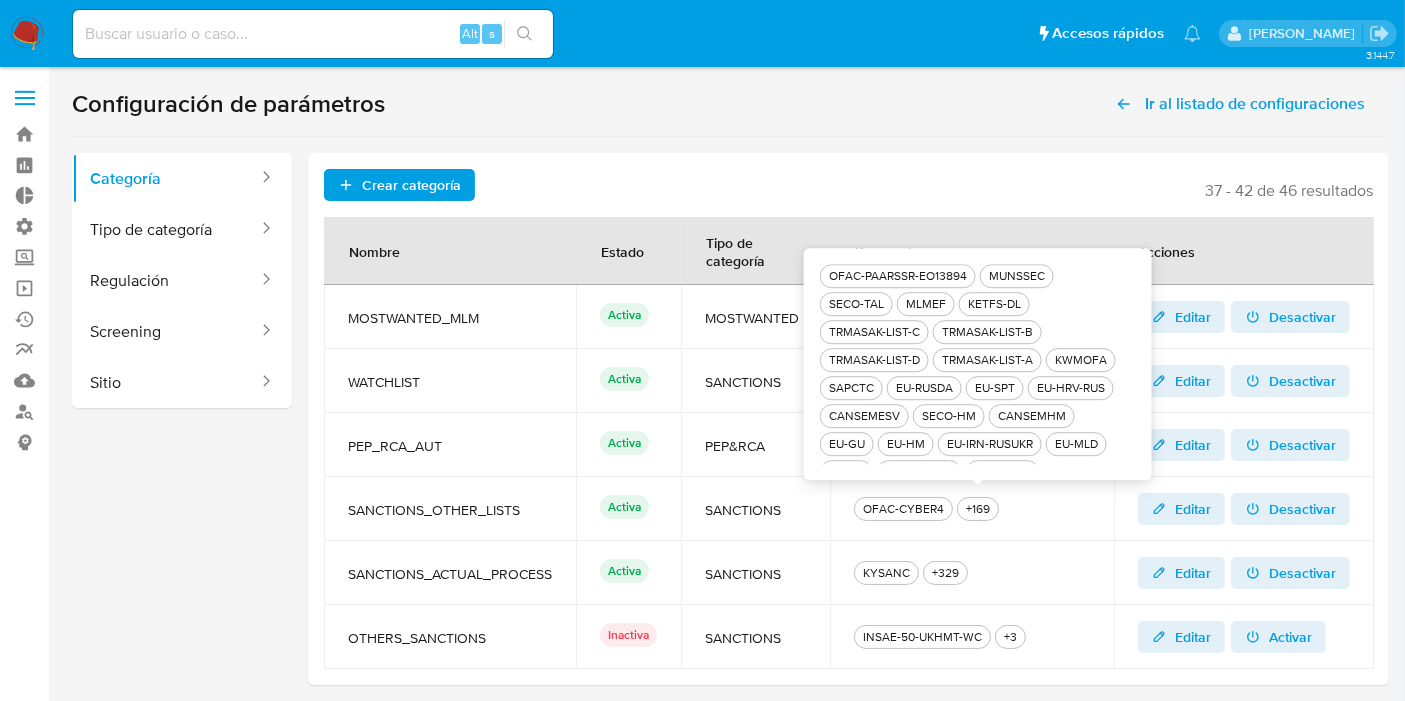 drag, startPoint x: 825, startPoint y: 276, endPoint x: 986, endPoint y: 428, distance: 221.4159 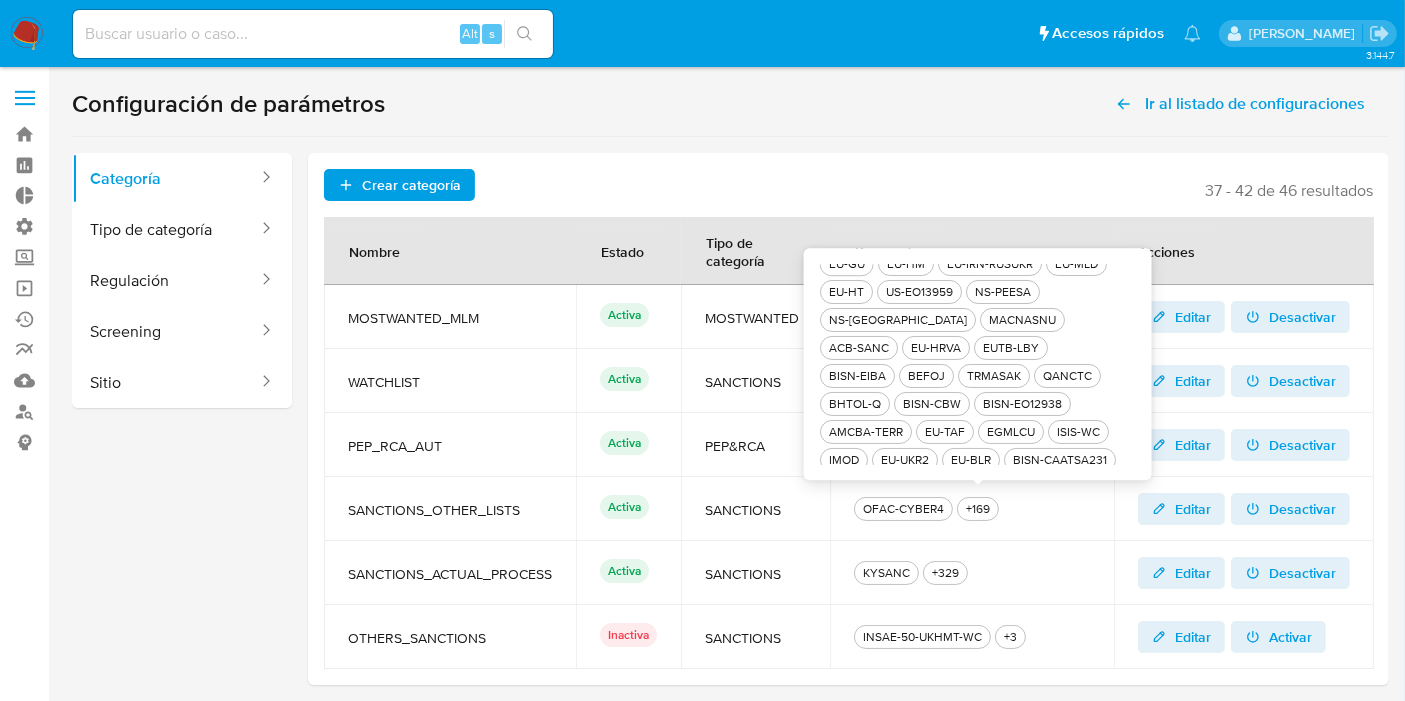 scroll, scrollTop: 194, scrollLeft: 0, axis: vertical 